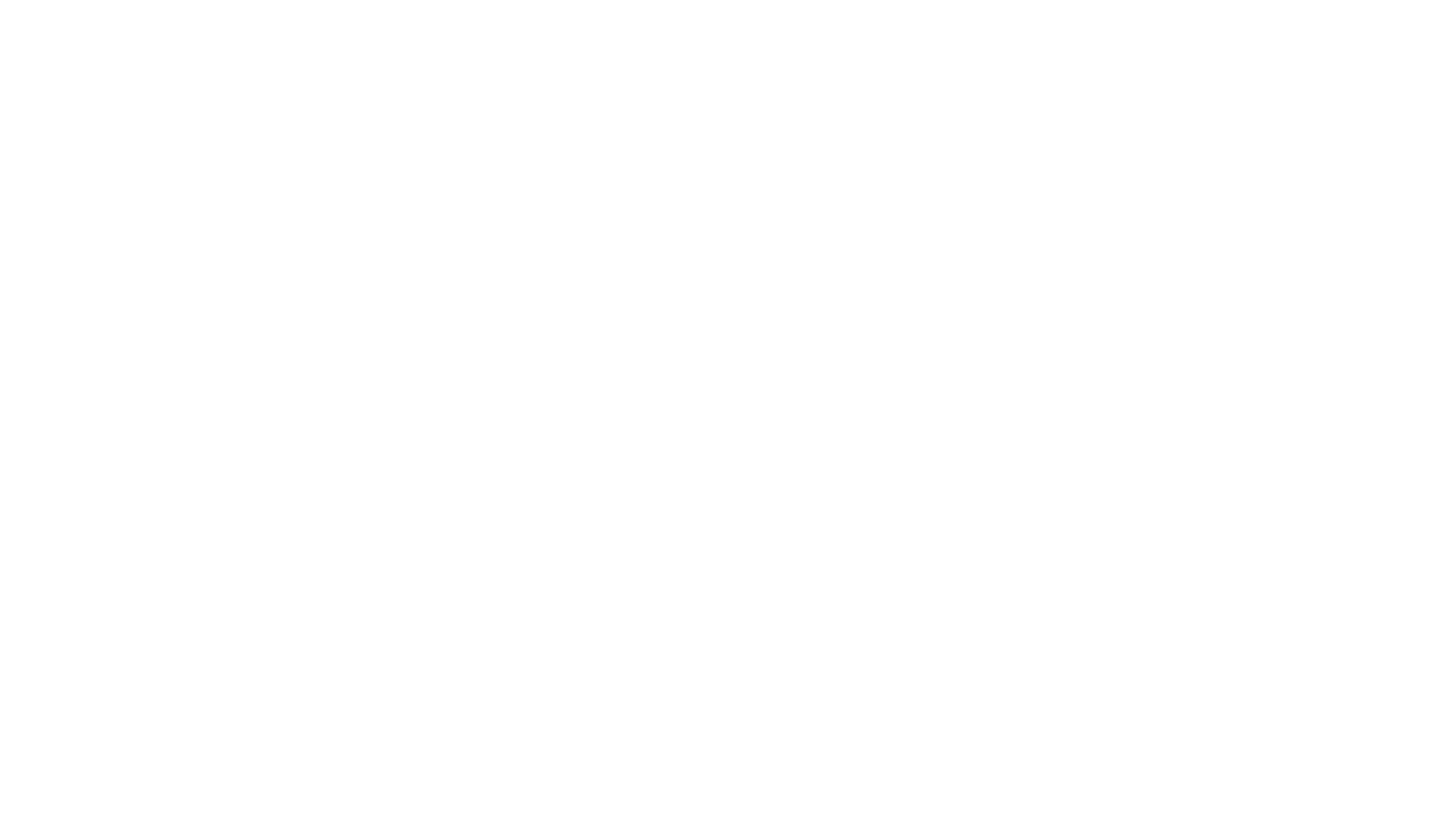 scroll, scrollTop: 0, scrollLeft: 0, axis: both 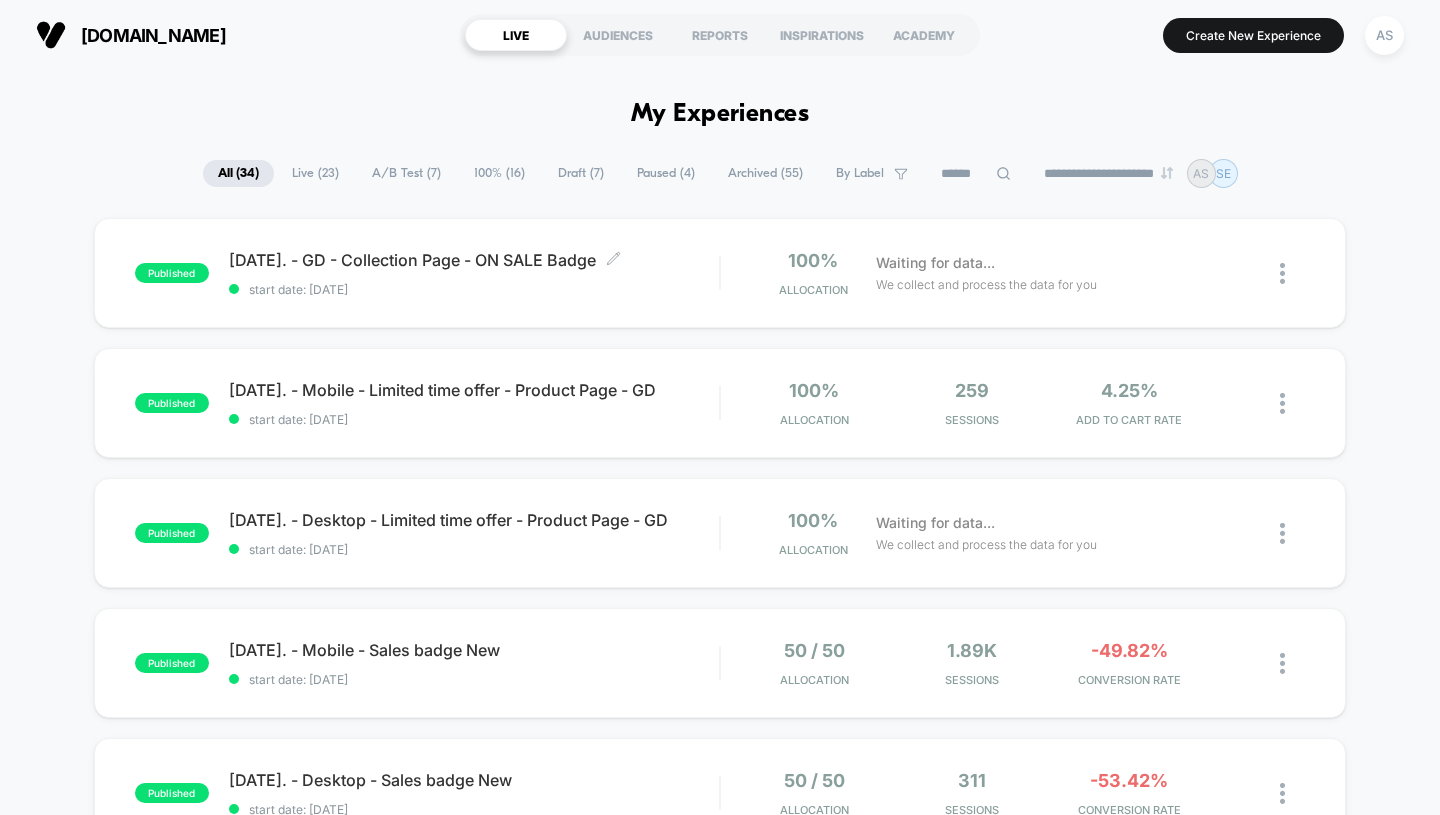 click on "[DATE]. - GD - Collection Page - ON SALE Badge Click to edit experience details" at bounding box center (474, 260) 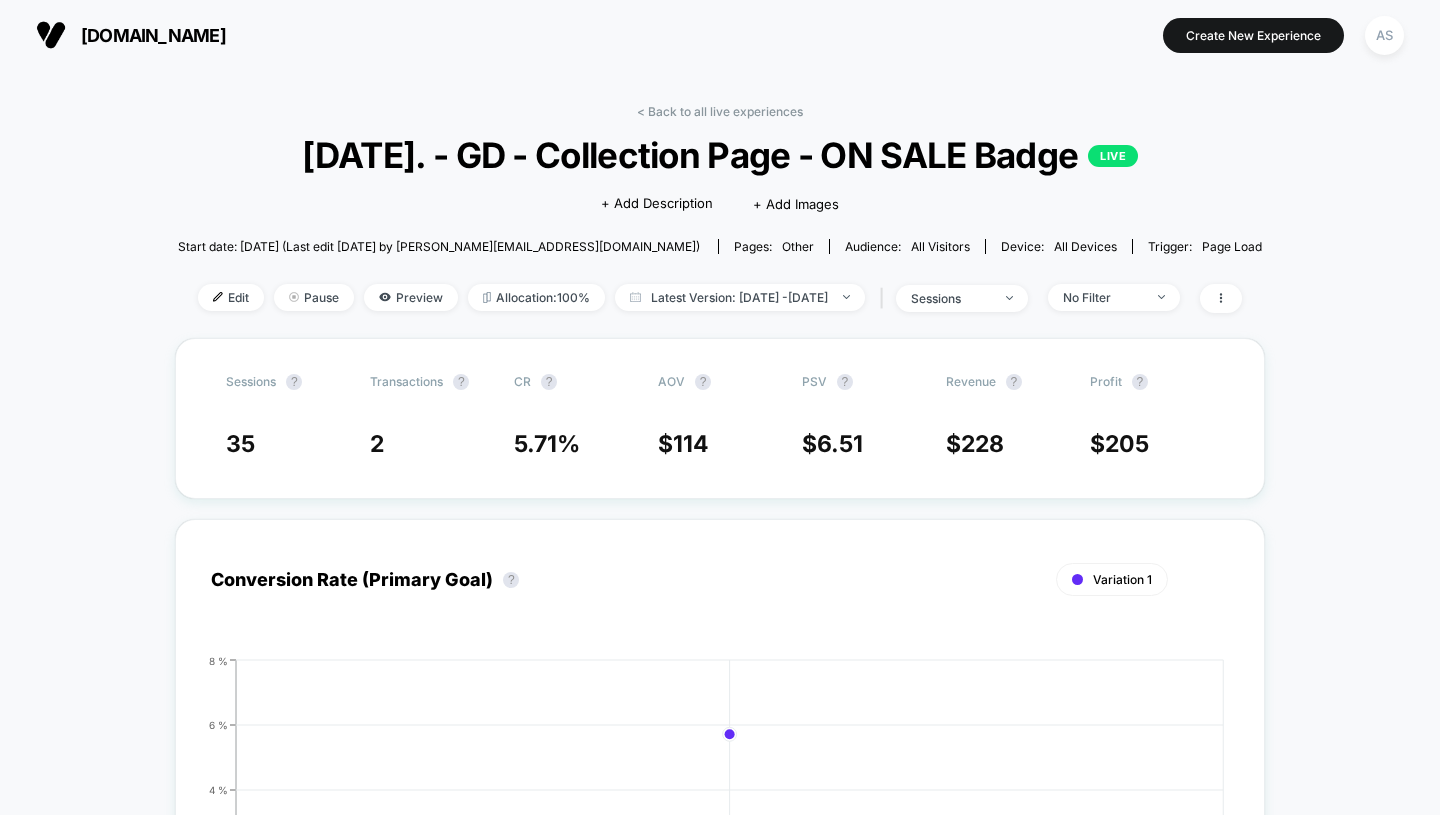 click on "Edit" at bounding box center [231, 297] 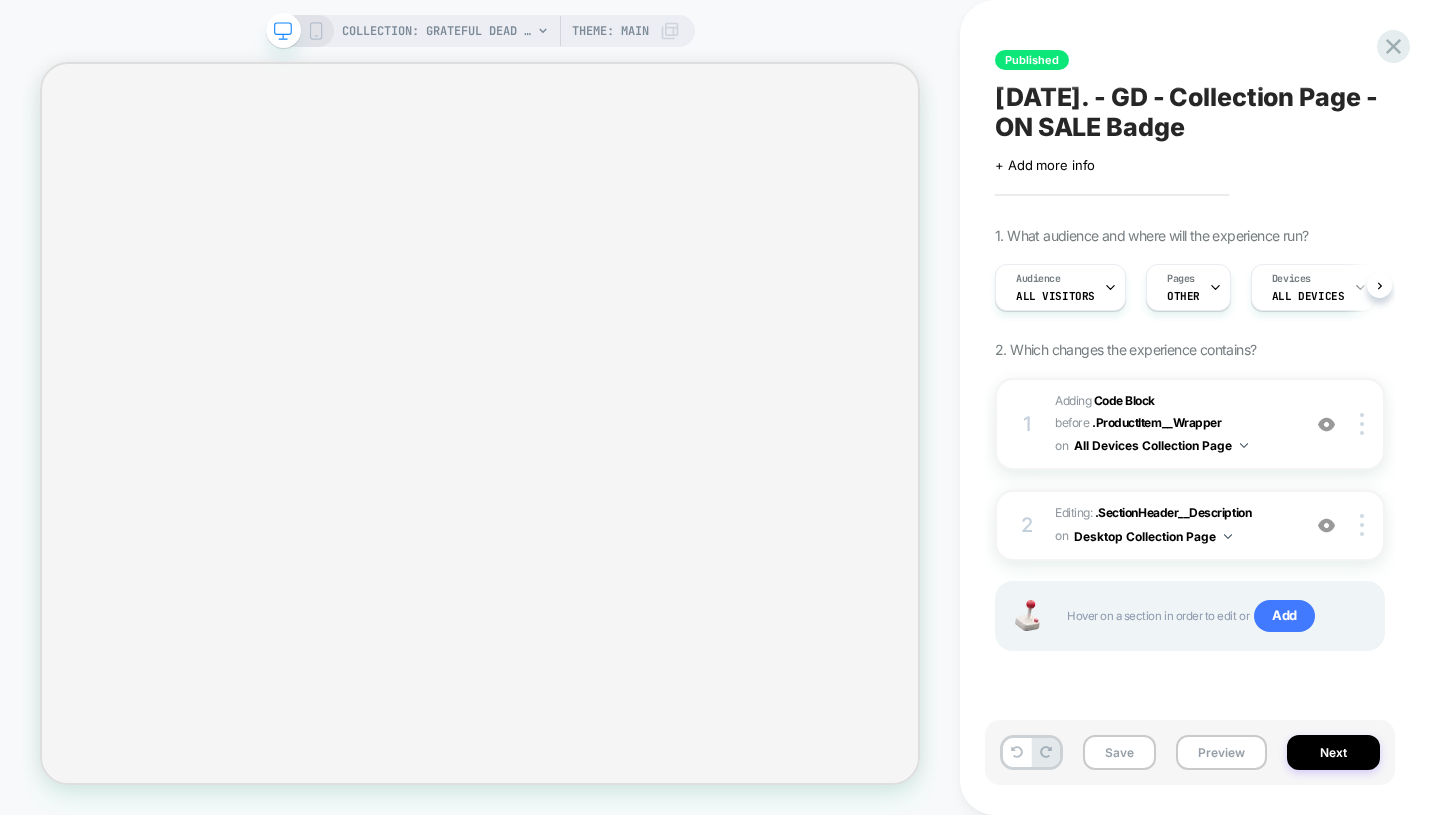scroll, scrollTop: 0, scrollLeft: 1, axis: horizontal 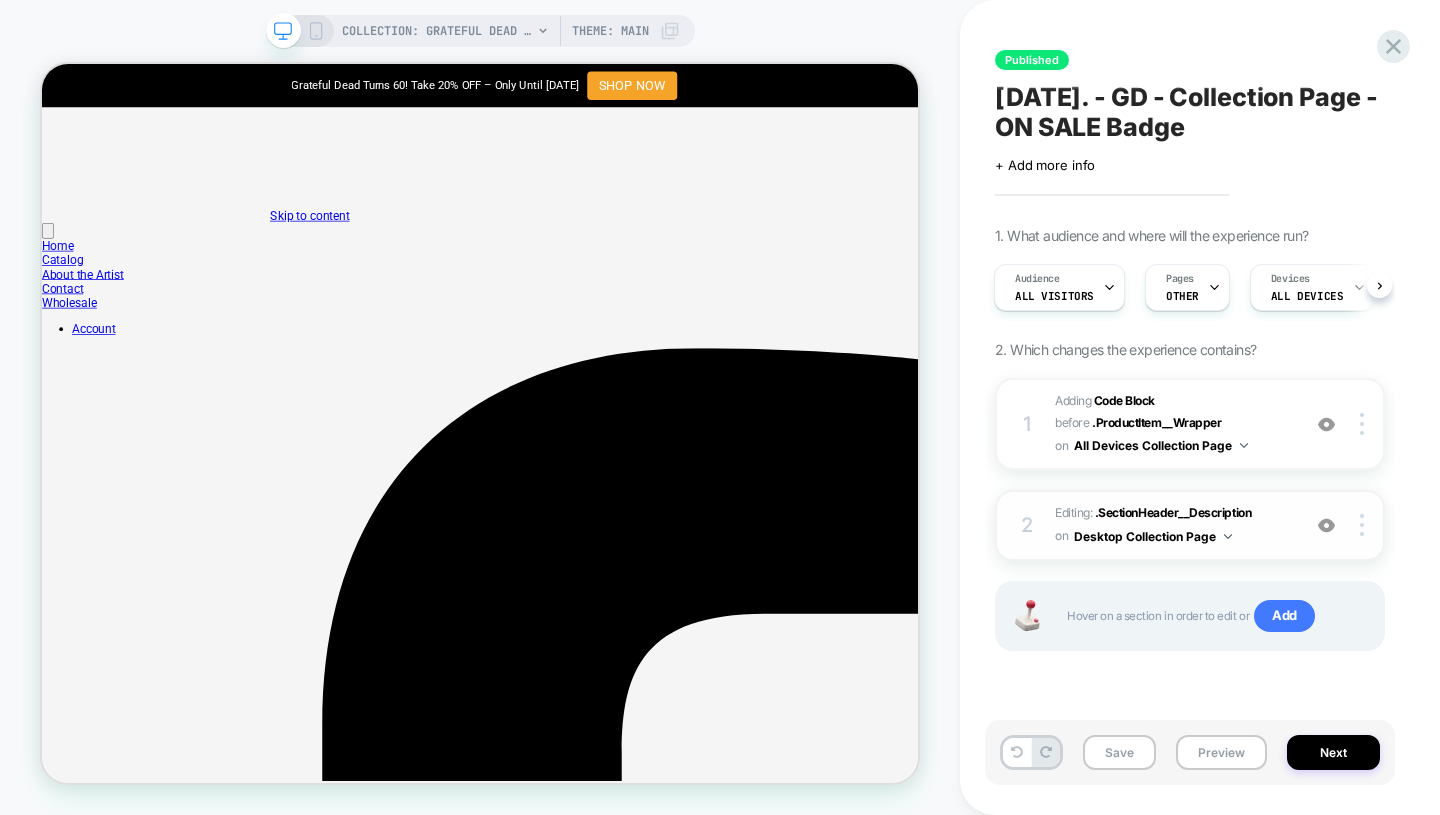 click on "Desktop Collection Page" at bounding box center [1153, 536] 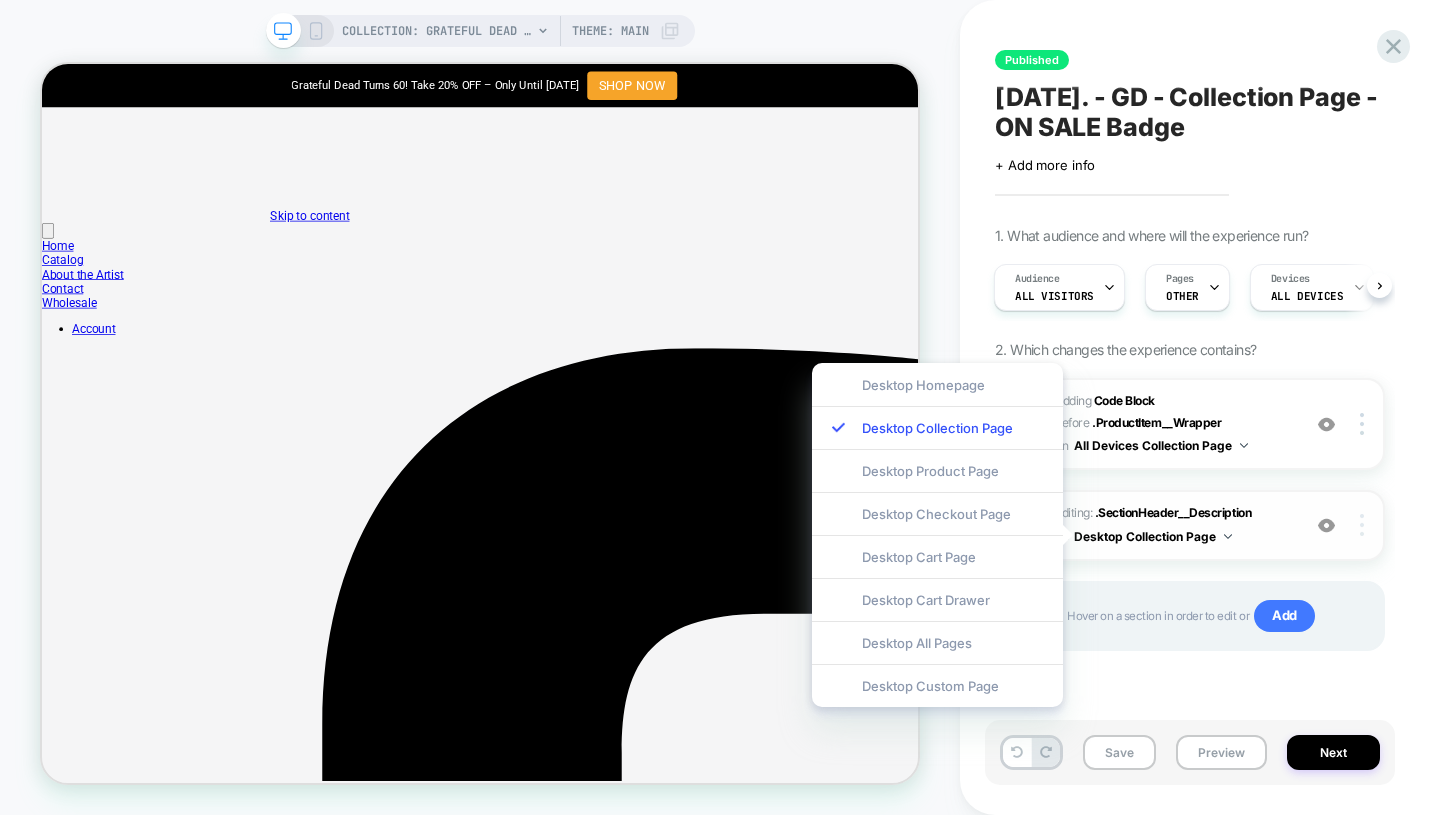 click at bounding box center (1365, 525) 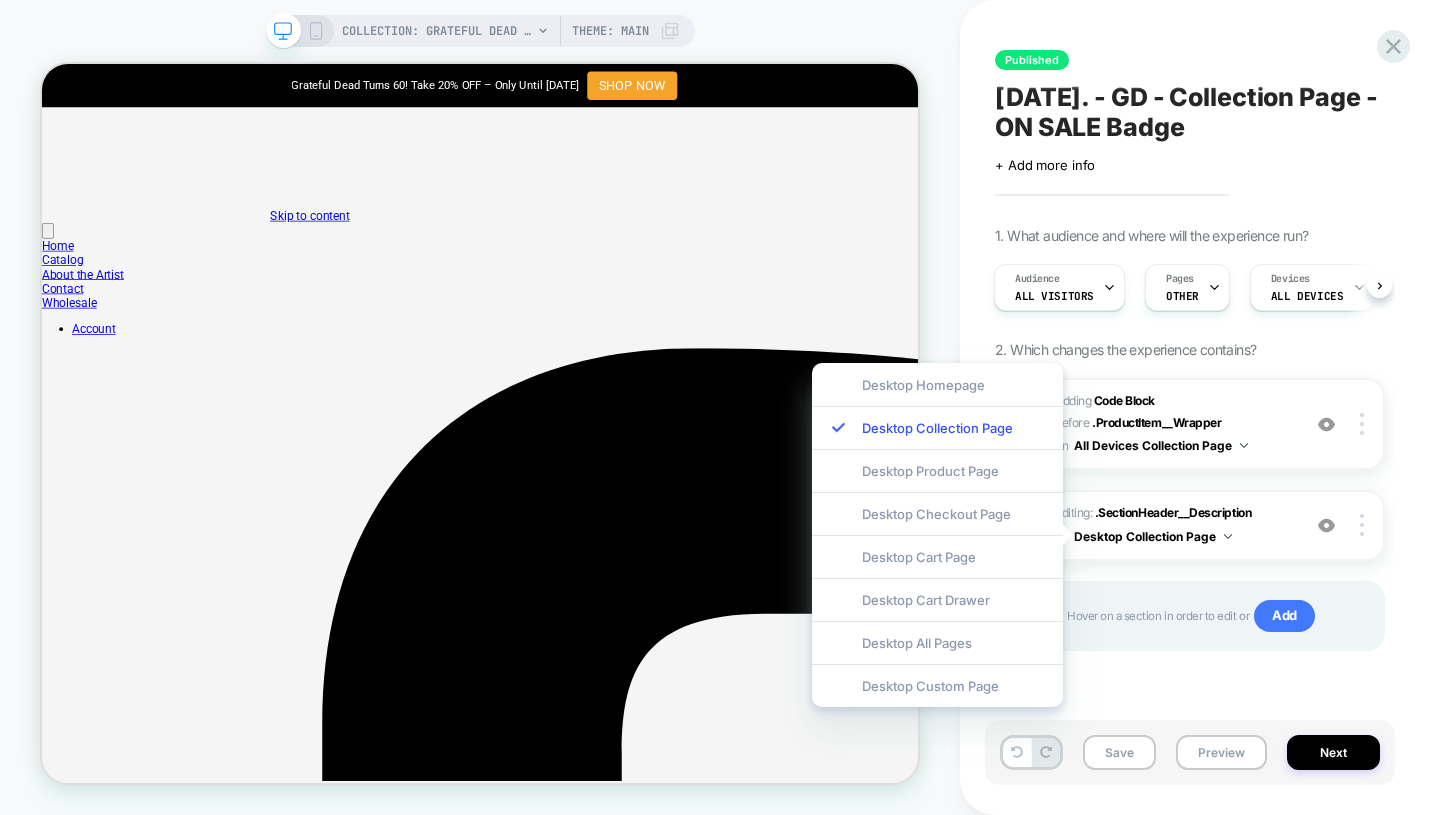 click on "Published [DATE]. - GD - Collection Page - ON SALE Badge Click to edit experience details + Add more info 1. What audience and where will the experience run? Audience All Visitors Pages OTHER Devices ALL DEVICES Trigger Page Load 2. Which changes the experience contains? 1 Adding   Code Block   BEFORE .ProductItem__Wrapper .ProductItem__Wrapper   on All Devices Collection Page Add Before Add After Duplicate Replace Position Copy CSS Selector Rename Target   Desktop Delete 2 Editing :   .SectionHeader__Description .SectionHeader__Description   on Desktop Collection Page Add Before Add After Delete Hover on a section in order to edit or  Add  Save Preview Next" at bounding box center (1200, 407) 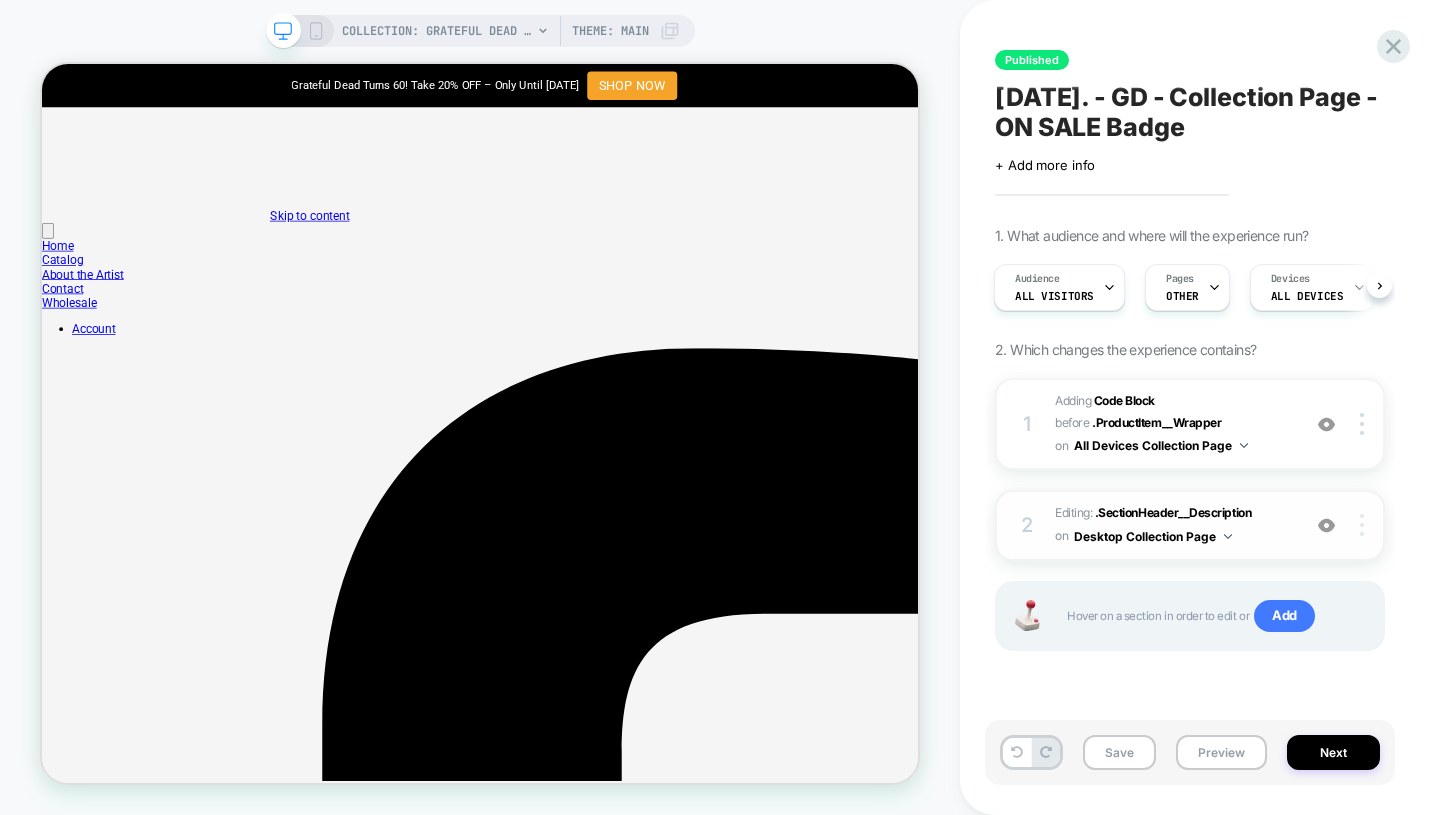 click at bounding box center [1365, 525] 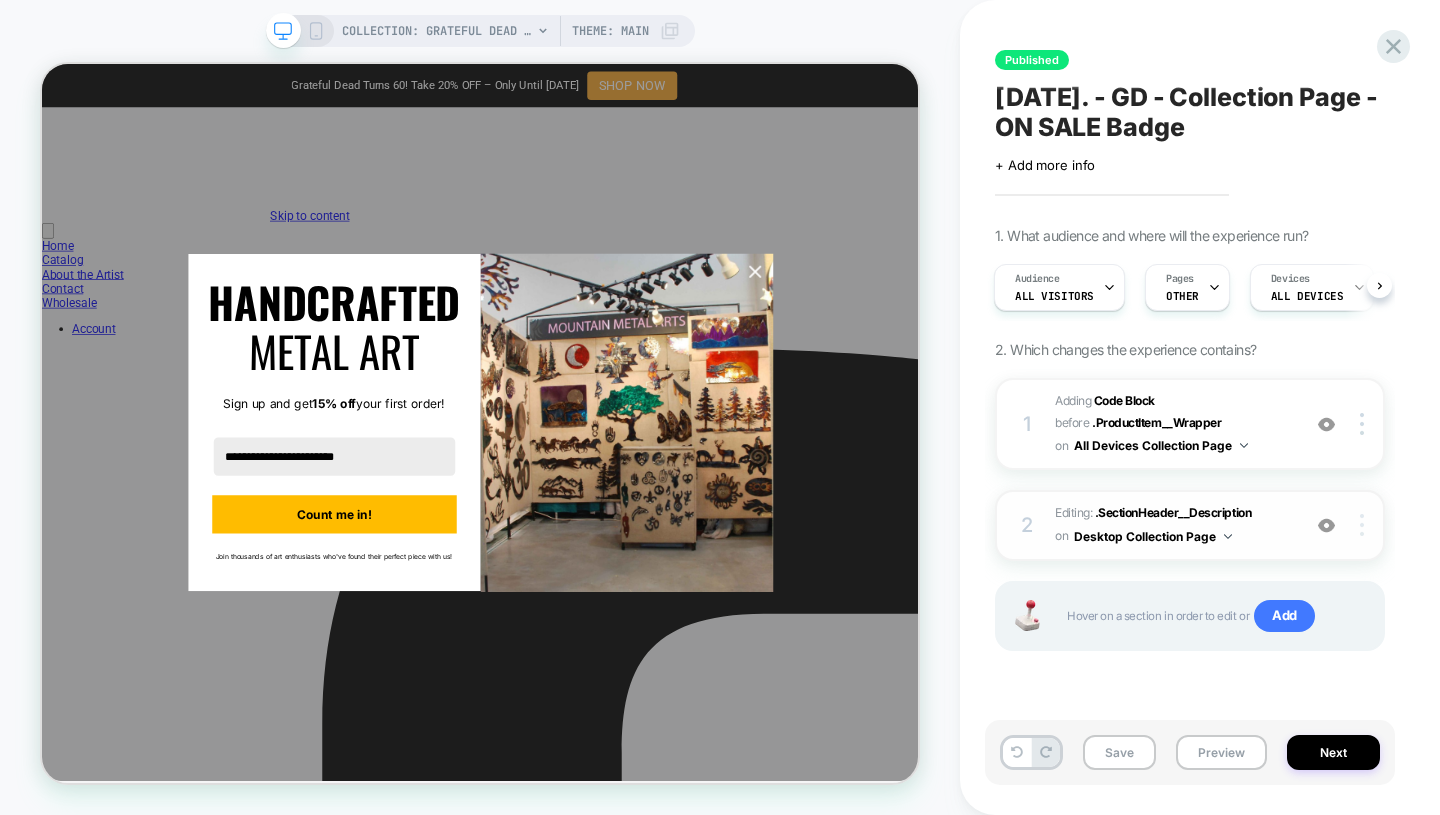 click at bounding box center [1365, 525] 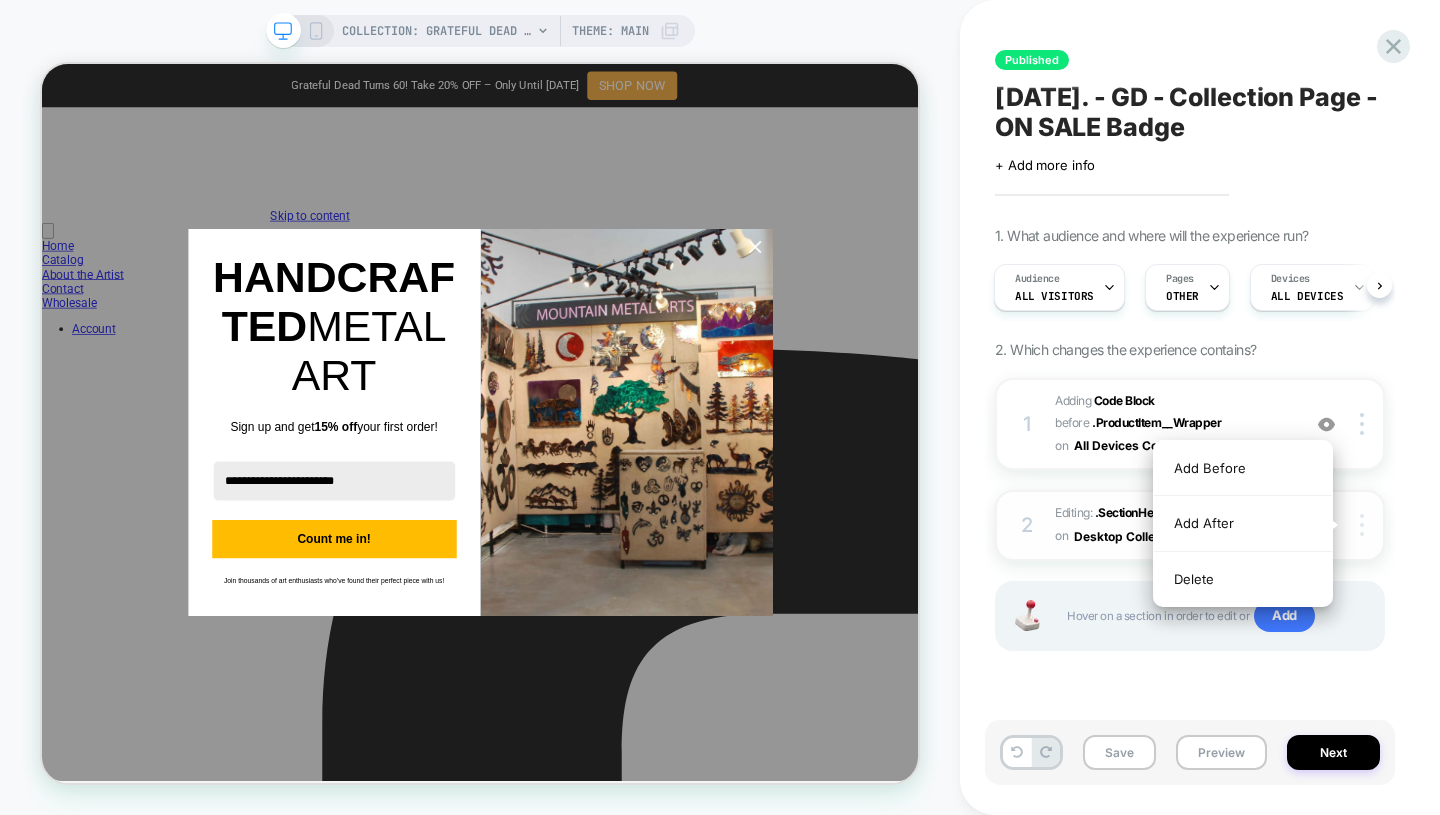 click at bounding box center (1365, 525) 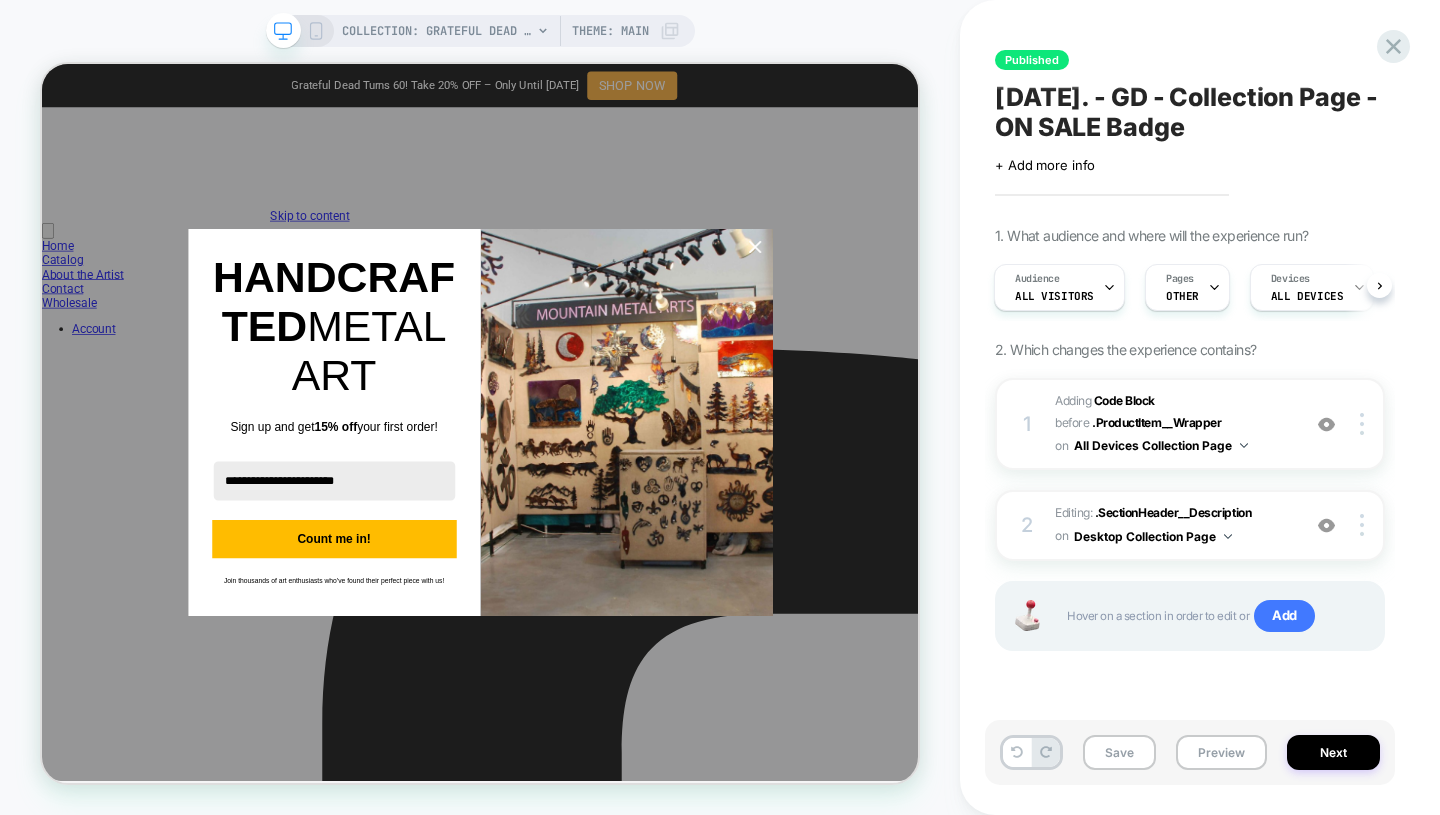 click on "Published [DATE]. - GD - Collection Page - ON SALE Badge Click to edit experience details + Add more info 1. What audience and where will the experience run? Audience All Visitors Pages OTHER Devices ALL DEVICES Trigger Page Load 2. Which changes the experience contains? 1 Adding   Code Block   BEFORE .ProductItem__Wrapper .ProductItem__Wrapper   on All Devices Collection Page Add Before Add After Duplicate Replace Position Copy CSS Selector Rename Target   Desktop Delete 2 Editing :   .SectionHeader__Description .SectionHeader__Description   on Desktop Collection Page Add Before Add After Delete Hover on a section in order to edit or  Add  Save Preview Next" at bounding box center (1200, 407) 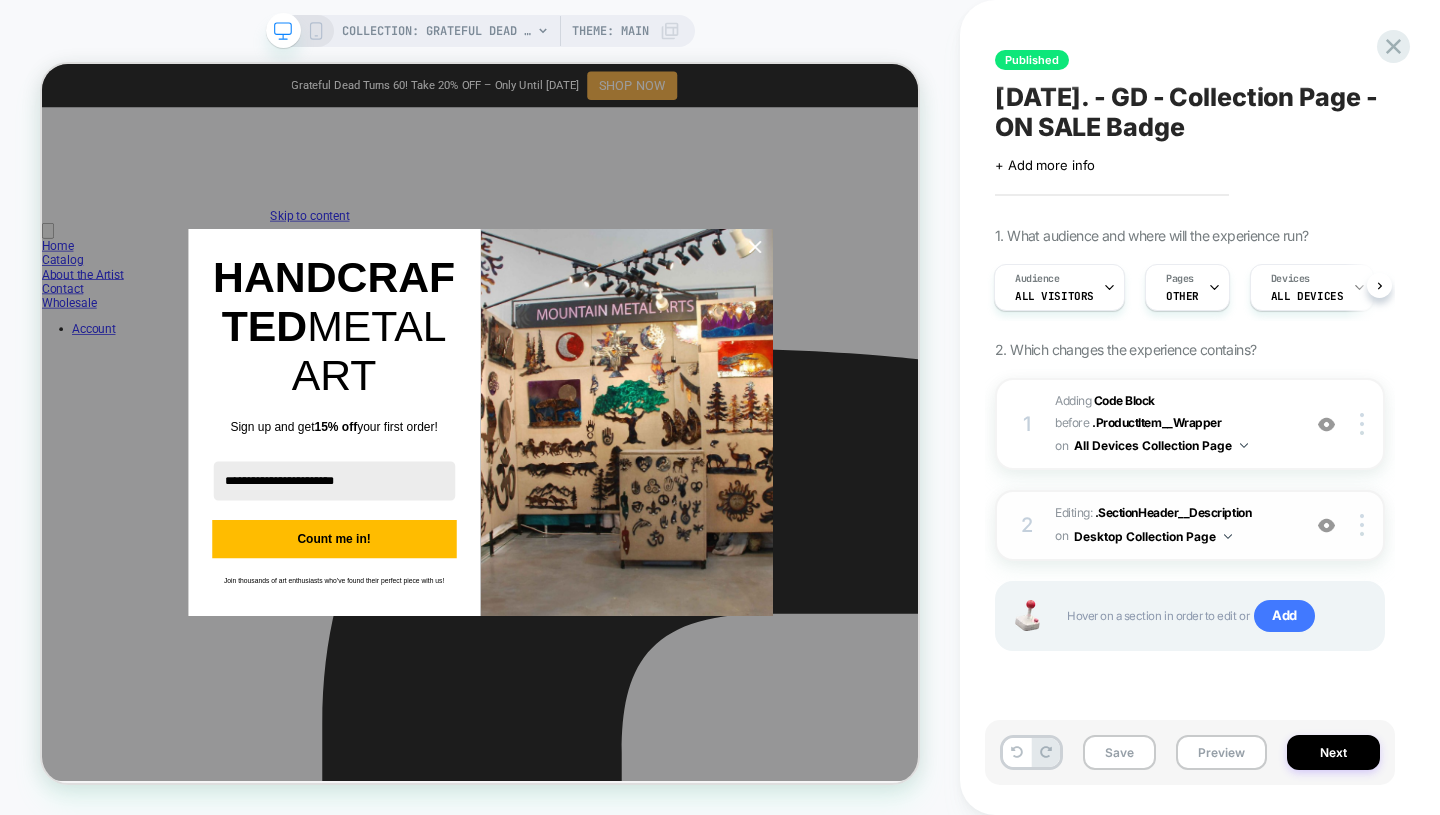 click on "Editing :   .SectionHeader__Description .SectionHeader__Description   on Desktop Collection Page" at bounding box center (1172, 525) 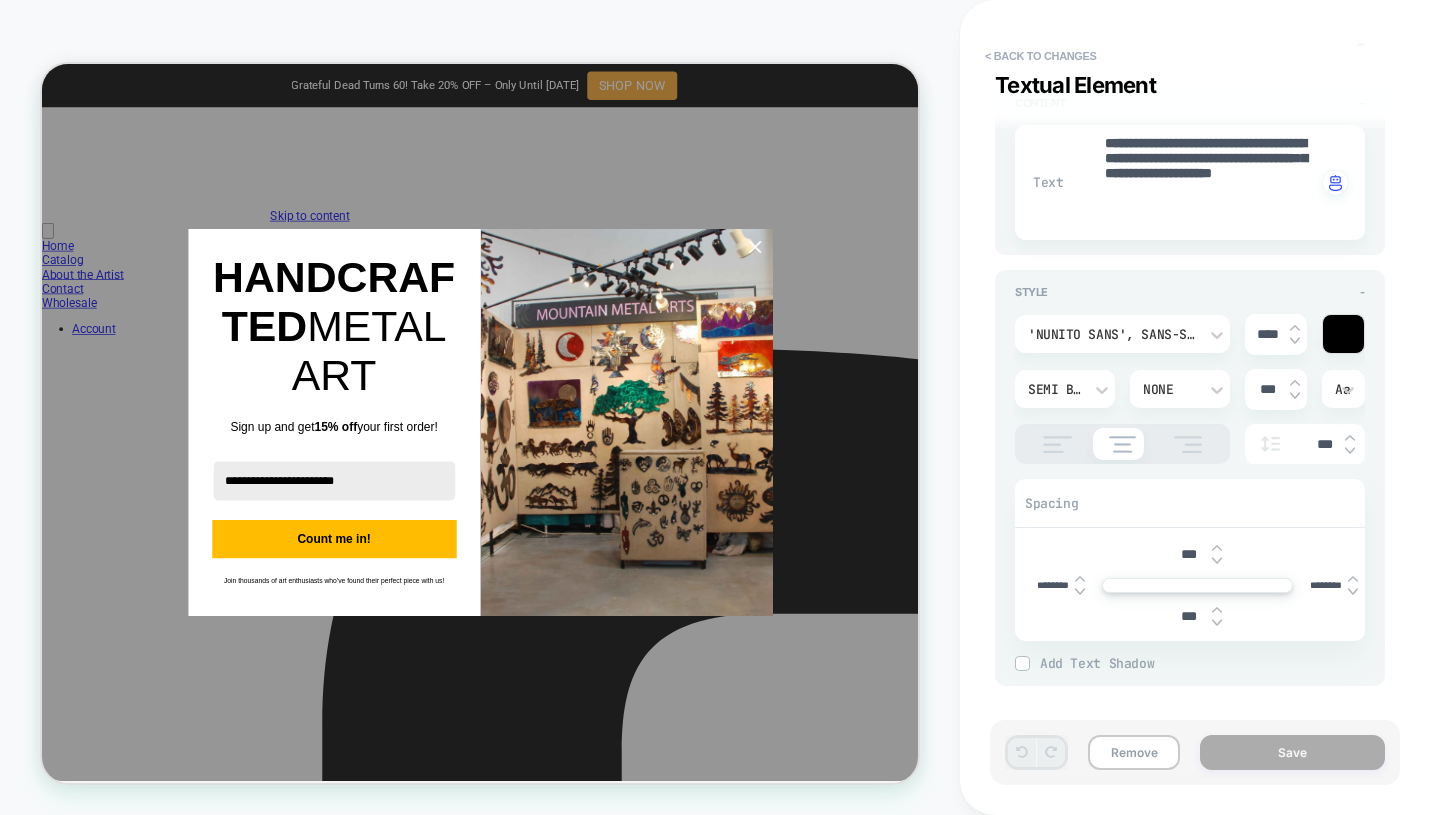 scroll, scrollTop: 0, scrollLeft: 0, axis: both 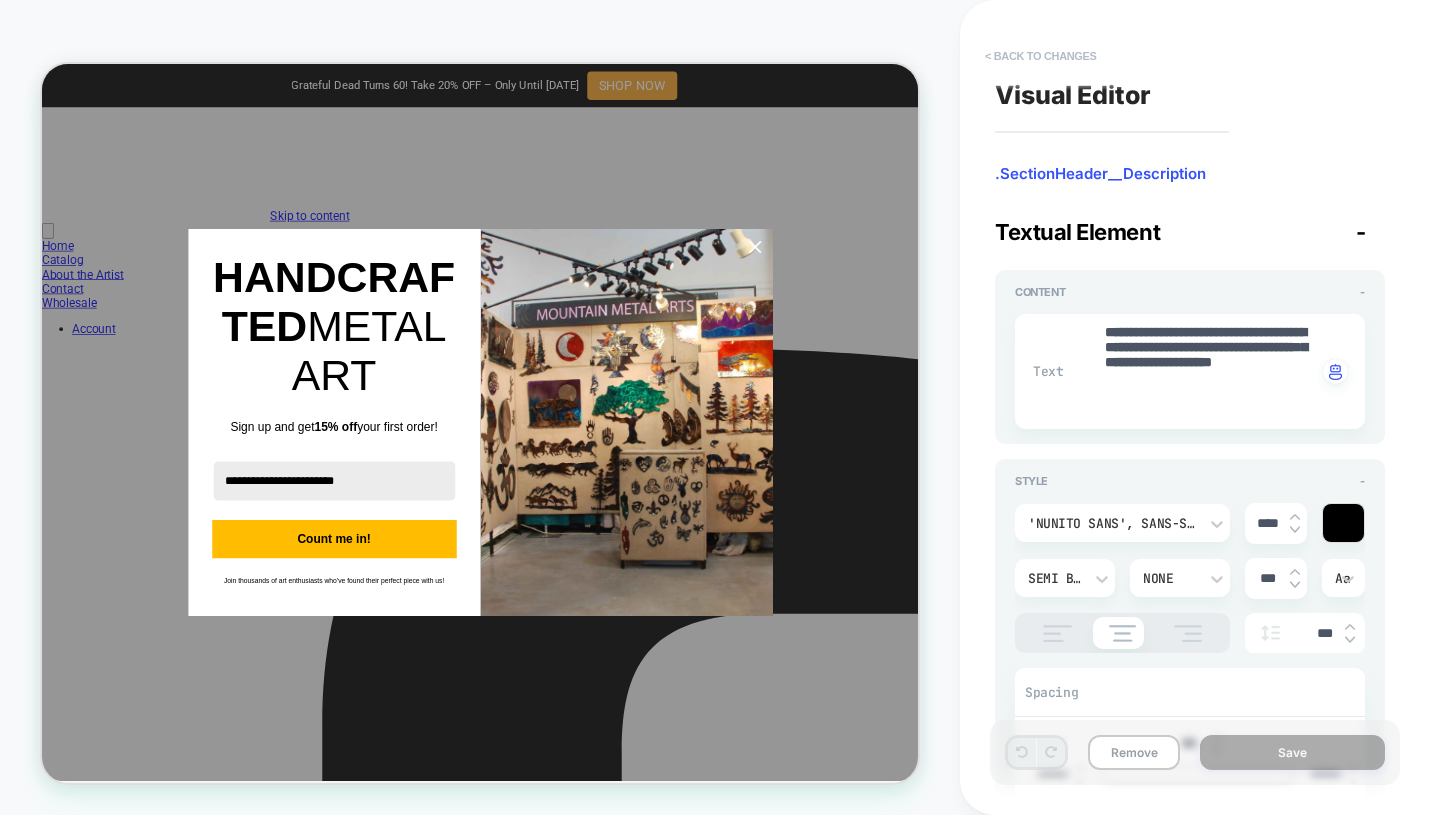 click on "< Back to changes" at bounding box center (1041, 56) 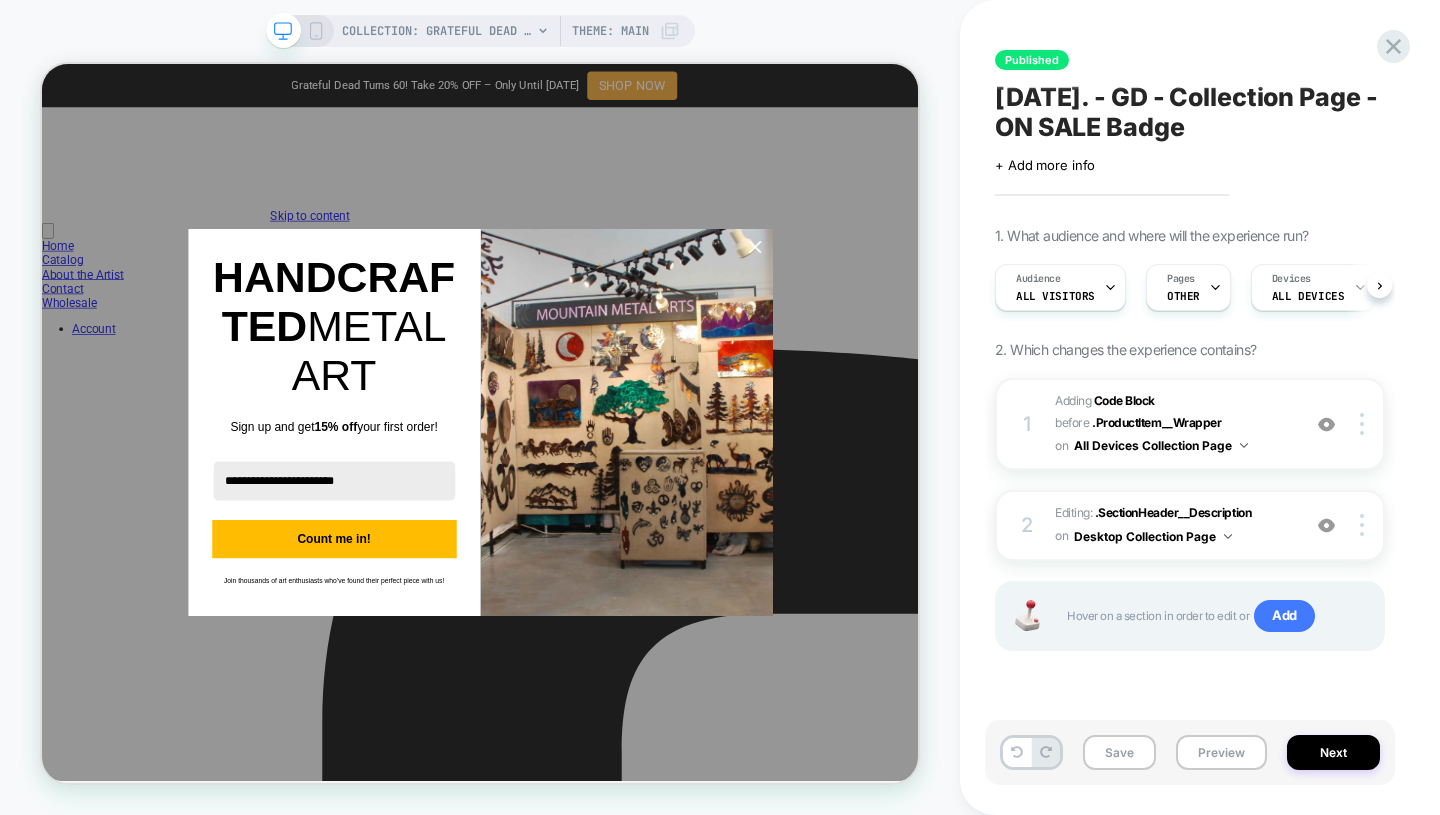 scroll, scrollTop: 0, scrollLeft: 1, axis: horizontal 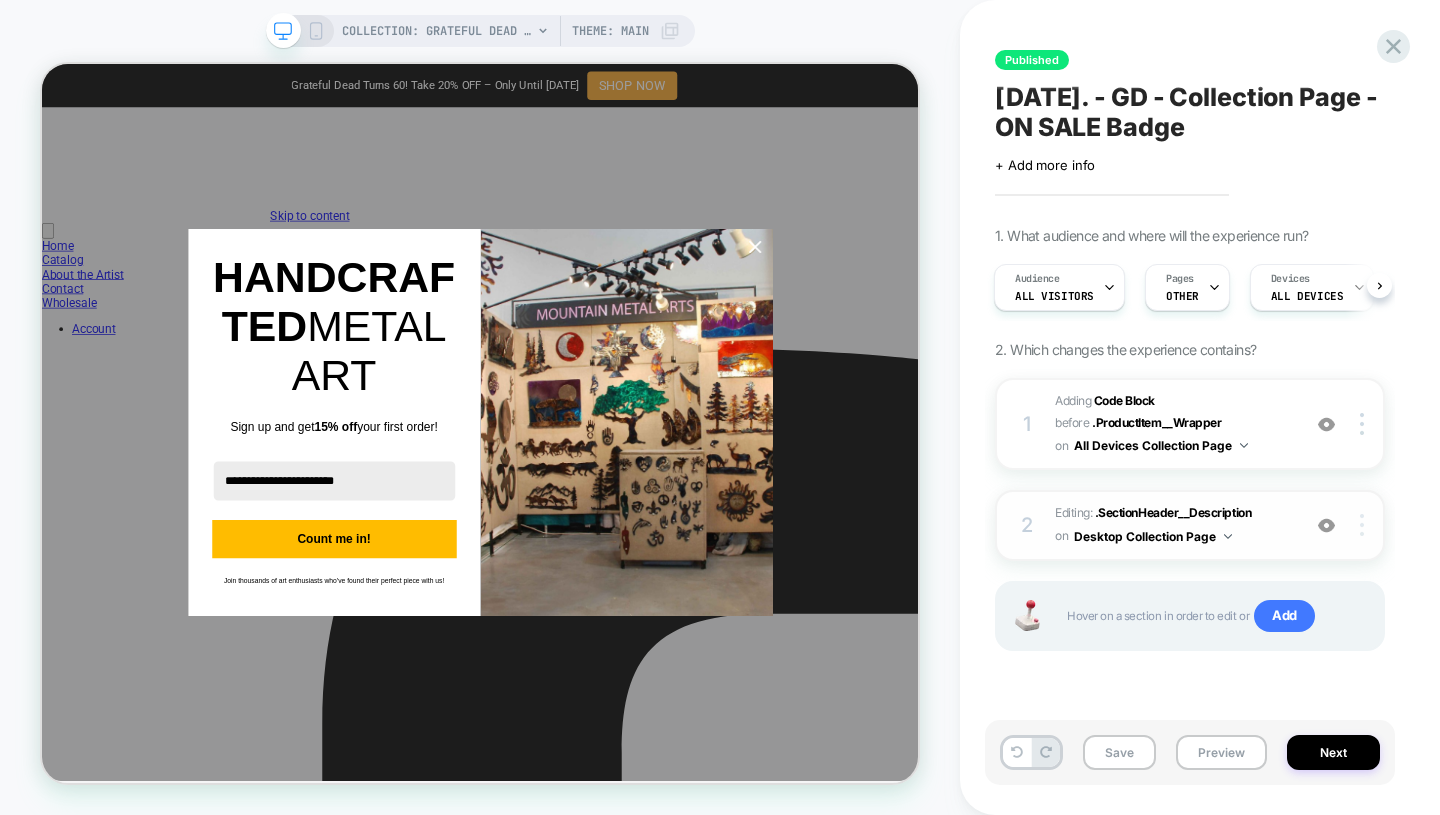 click at bounding box center (1365, 525) 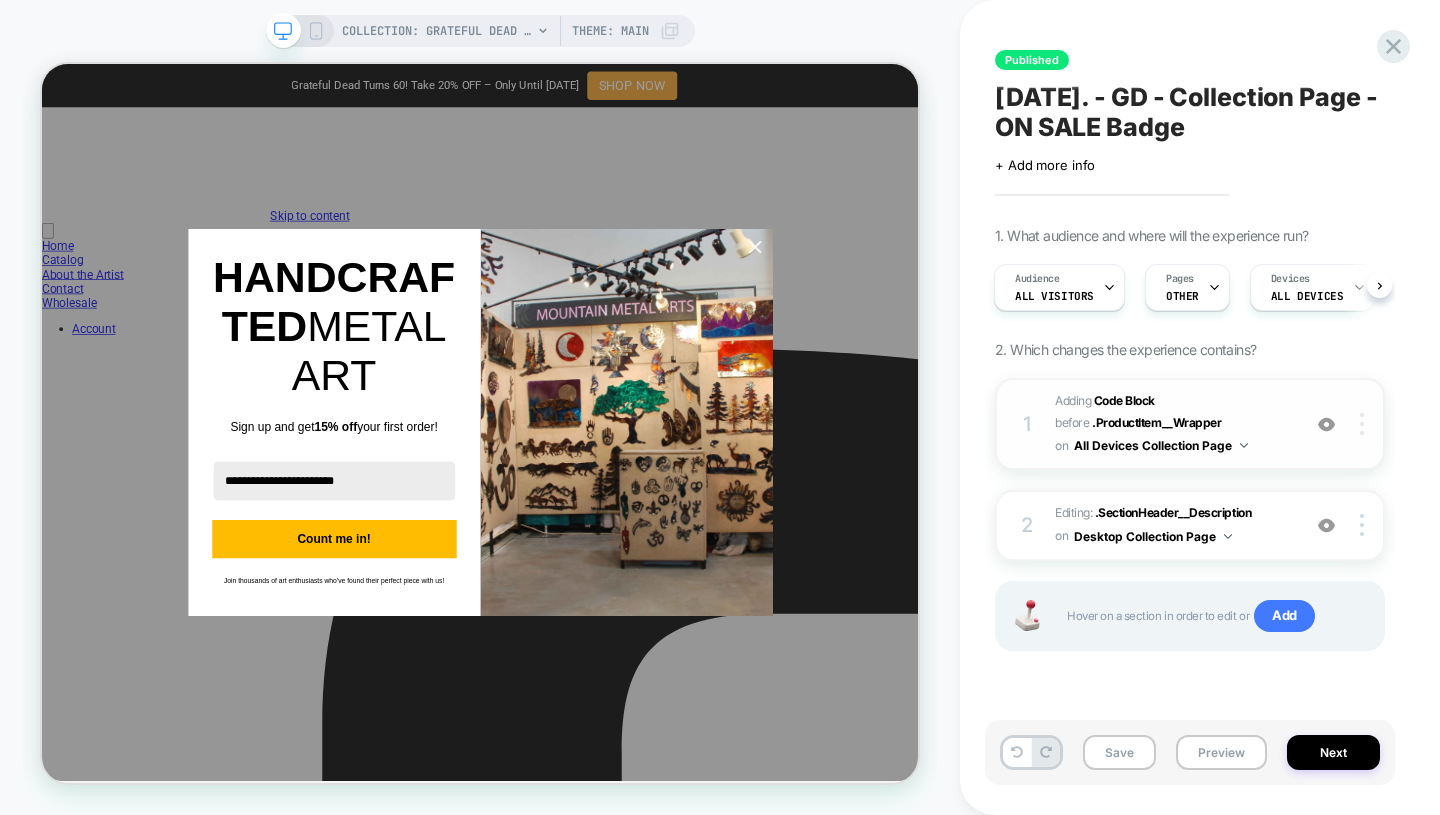click at bounding box center [1365, 424] 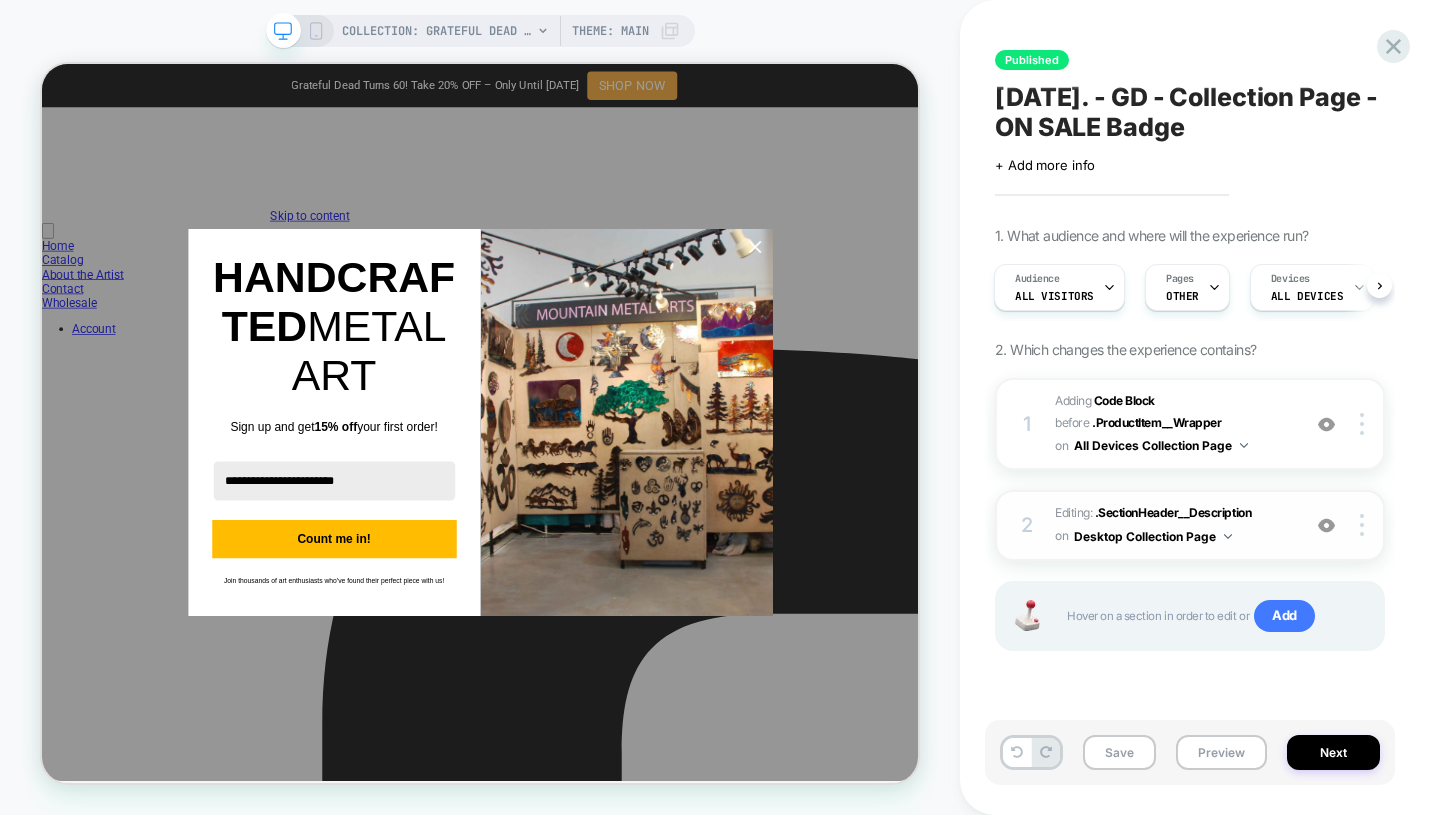 click on "Desktop Collection Page" at bounding box center (1153, 536) 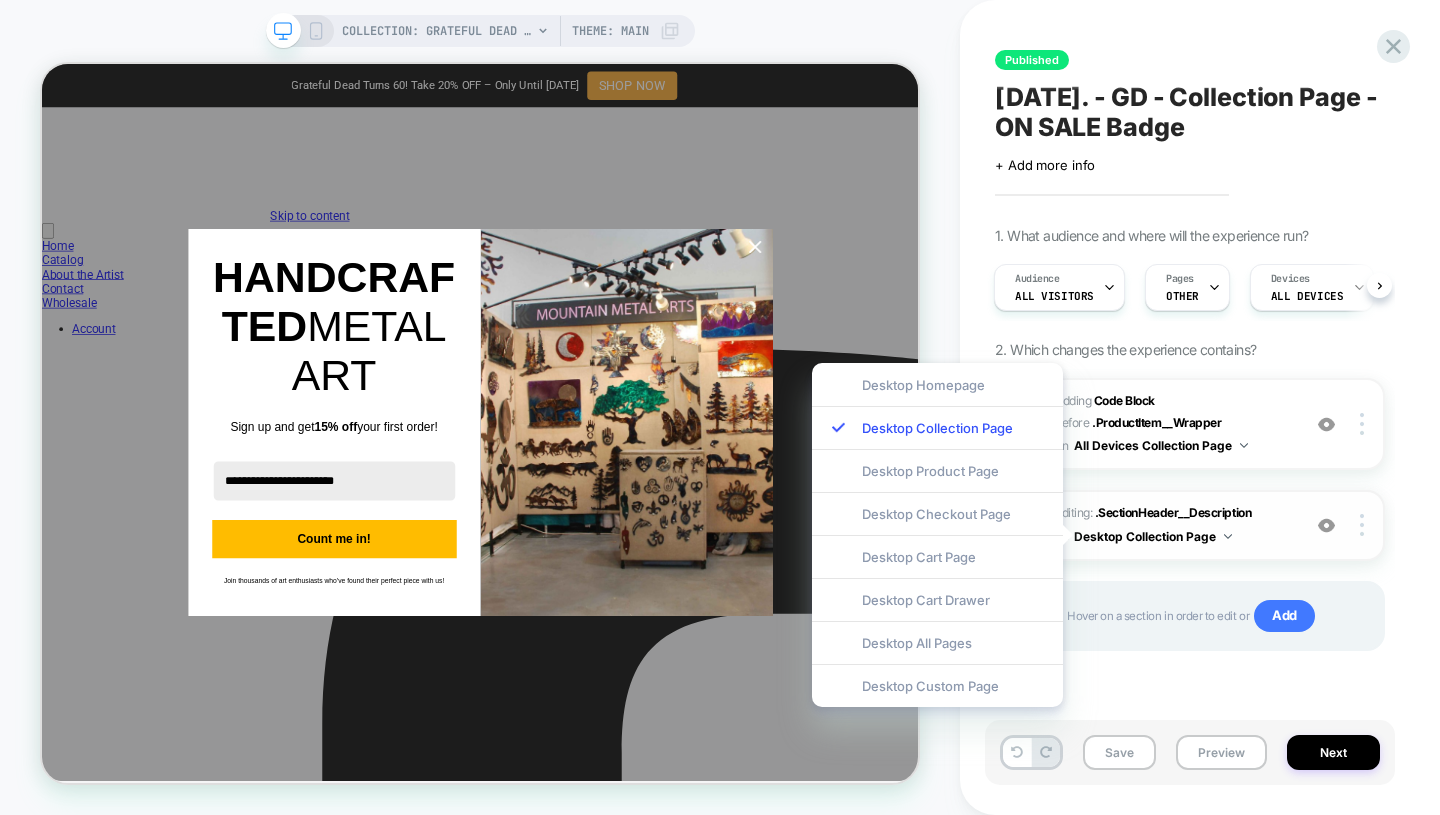 click on "Desktop Collection Page" at bounding box center [1153, 536] 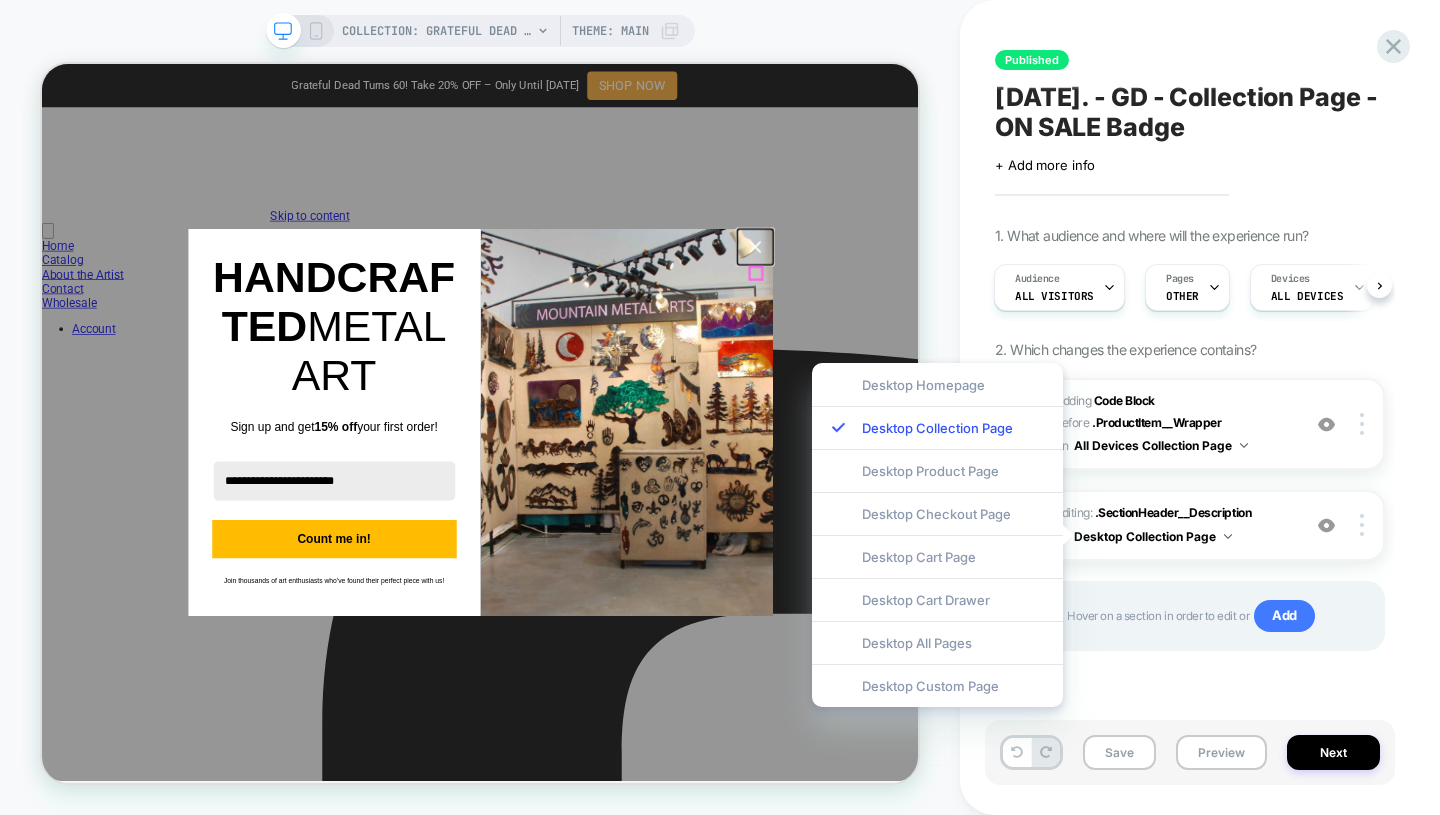 click 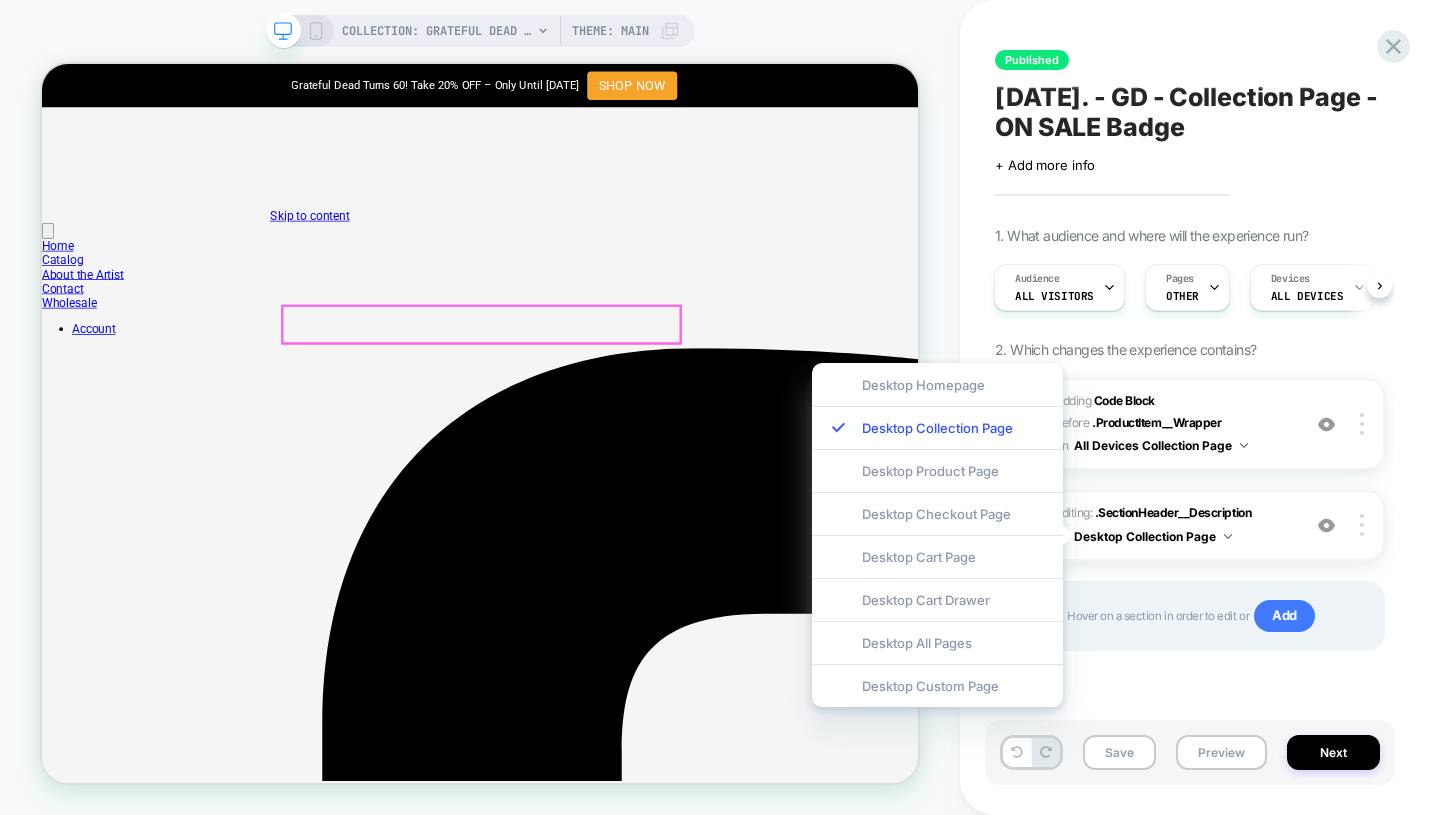 click on "Grateful Dead 60th Anniversary Exclusive: Enjoy 20% OFF GD Collection before the offer ends on [DATE]!" at bounding box center [415, 13718] 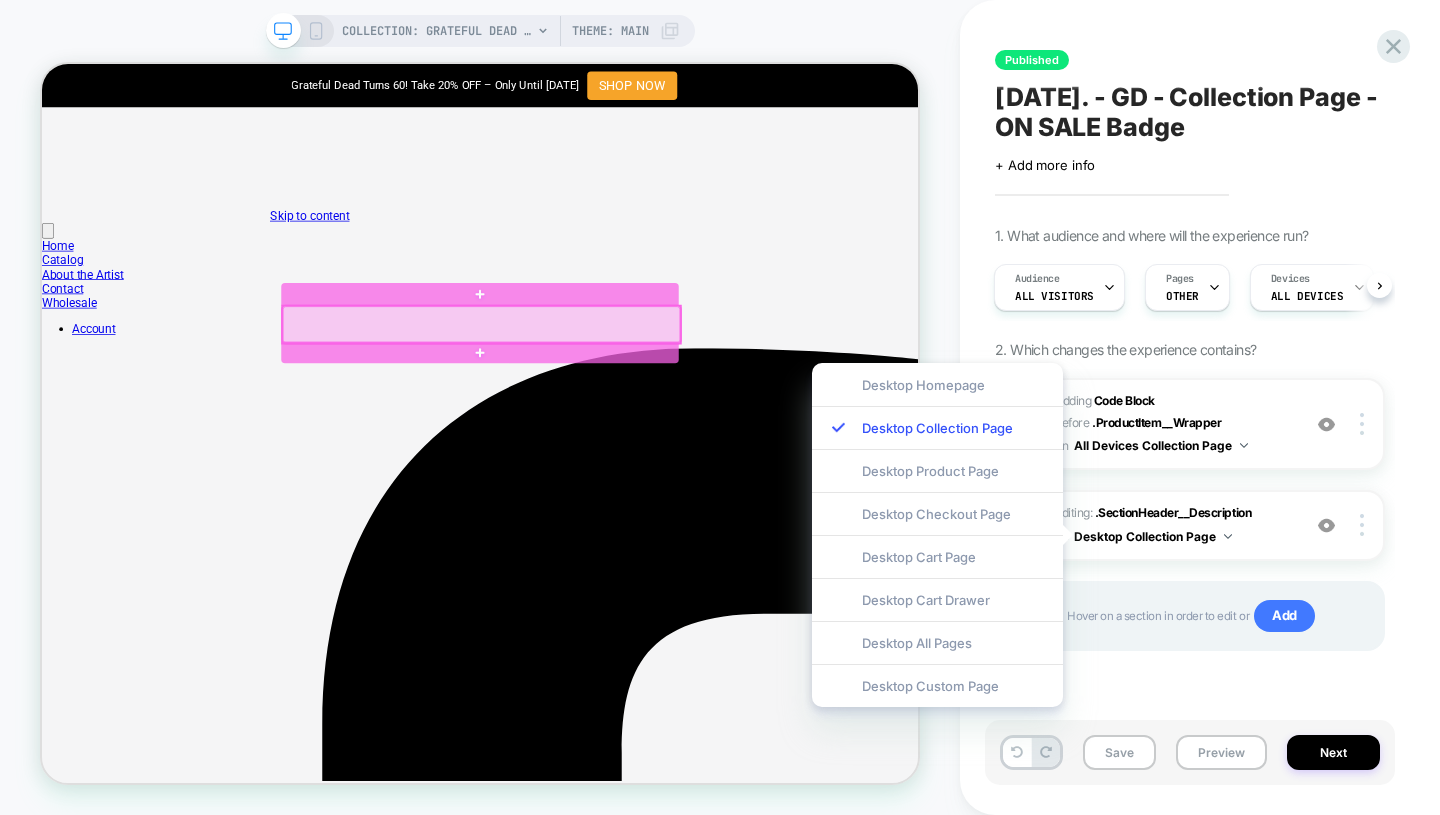 click at bounding box center (628, 412) 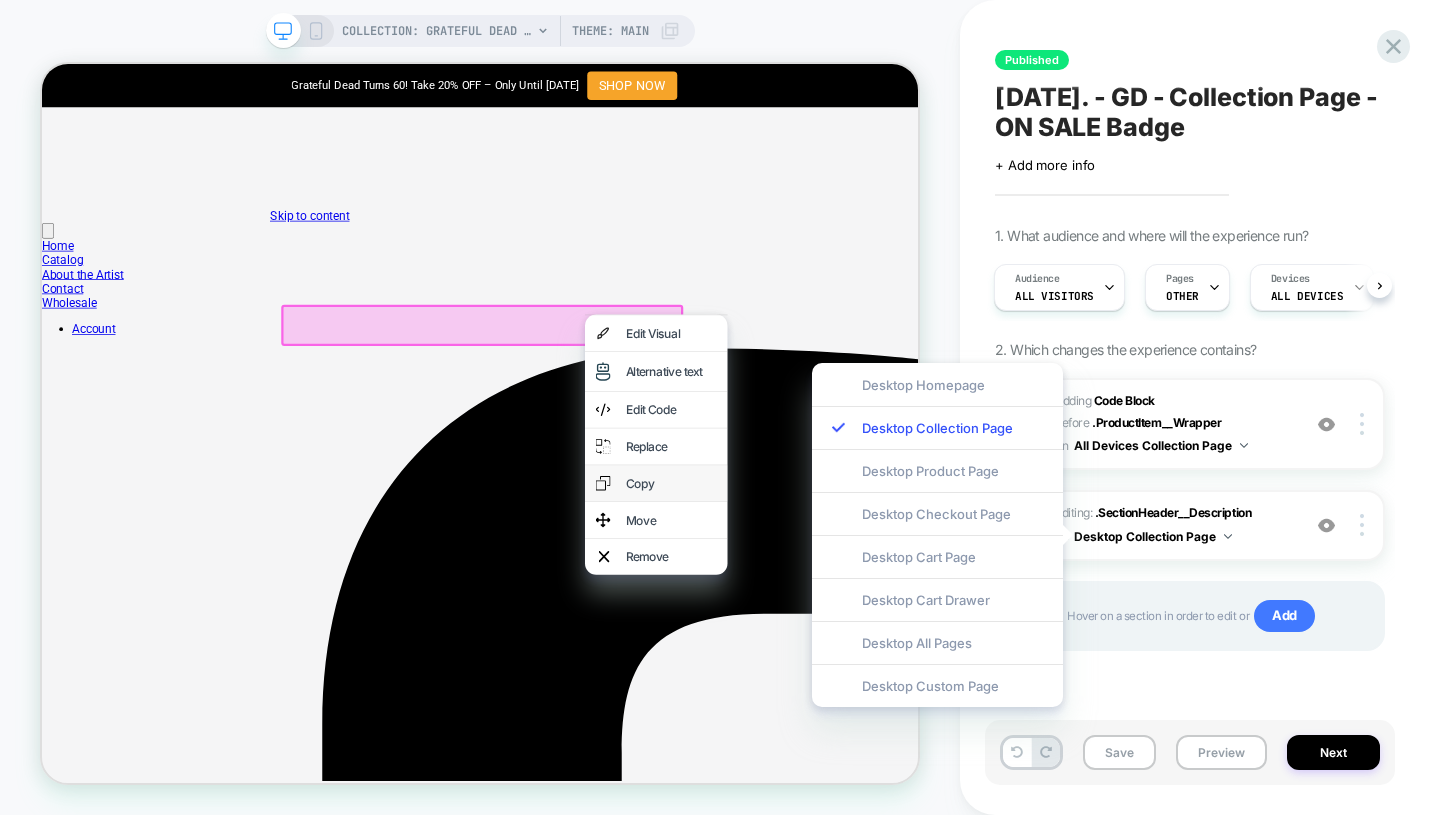 click on "Copy" at bounding box center [881, 623] 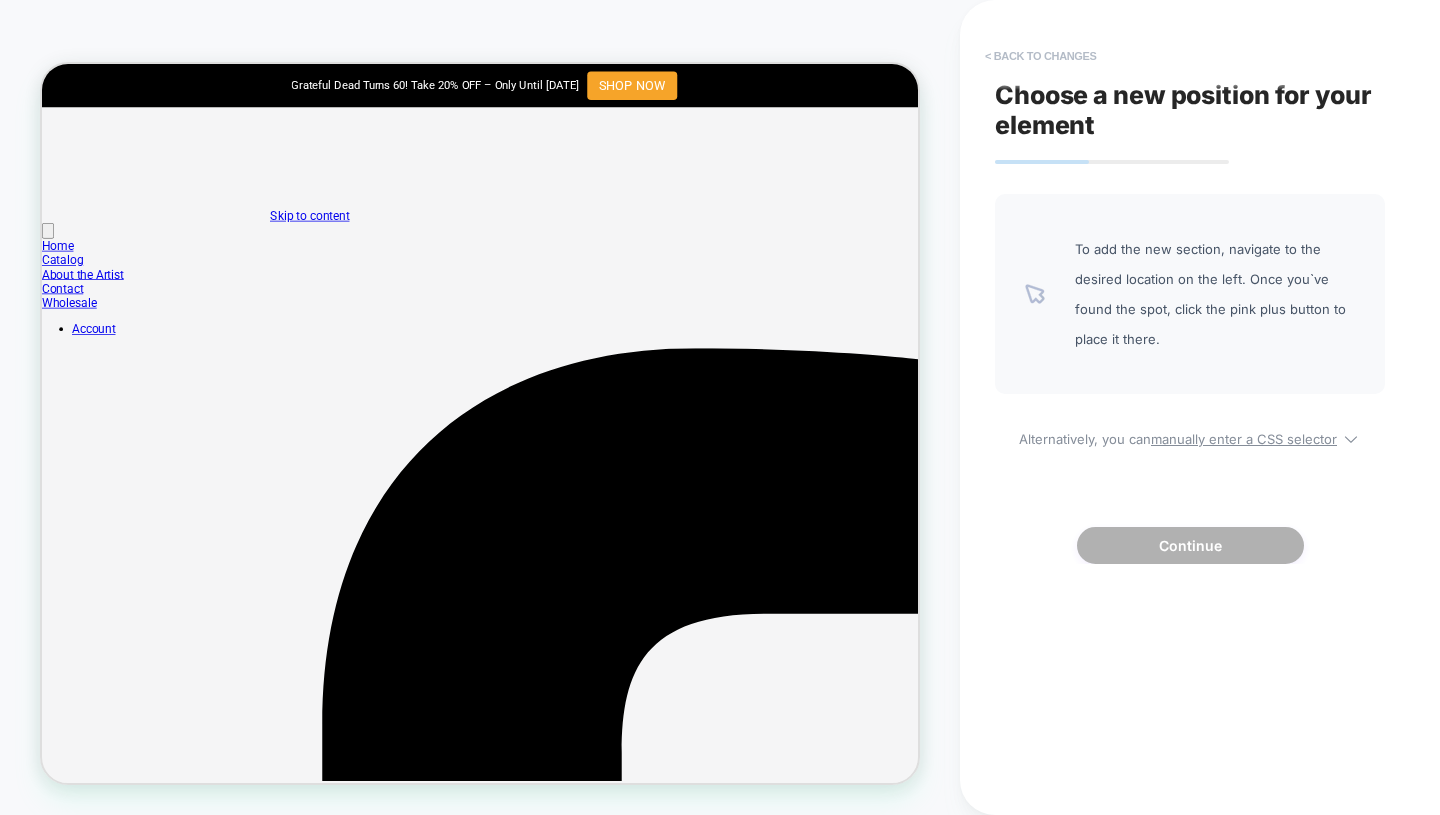 click on "< Back to changes" at bounding box center [1041, 56] 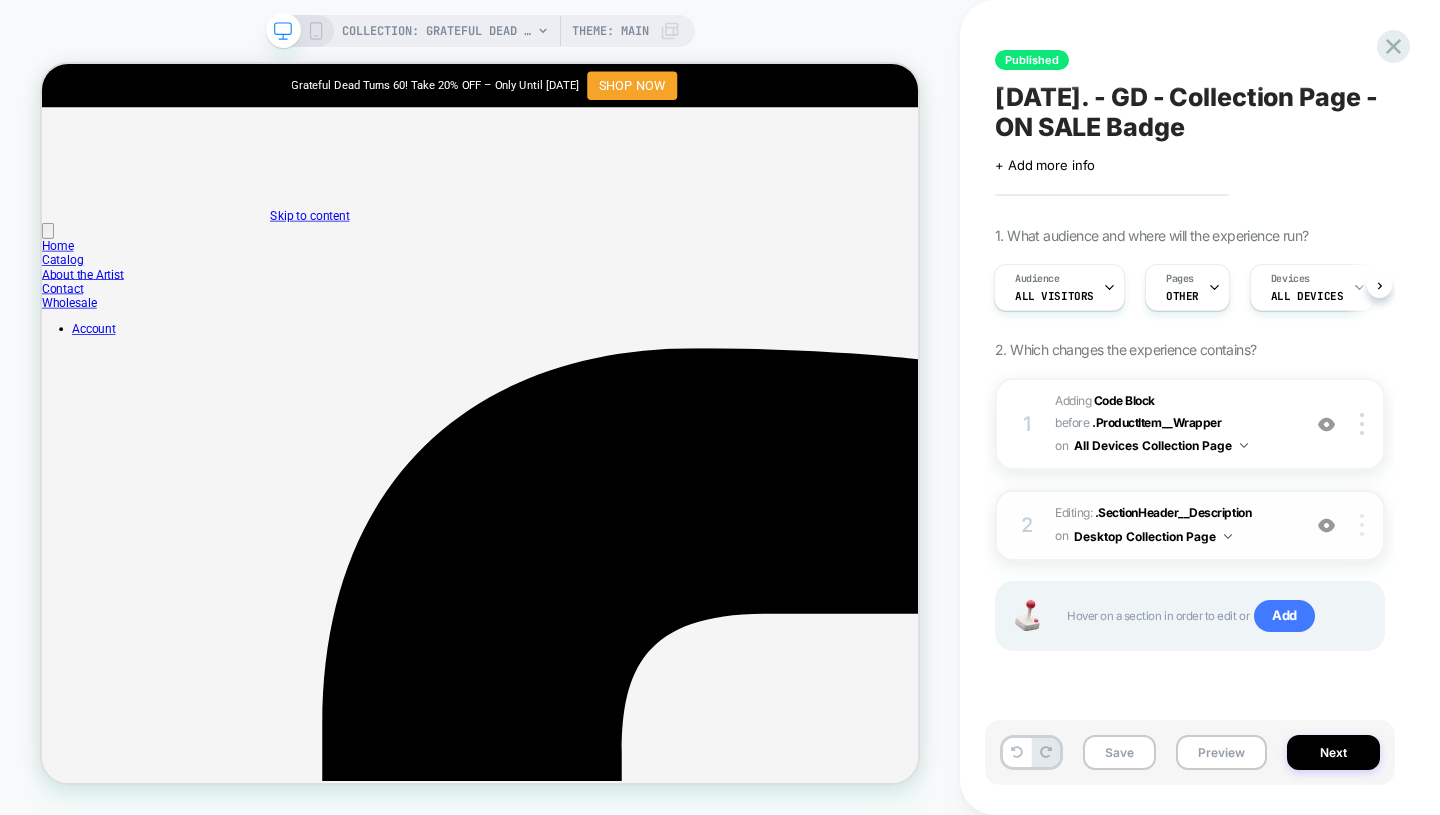 click at bounding box center (1362, 525) 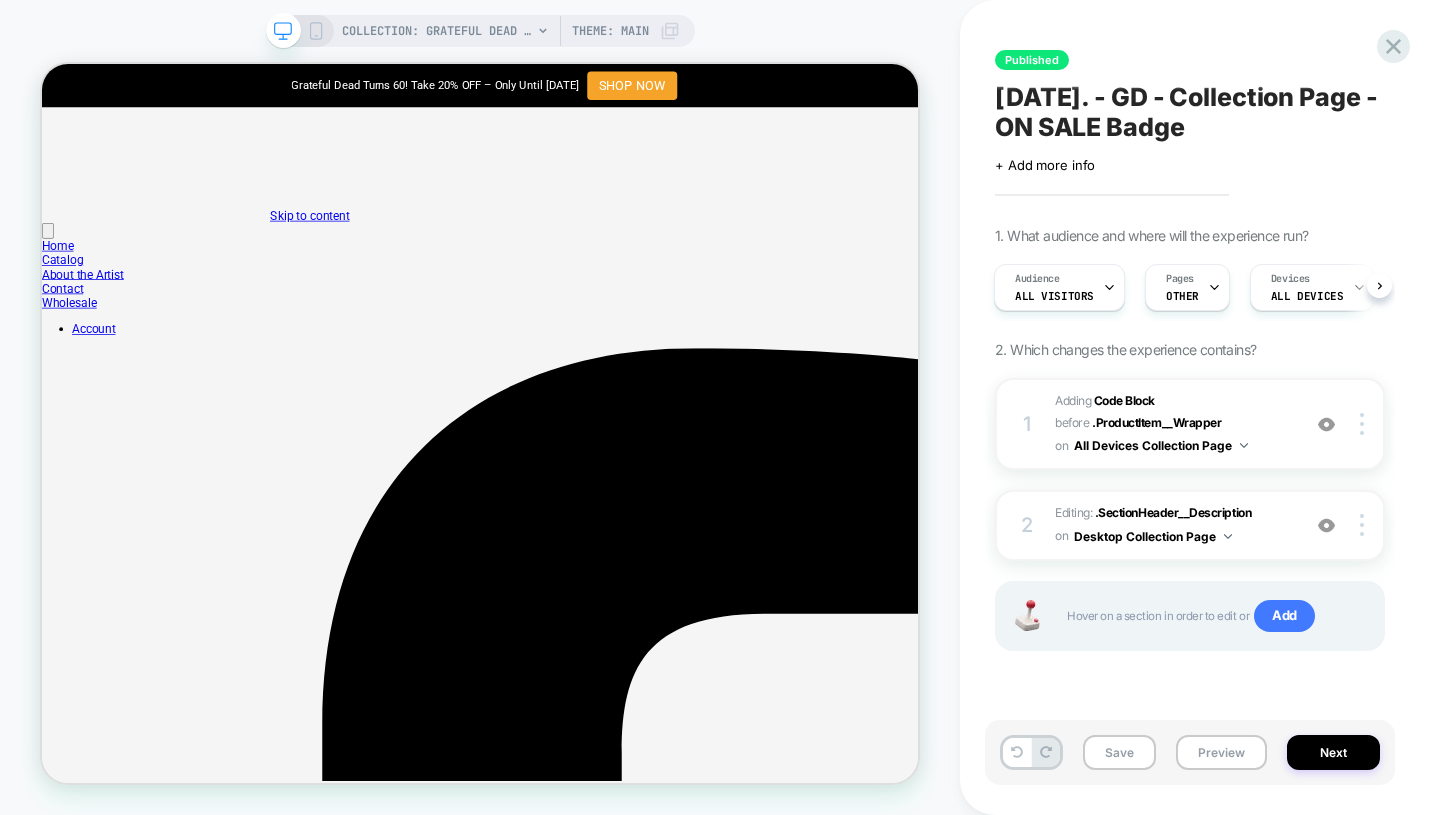click on "Published [DATE]. - GD - Collection Page - ON SALE Badge Click to edit experience details + Add more info 1. What audience and where will the experience run? Audience All Visitors Pages OTHER Devices ALL DEVICES Trigger Page Load 2. Which changes the experience contains? 1 Adding   Code Block   BEFORE .ProductItem__Wrapper .ProductItem__Wrapper   on All Devices Collection Page Add Before Add After Duplicate Replace Position Copy CSS Selector Rename Target   Desktop Delete 2 Editing :   .SectionHeader__Description .SectionHeader__Description   on Desktop Collection Page Add Before Add After Delete Hover on a section in order to edit or  Add  Save Preview Next" at bounding box center (1200, 407) 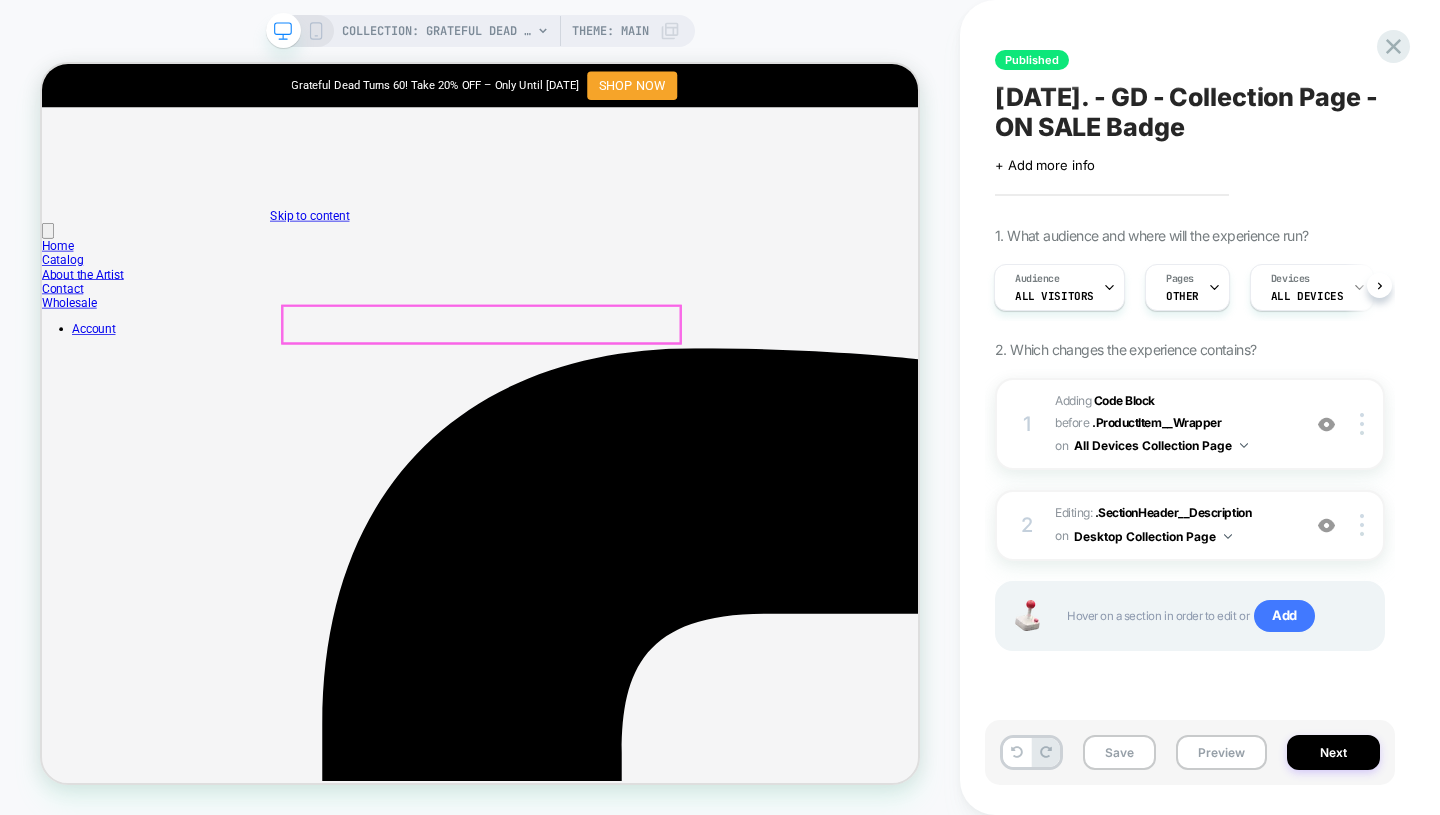 click on "Grateful Dead 60th Anniversary Exclusive: Enjoy 20% OFF GD Collection before the offer ends on [DATE]!" at bounding box center [626, 13718] 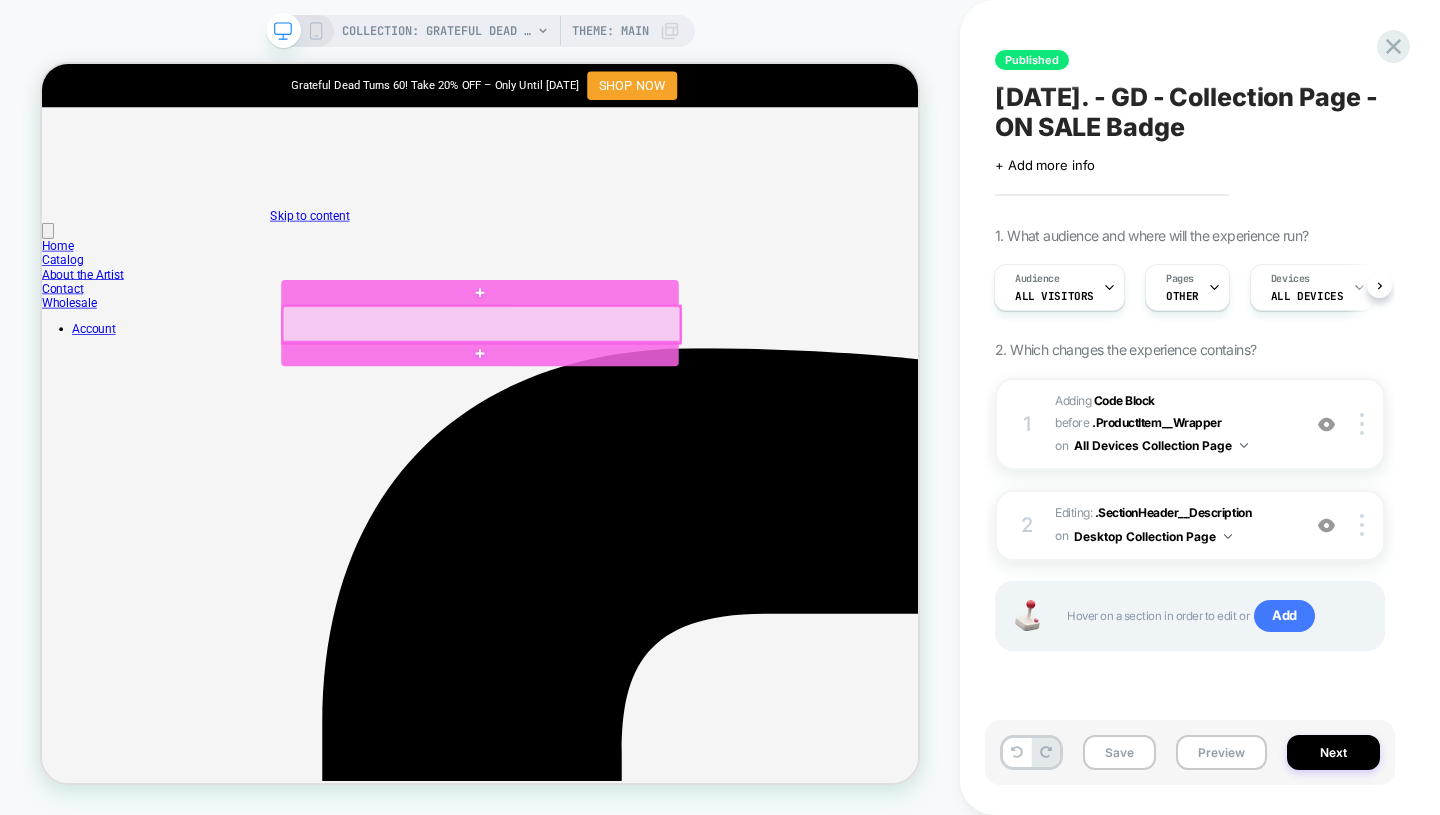 click at bounding box center [628, 412] 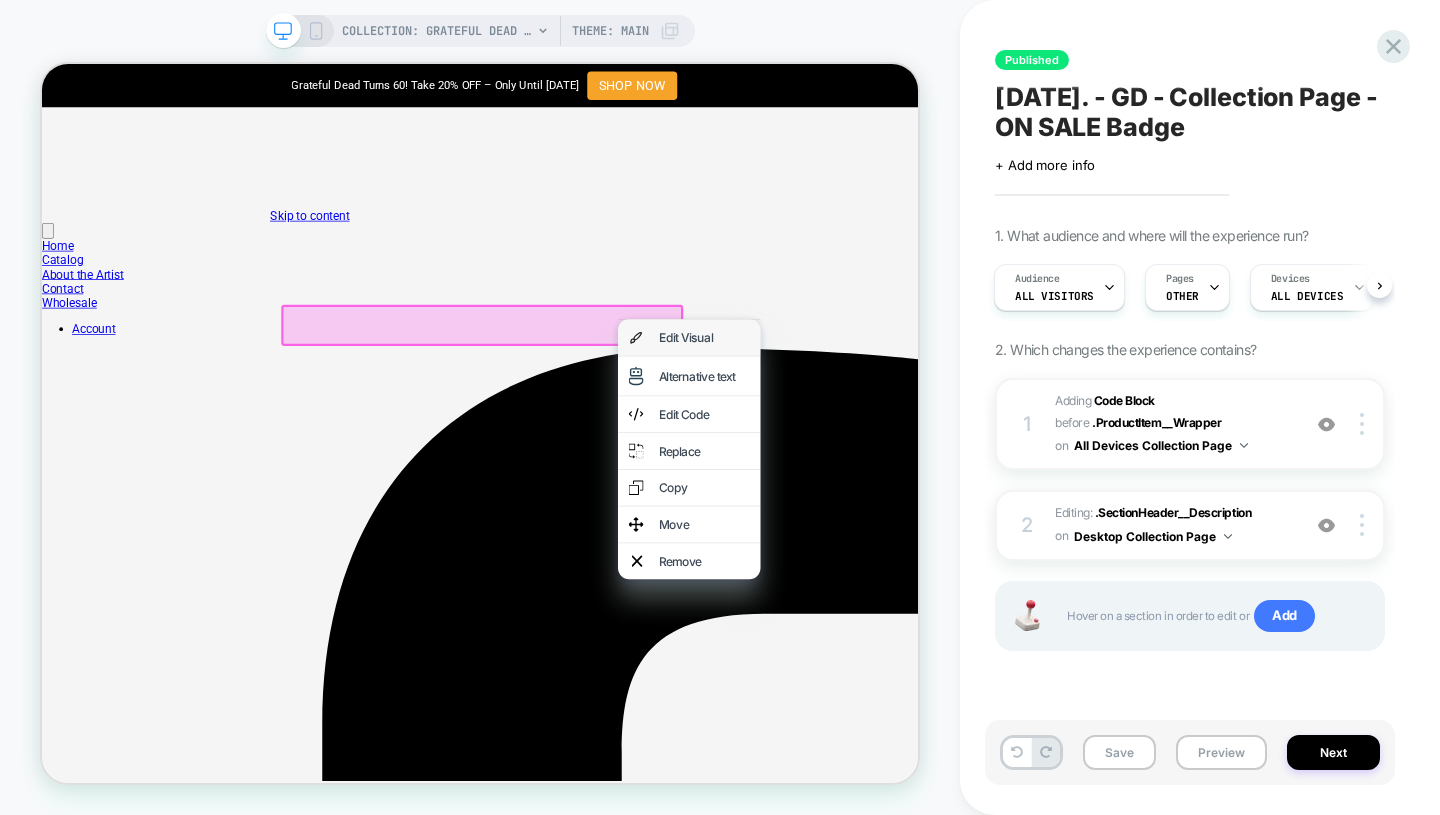 click on "Edit Visual" at bounding box center [925, 429] 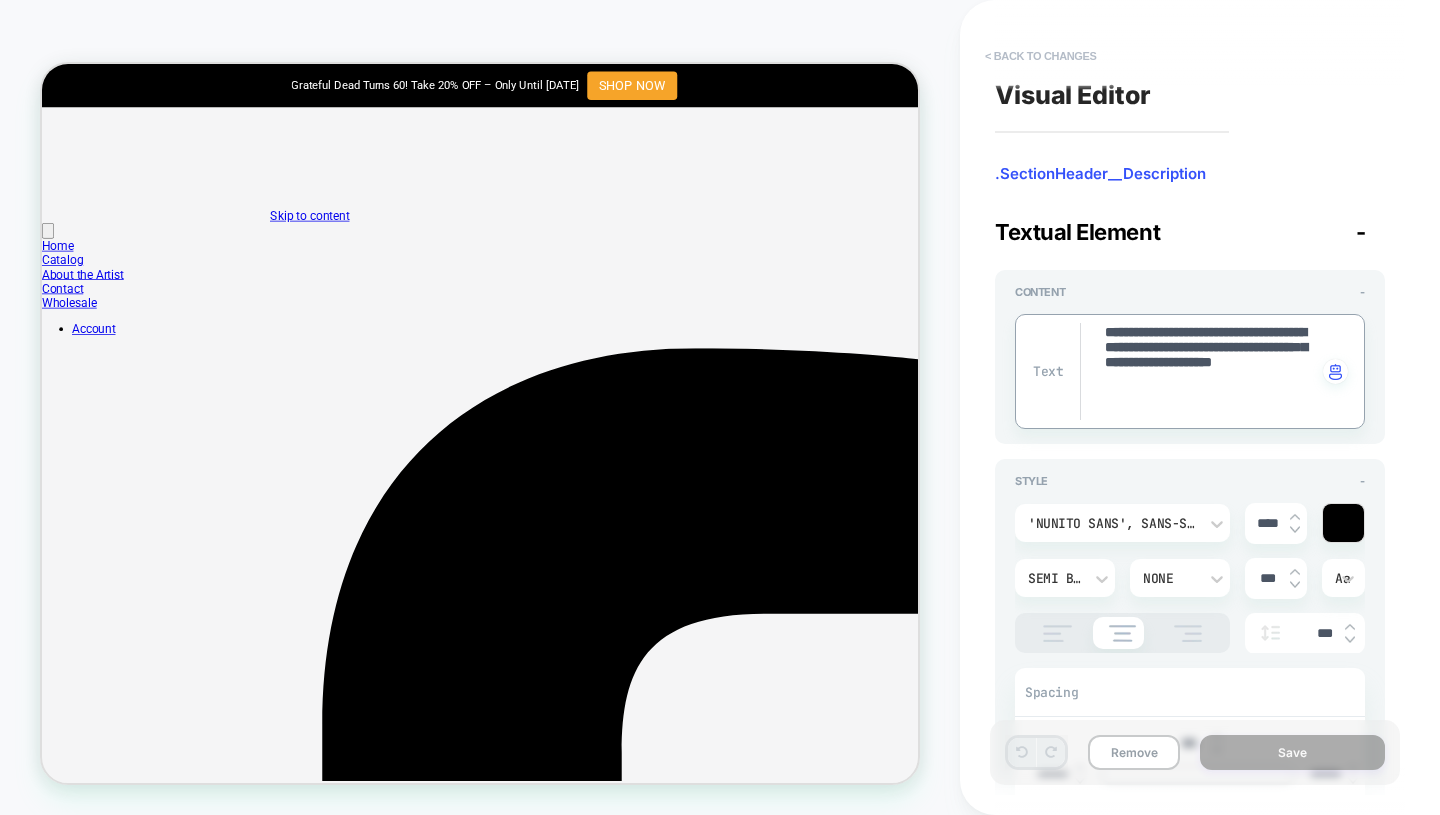 click on "< Back to changes" at bounding box center (1041, 56) 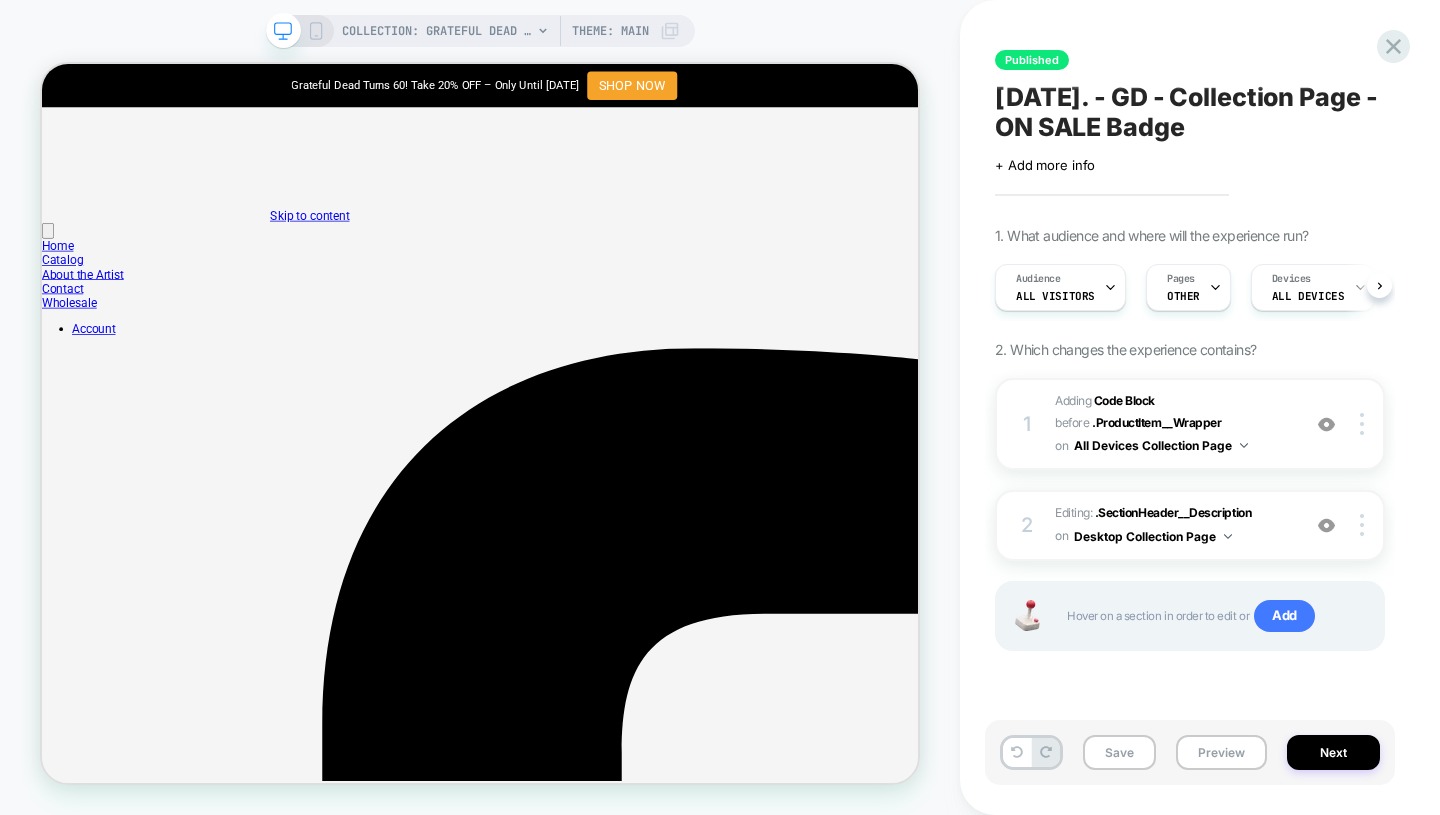 scroll, scrollTop: 0, scrollLeft: 1, axis: horizontal 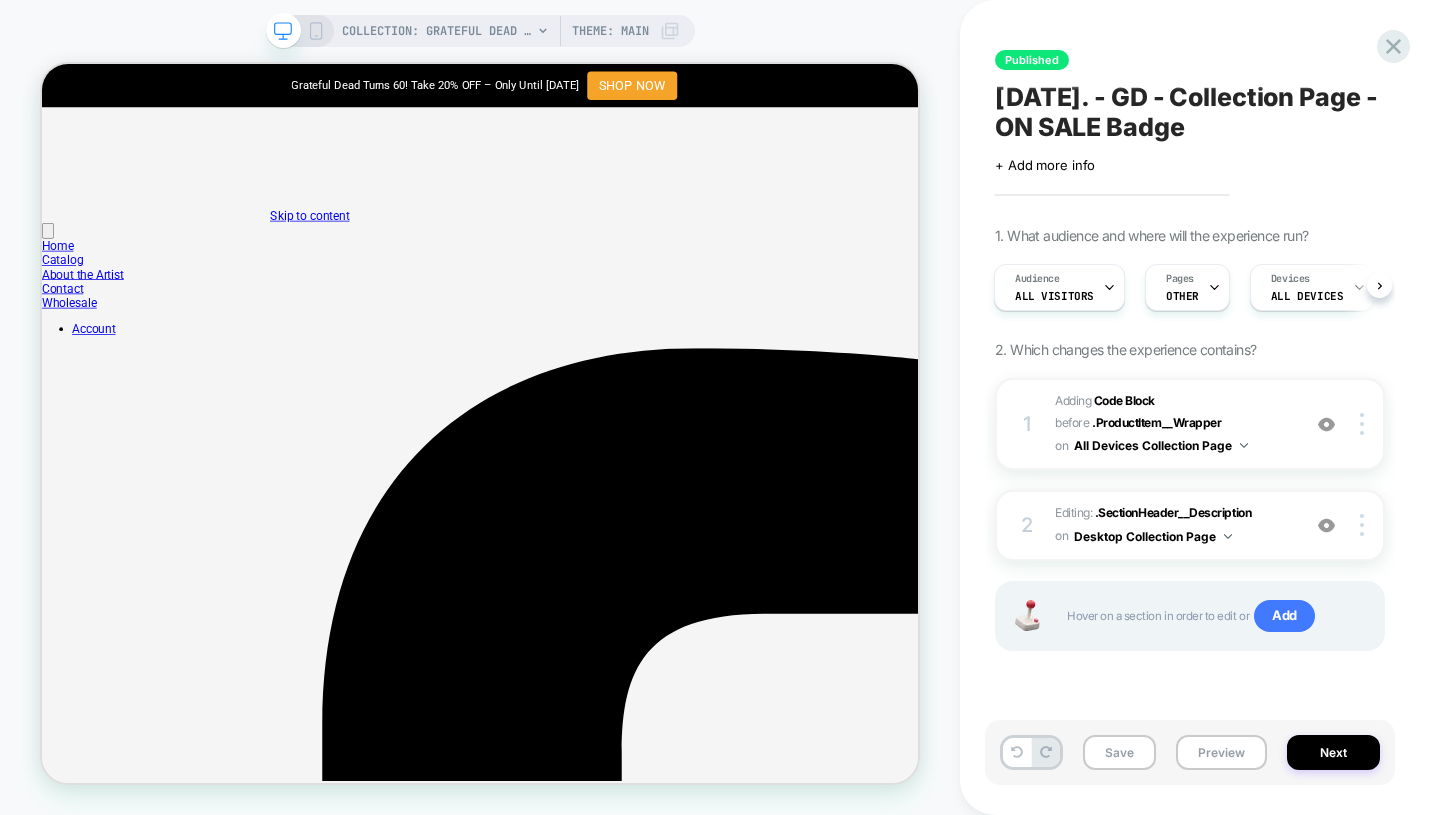 click 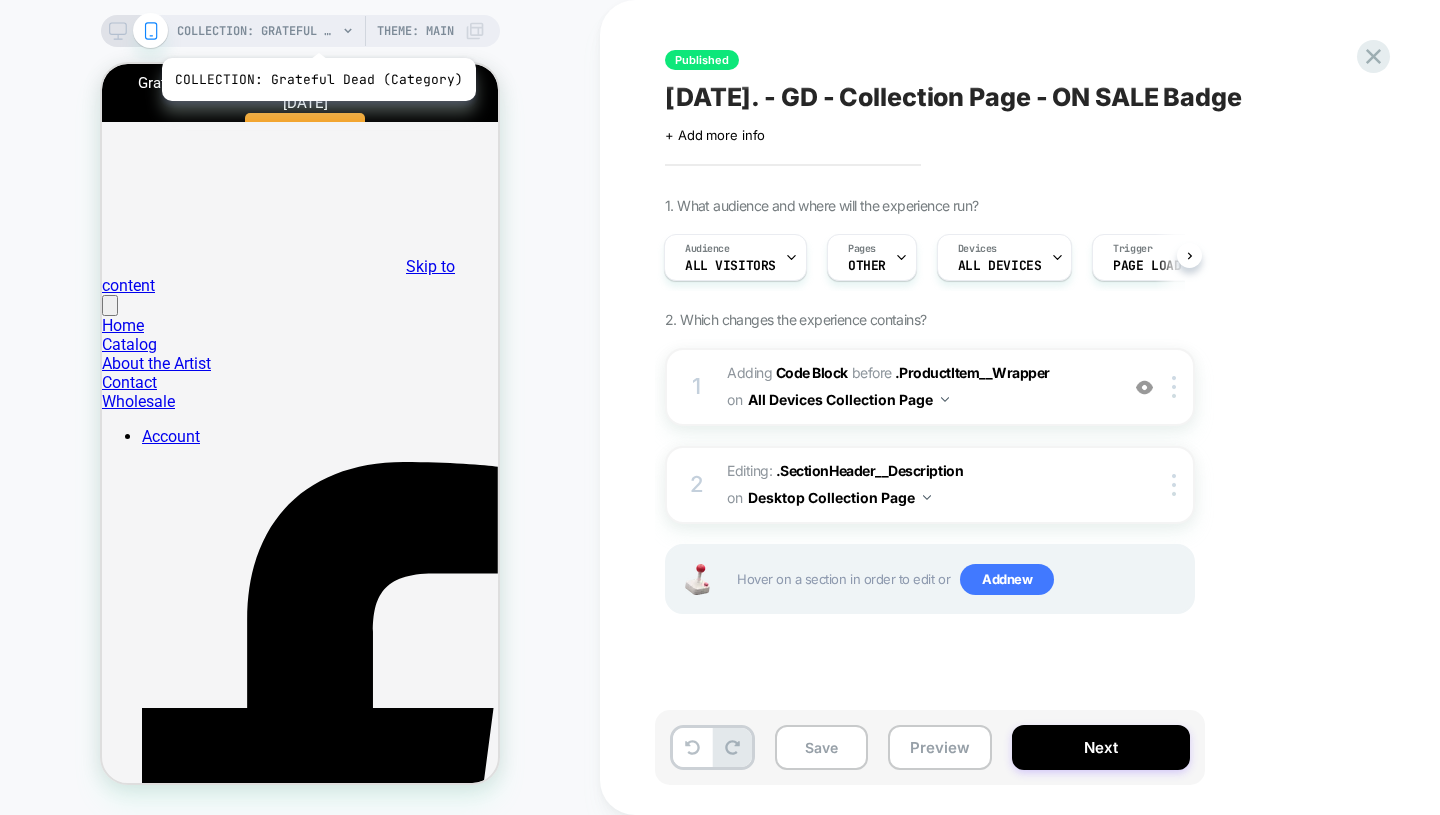 scroll, scrollTop: 0, scrollLeft: 0, axis: both 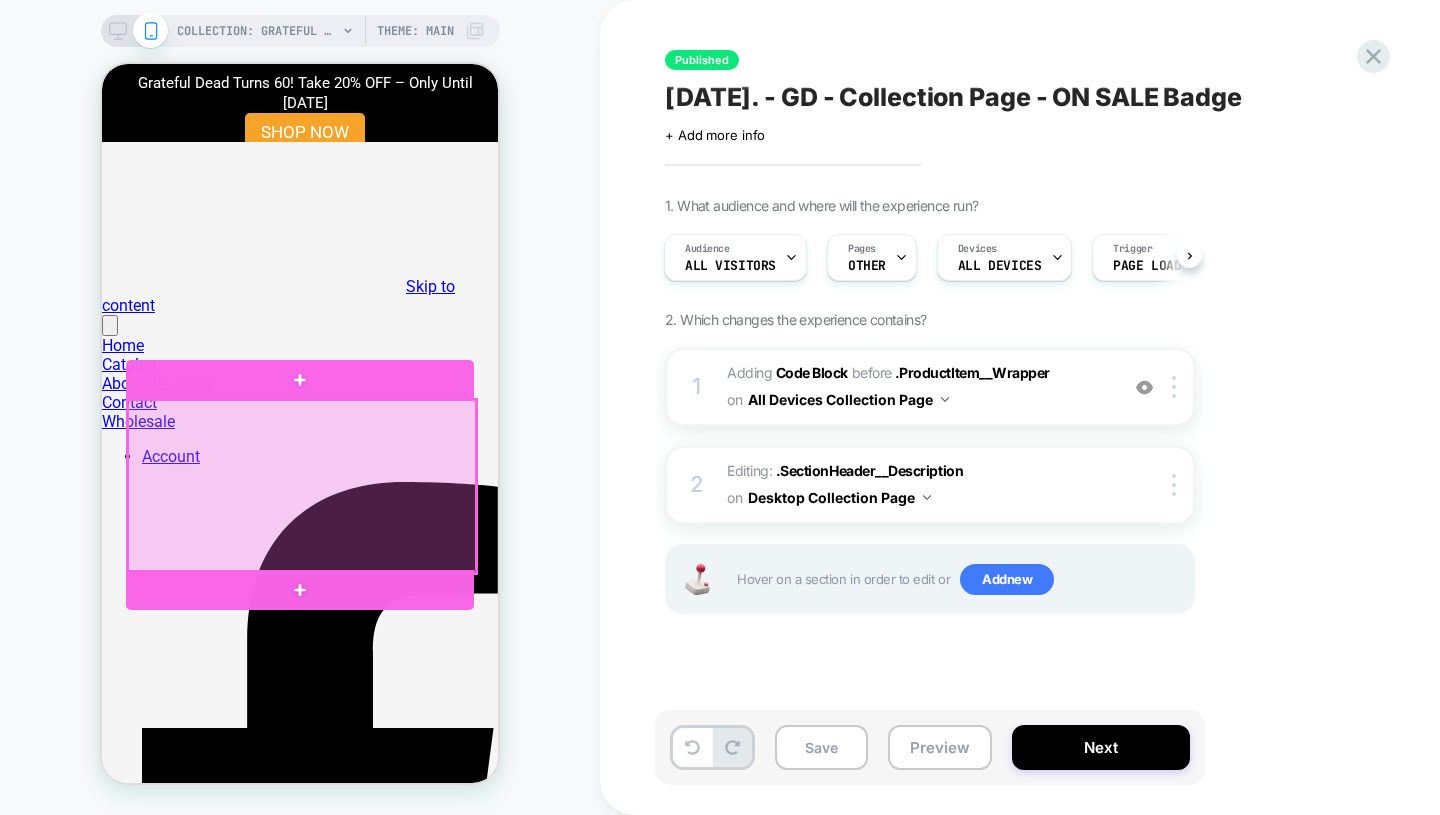 click at bounding box center [302, 486] 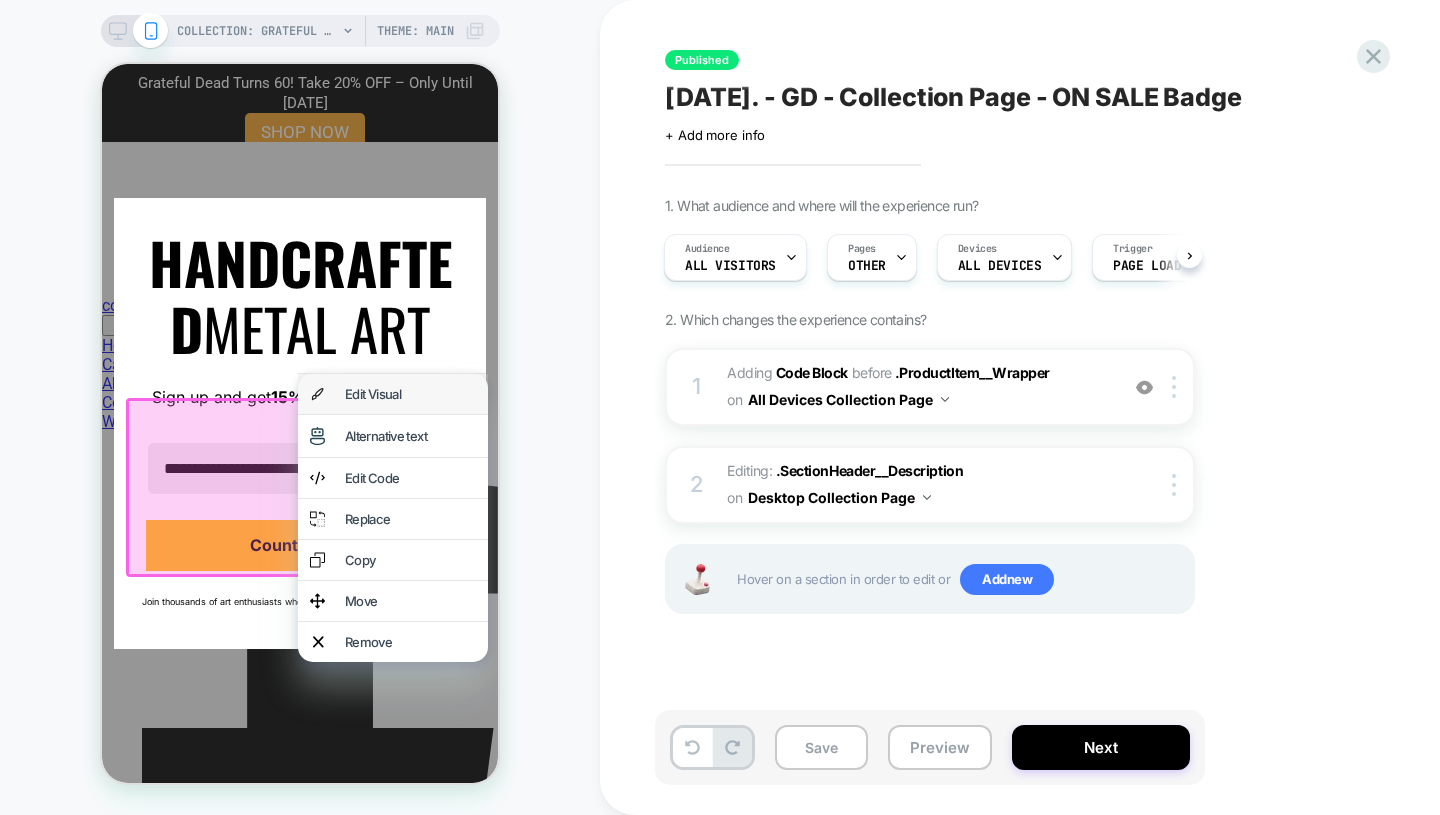 click on "Edit Visual" at bounding box center (410, 394) 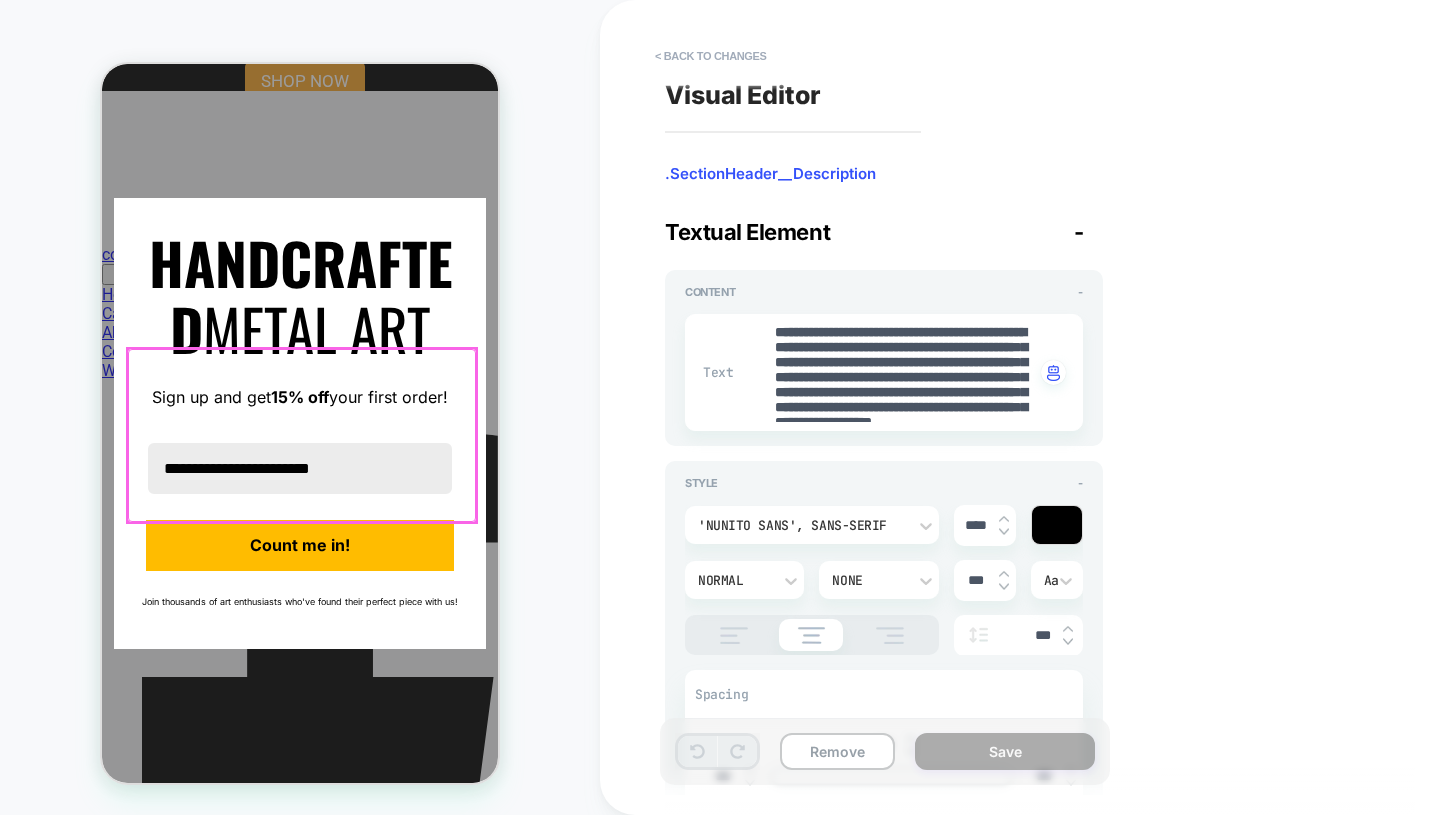 scroll, scrollTop: 61, scrollLeft: 0, axis: vertical 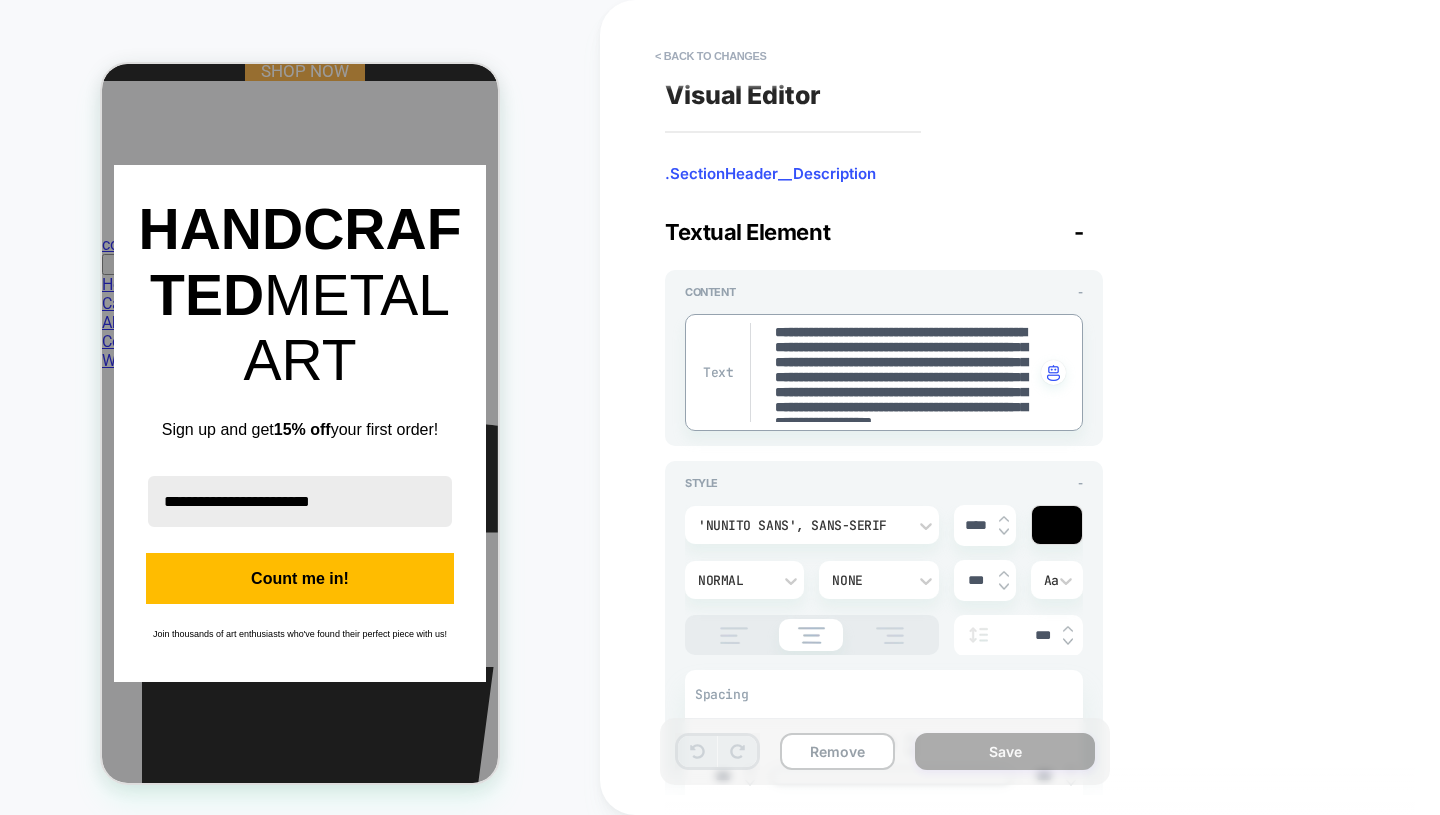 paste 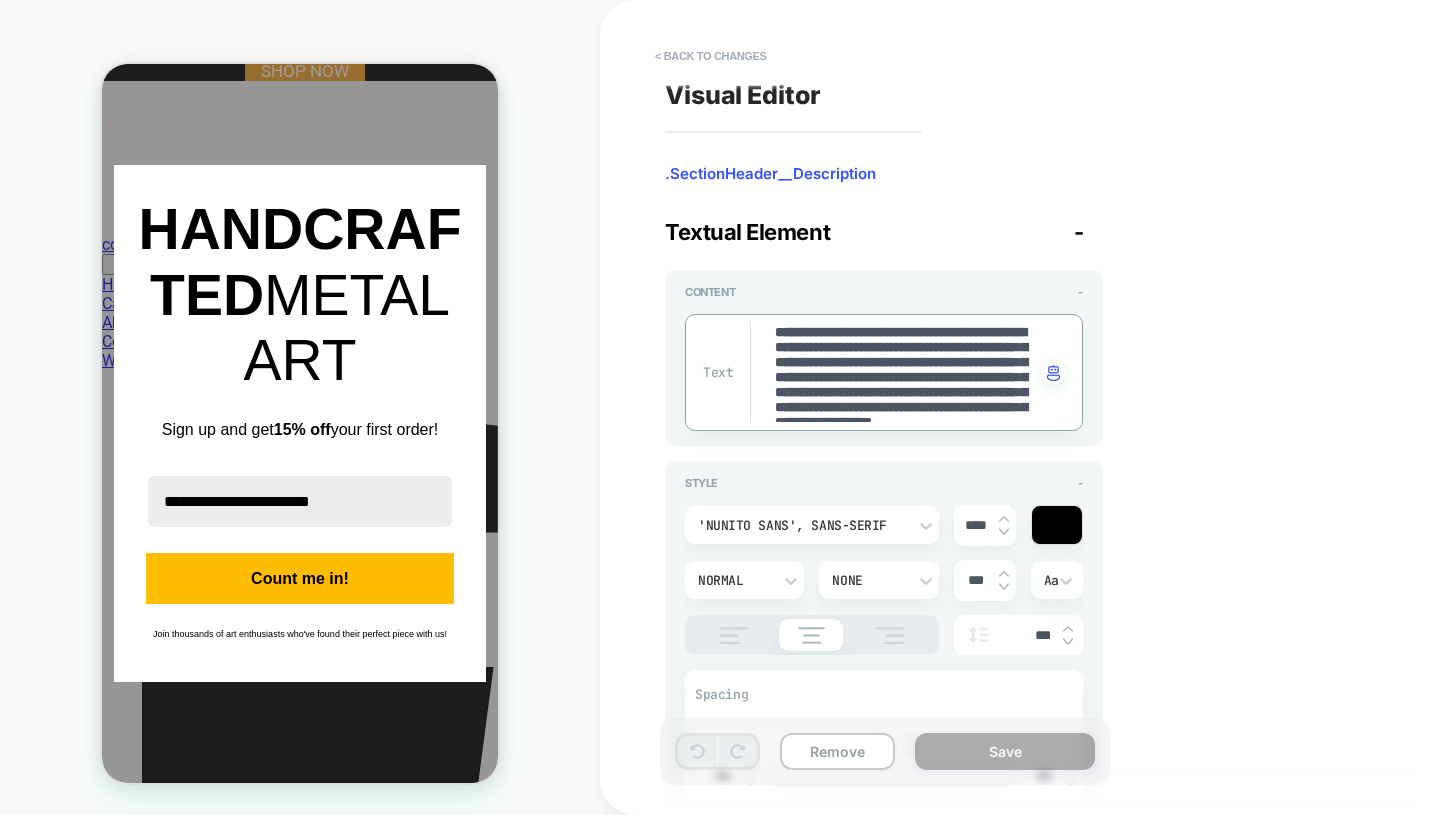 type on "*" 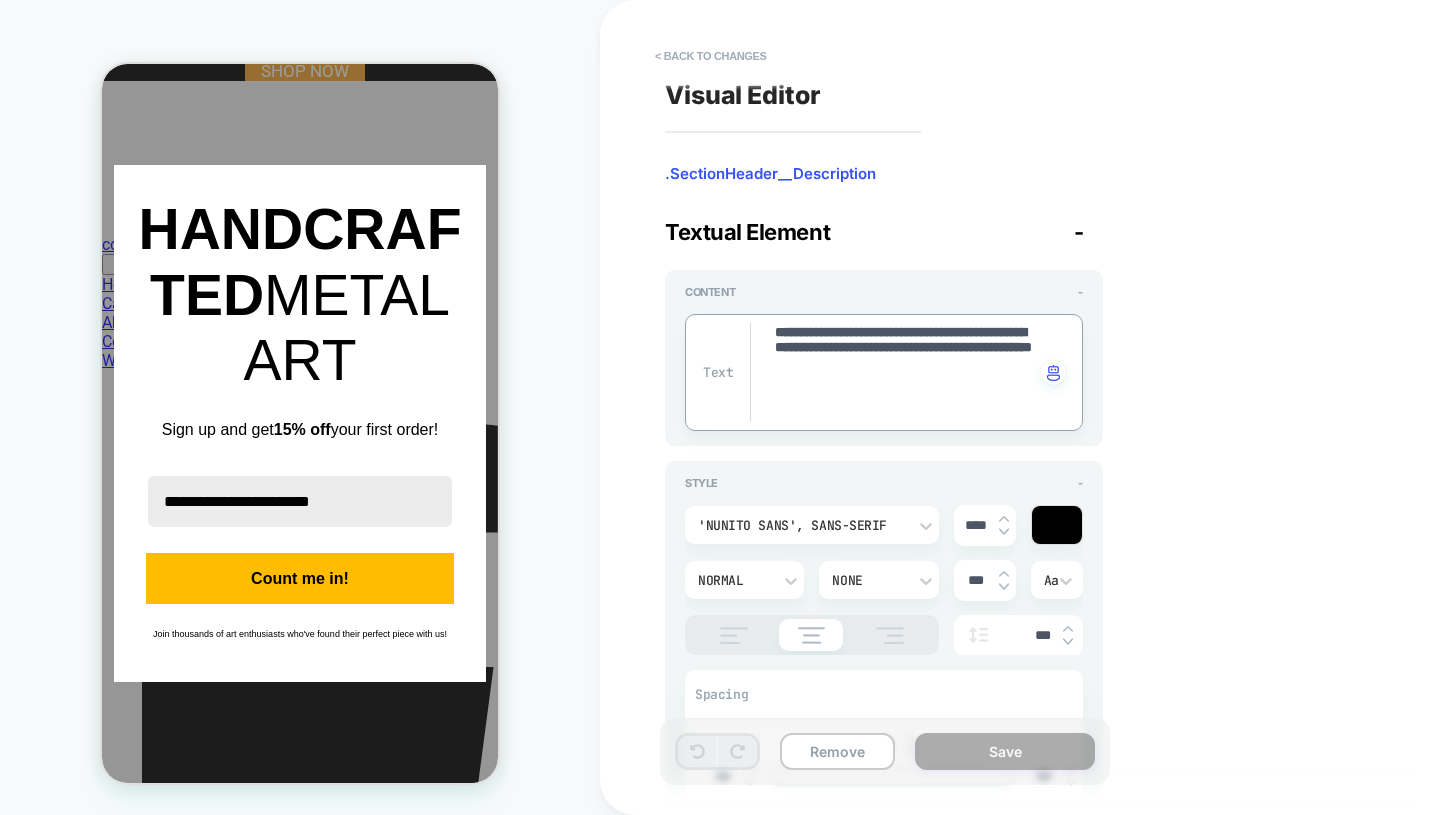 type on "*" 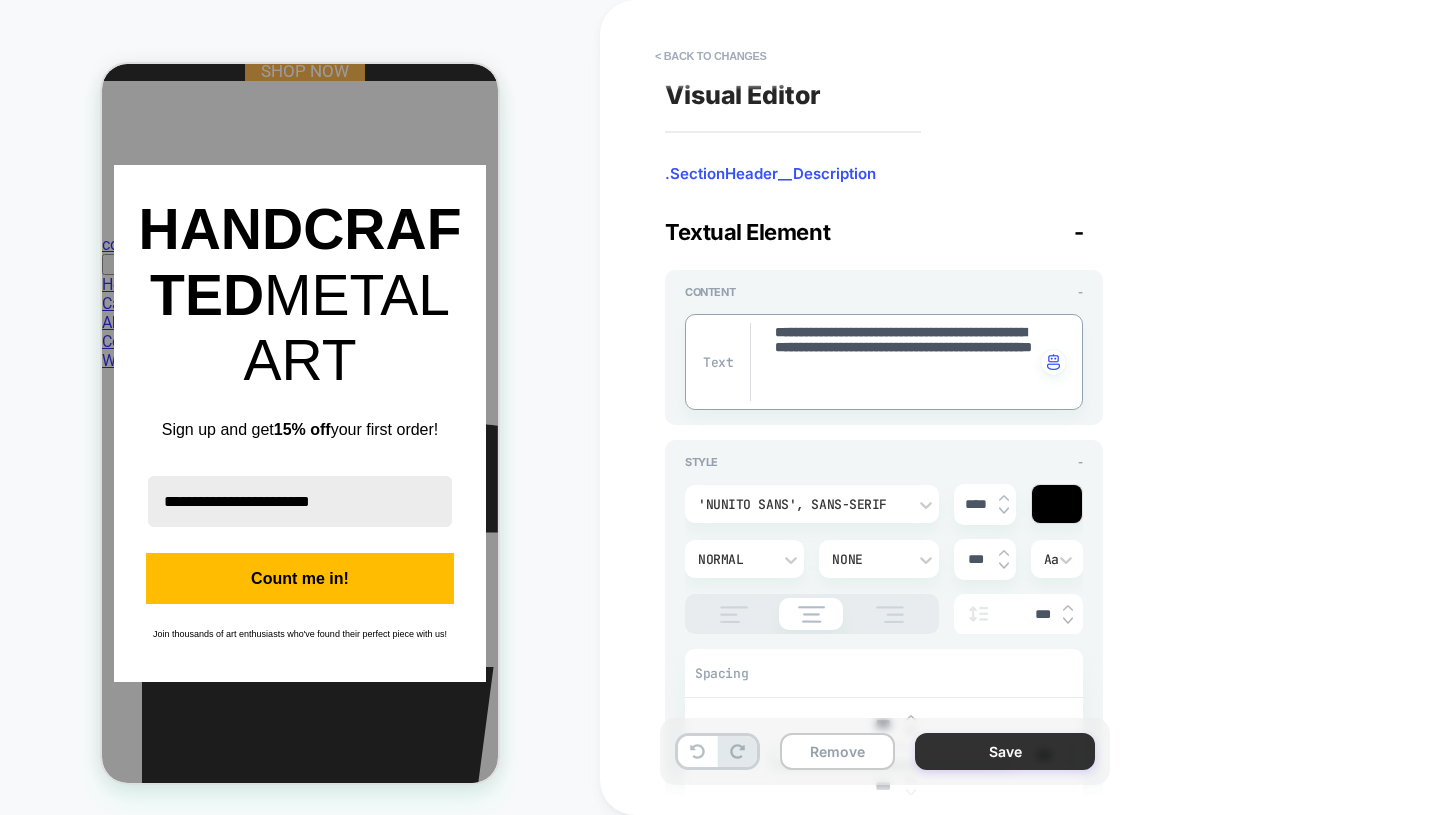 type on "**********" 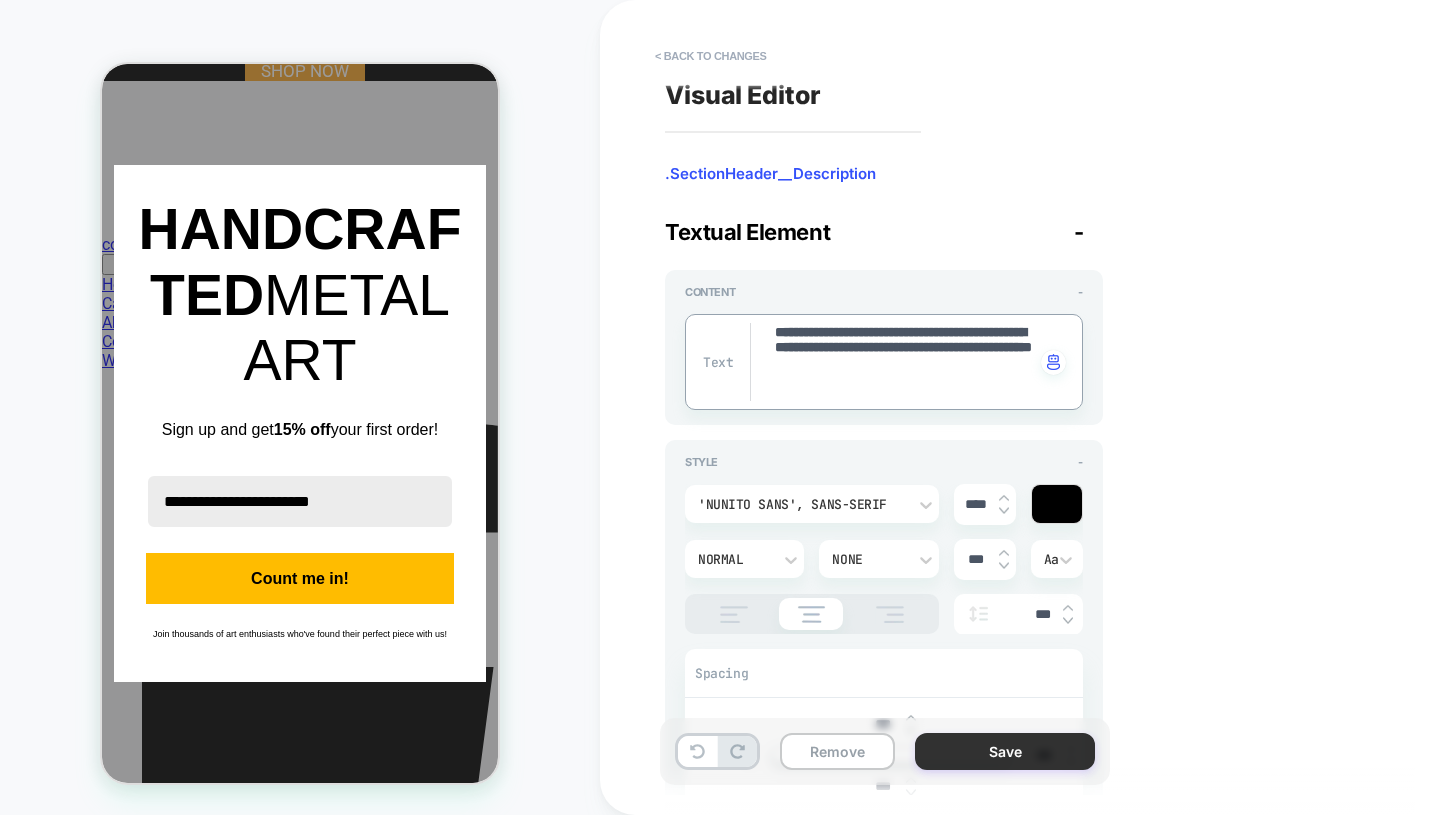 click on "Save" at bounding box center [1005, 751] 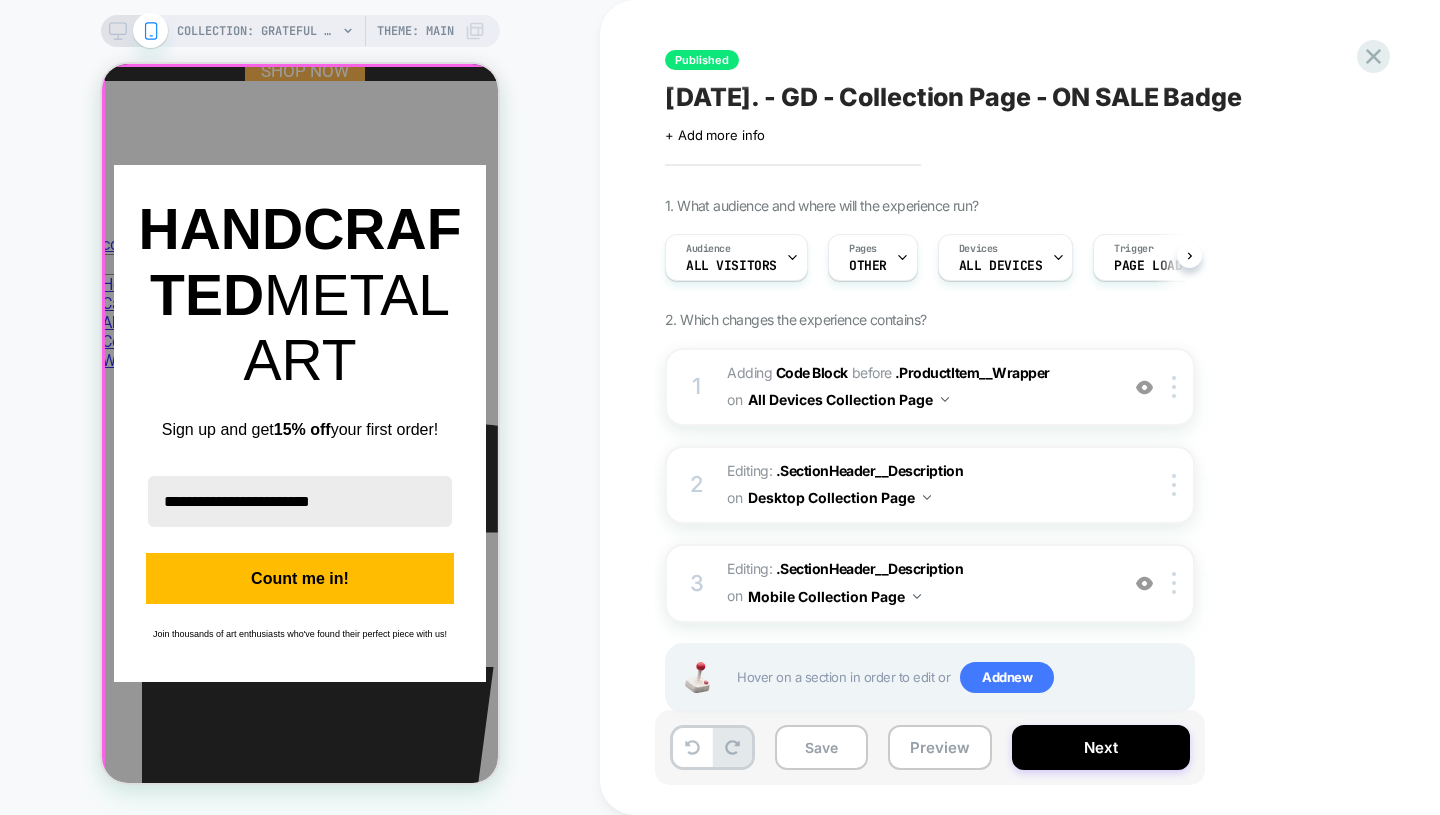 scroll, scrollTop: 0, scrollLeft: 1, axis: horizontal 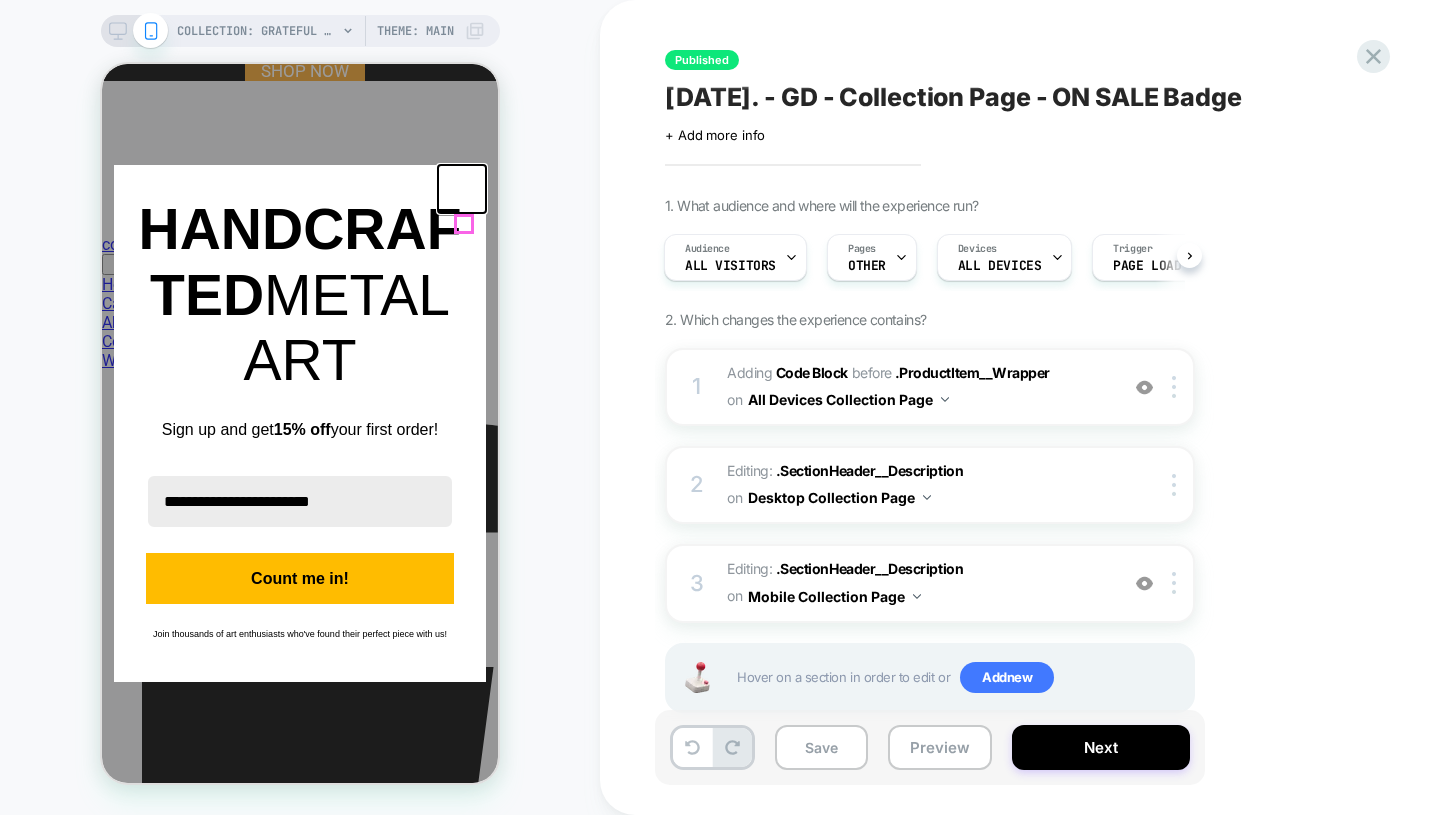 click 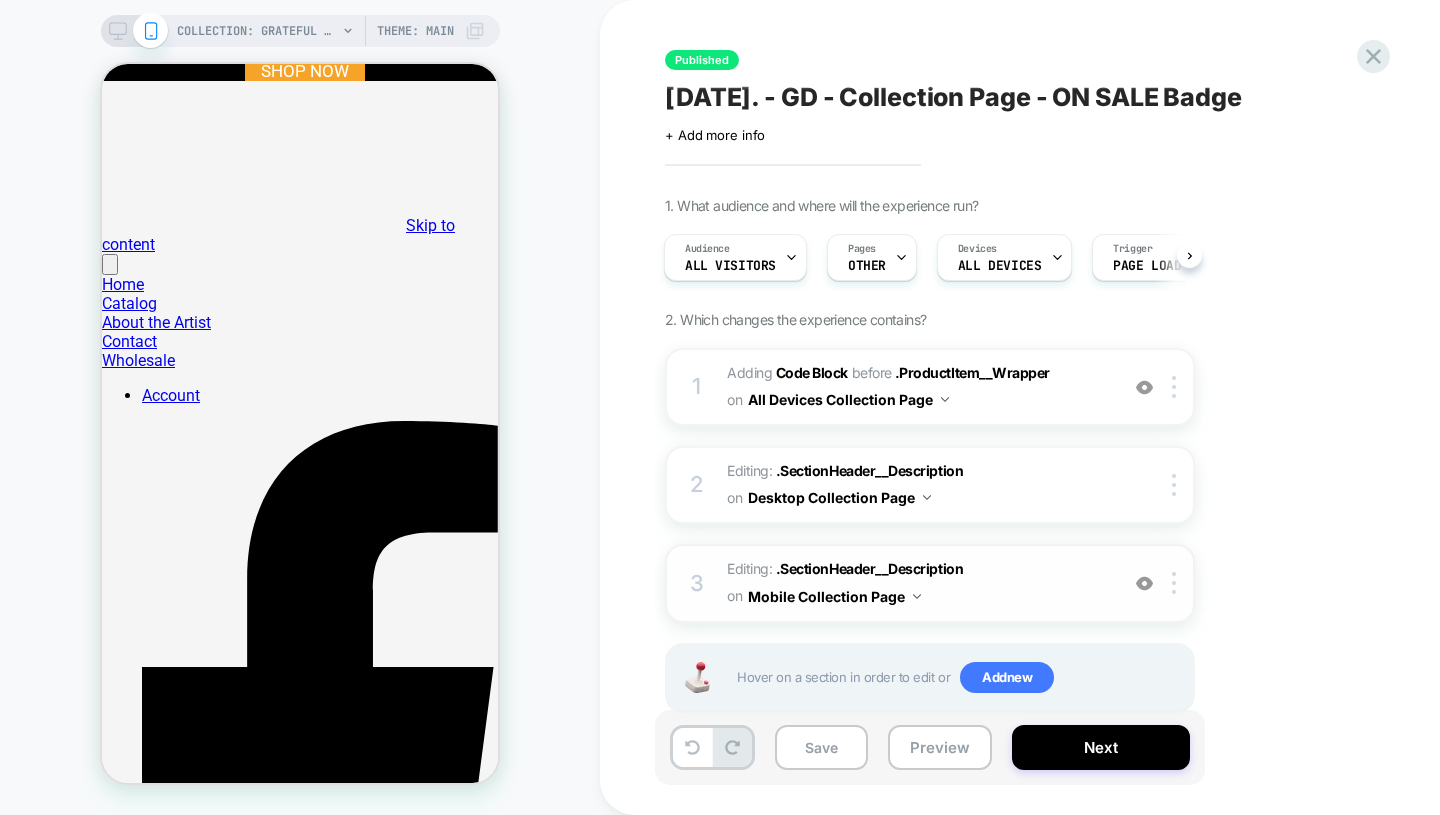 click on "Editing :   .SectionHeader__Description .SectionHeader__Description   on Mobile Collection Page" at bounding box center [917, 583] 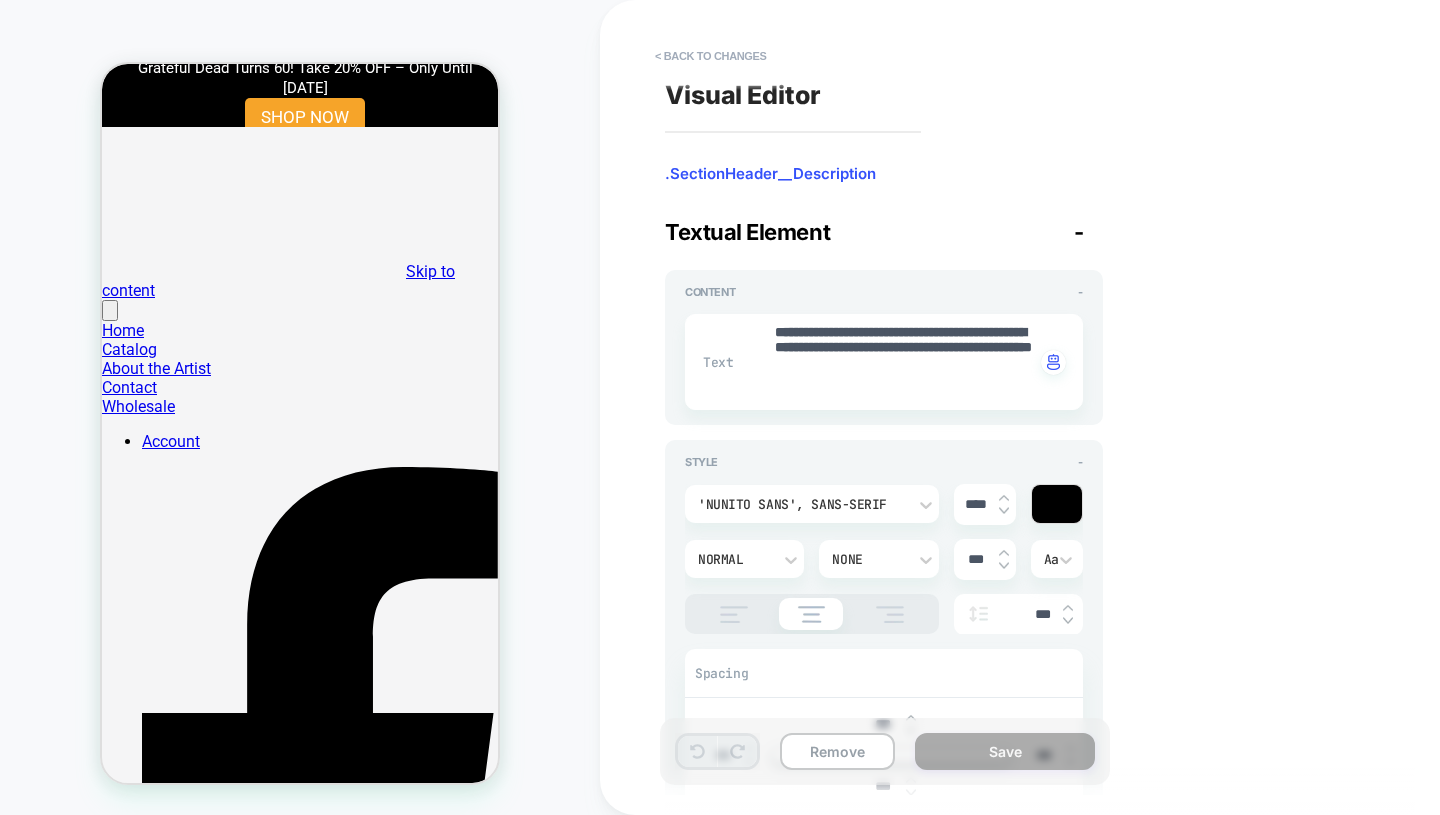 scroll, scrollTop: 11, scrollLeft: 0, axis: vertical 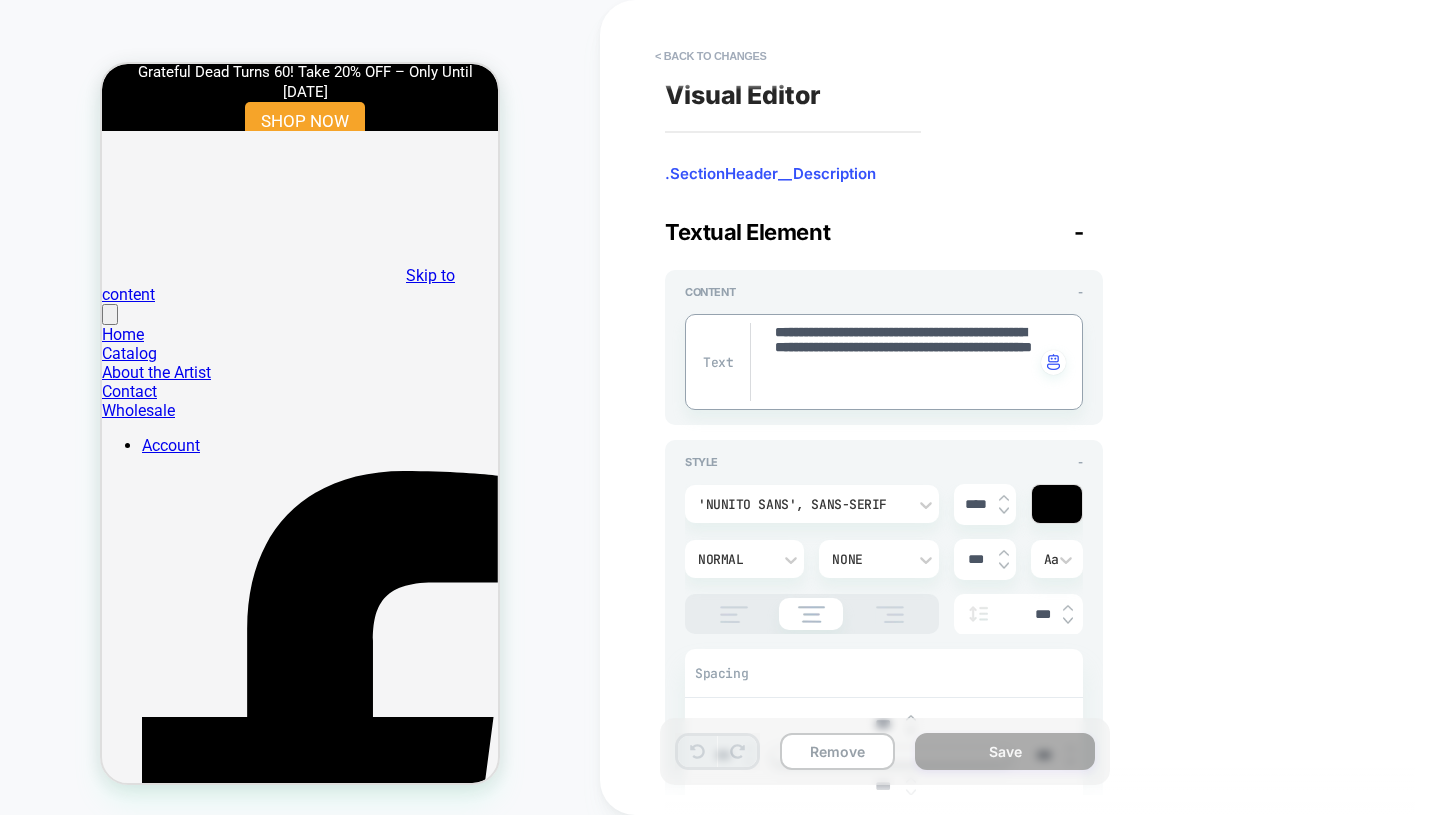 click on "Normal" at bounding box center [734, 559] 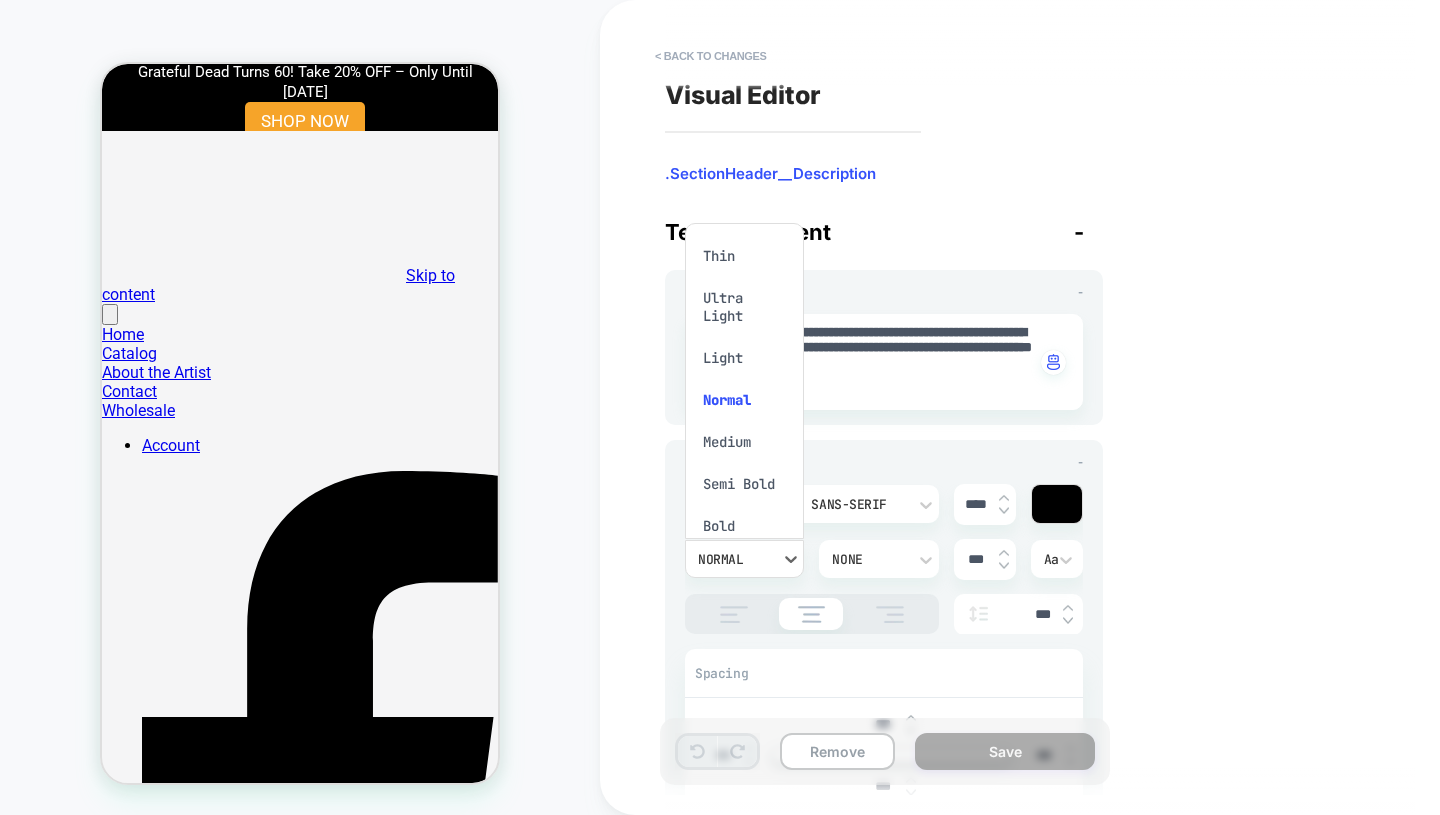 scroll, scrollTop: 35, scrollLeft: 0, axis: vertical 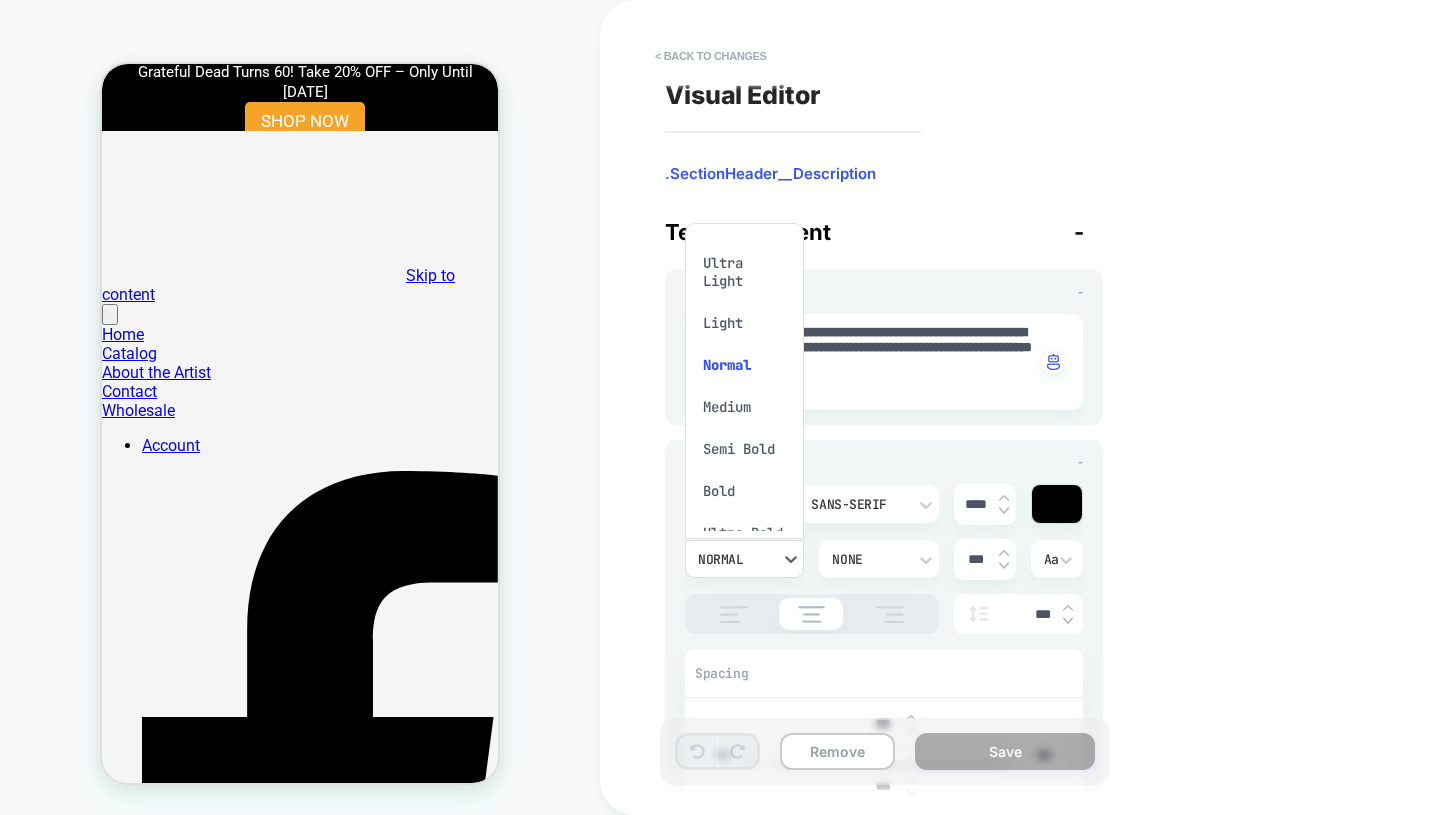 click on "Semi Bold" at bounding box center (744, 449) 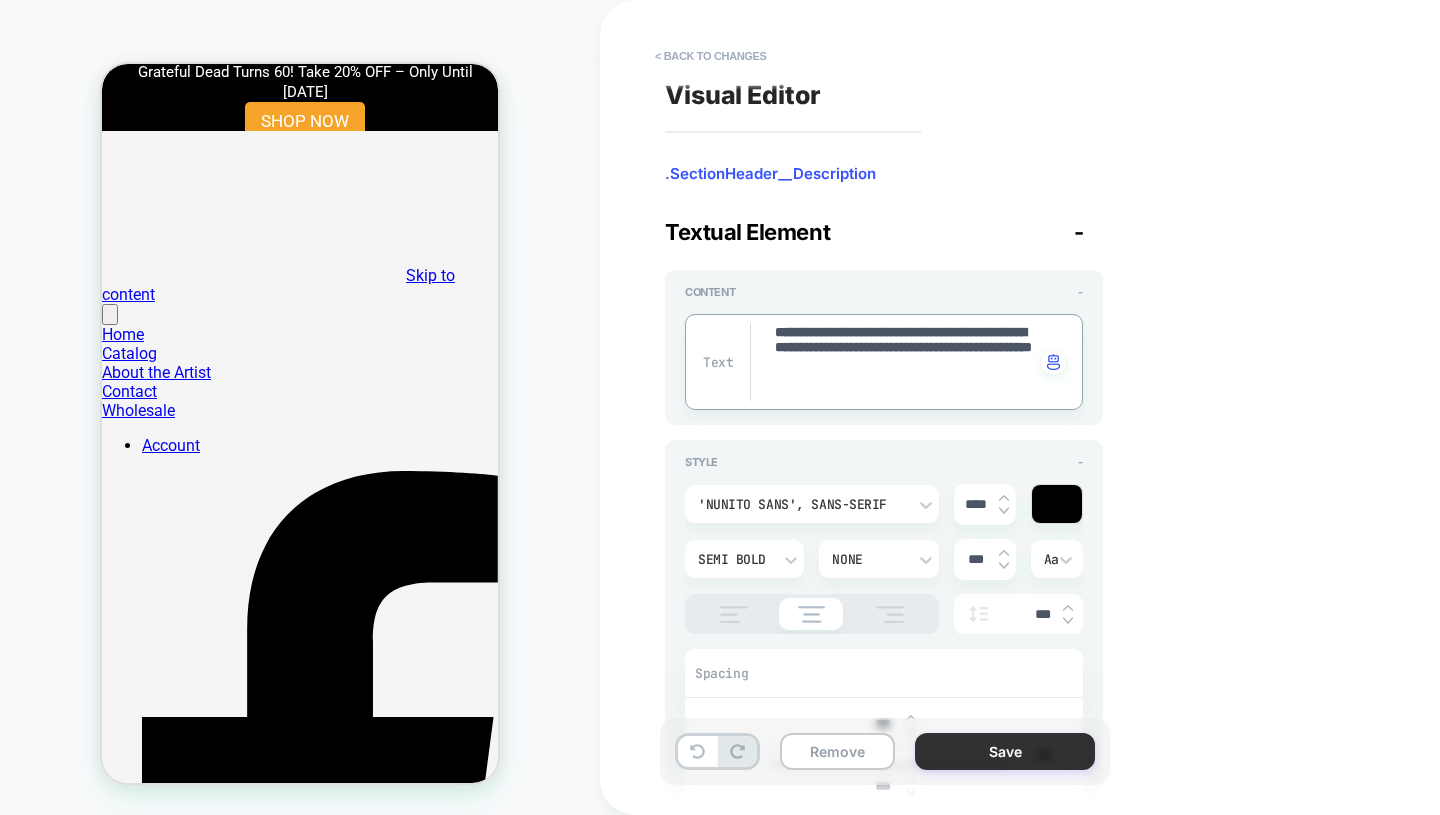 click on "Save" at bounding box center [1005, 751] 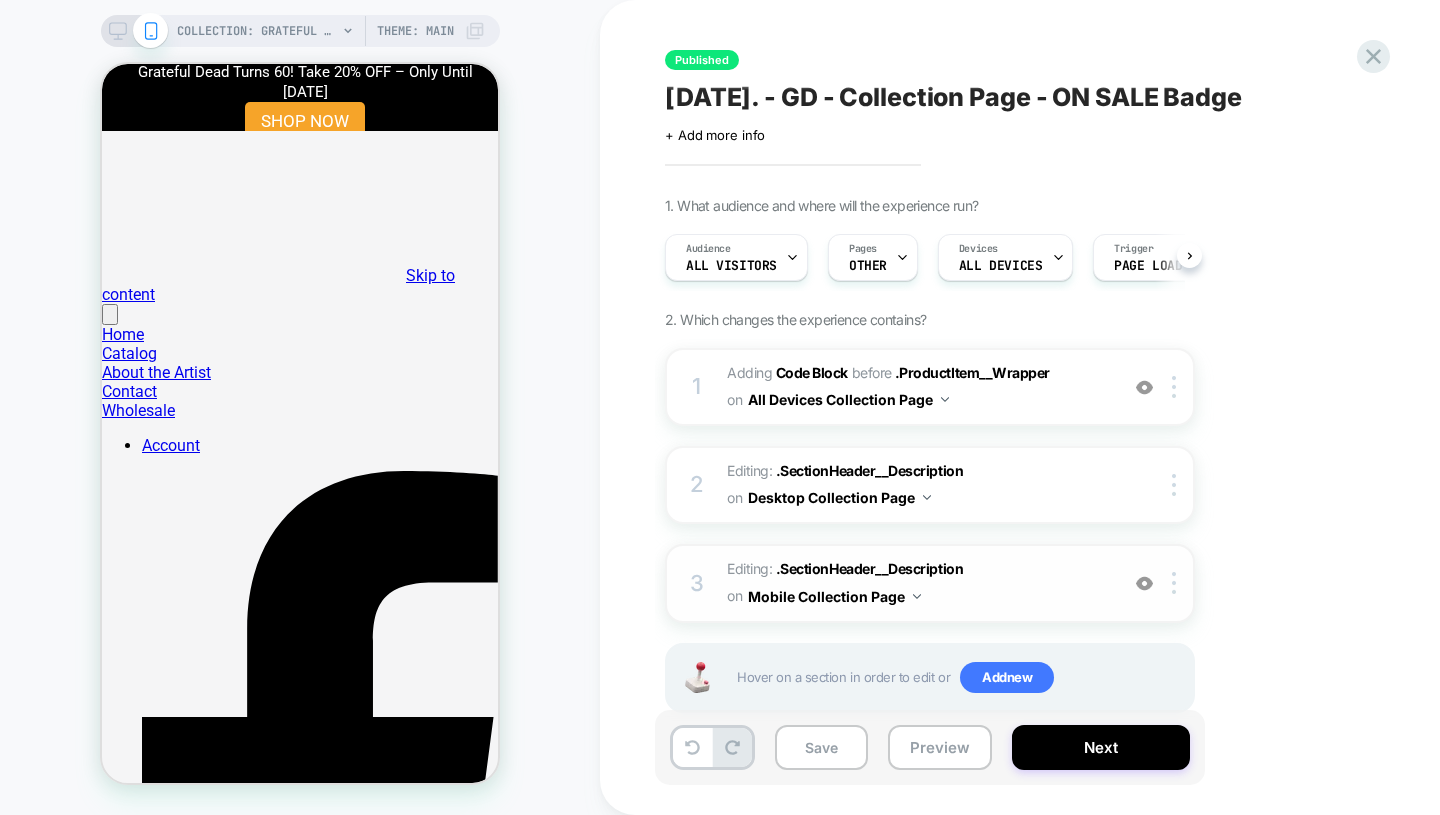 scroll, scrollTop: 0, scrollLeft: 1, axis: horizontal 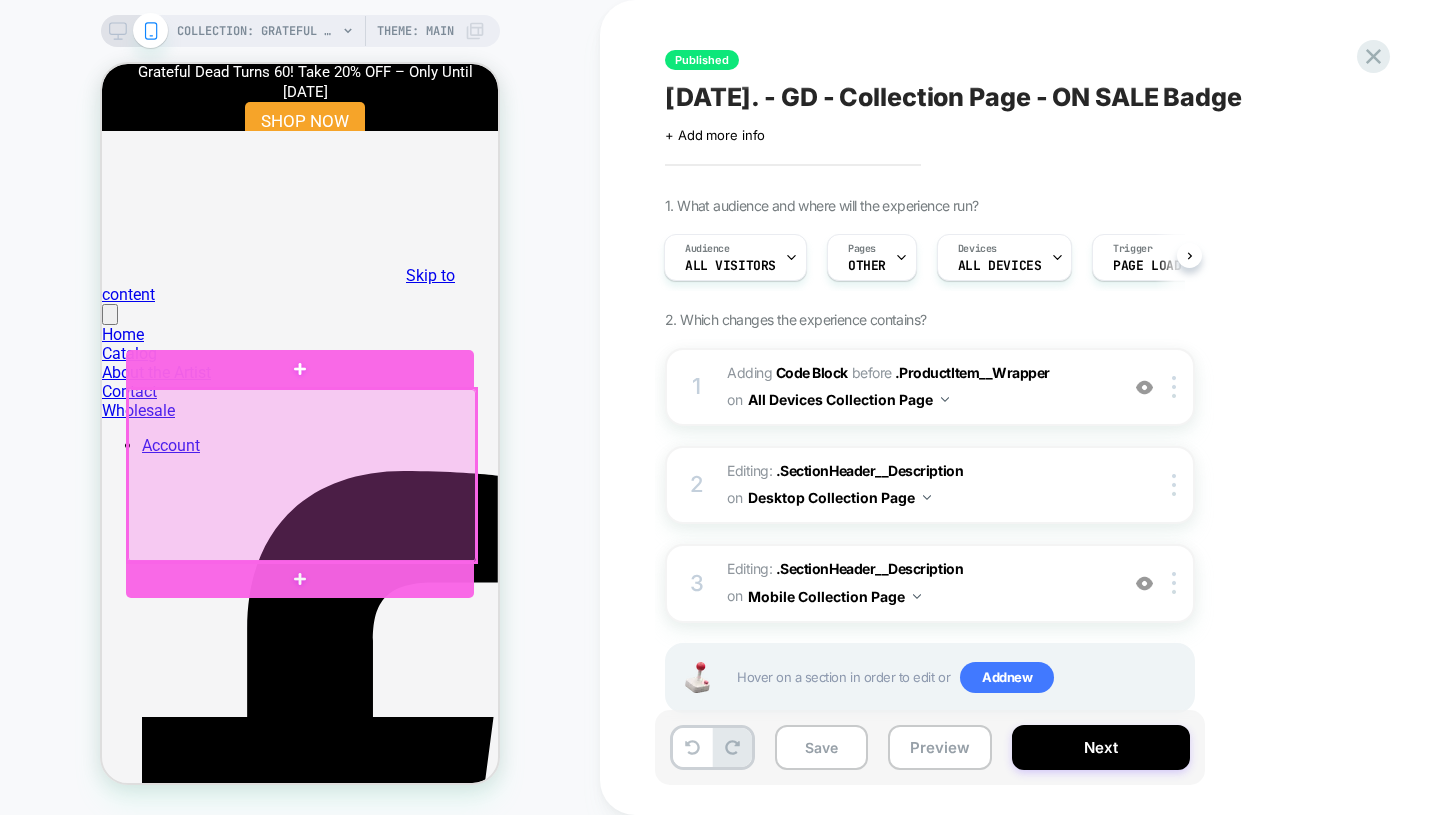 click at bounding box center (302, 475) 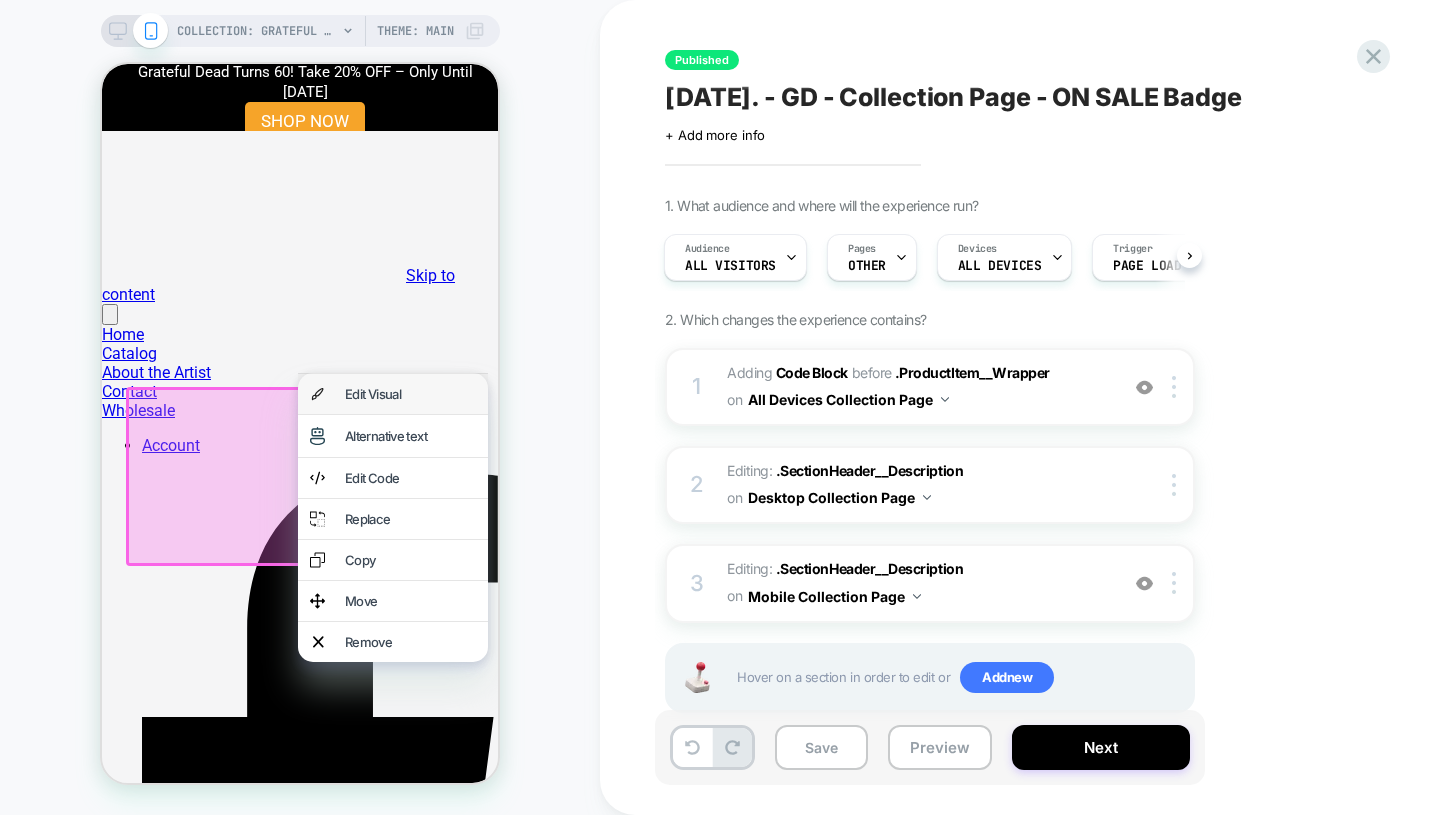 click on "Edit Visual" at bounding box center [410, 394] 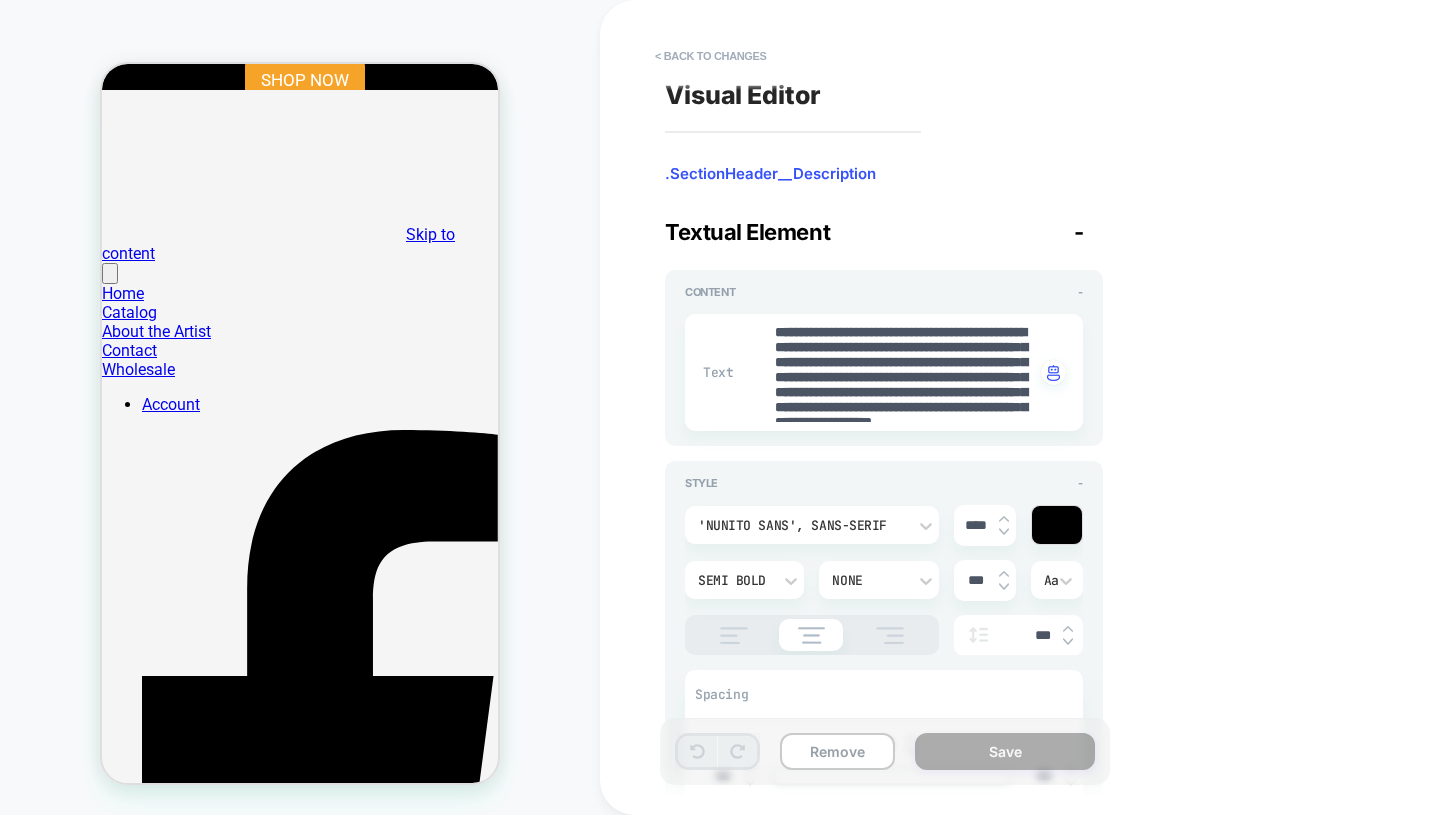 scroll, scrollTop: 61, scrollLeft: 0, axis: vertical 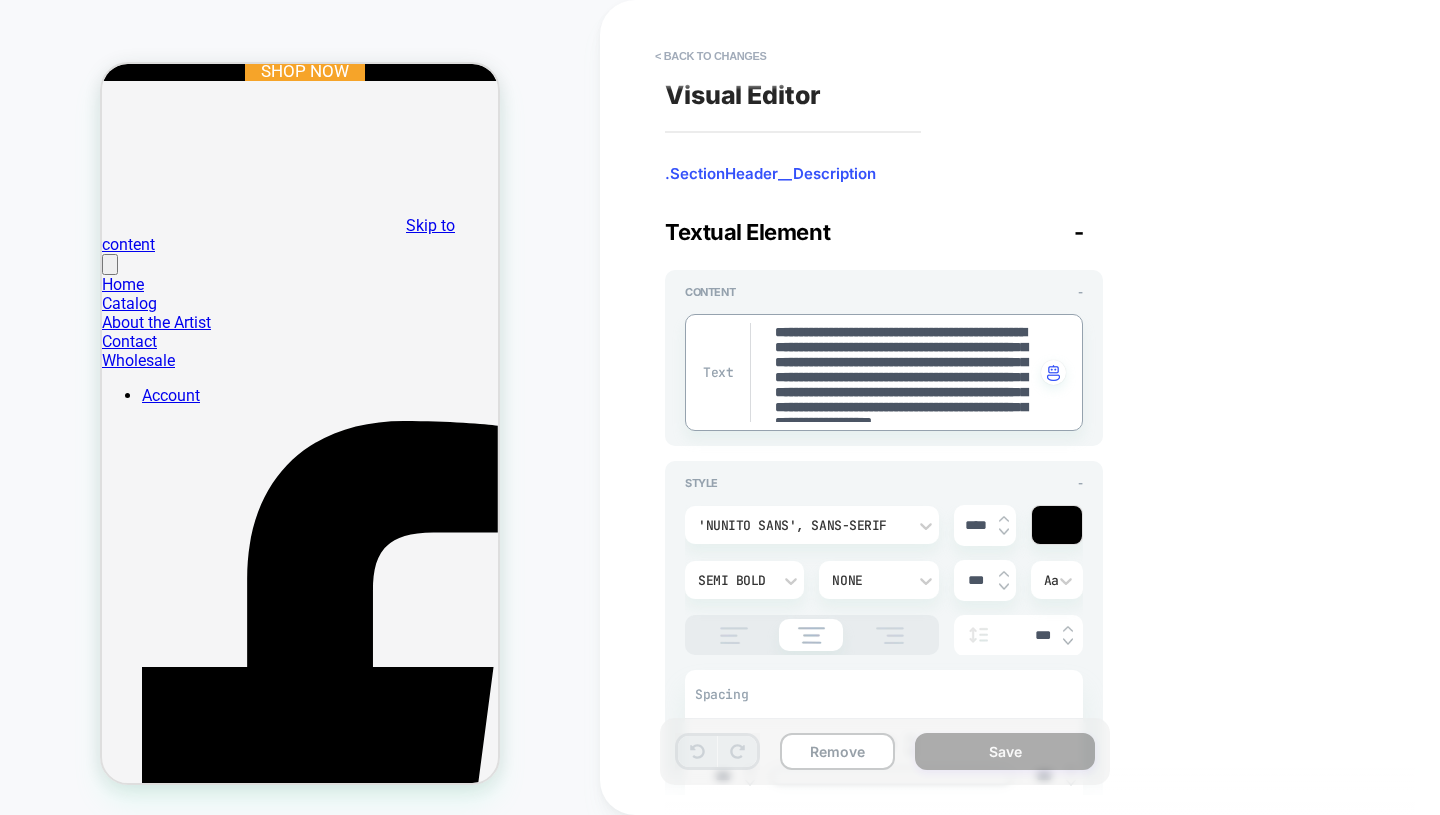 click on "**********" at bounding box center (904, 372) 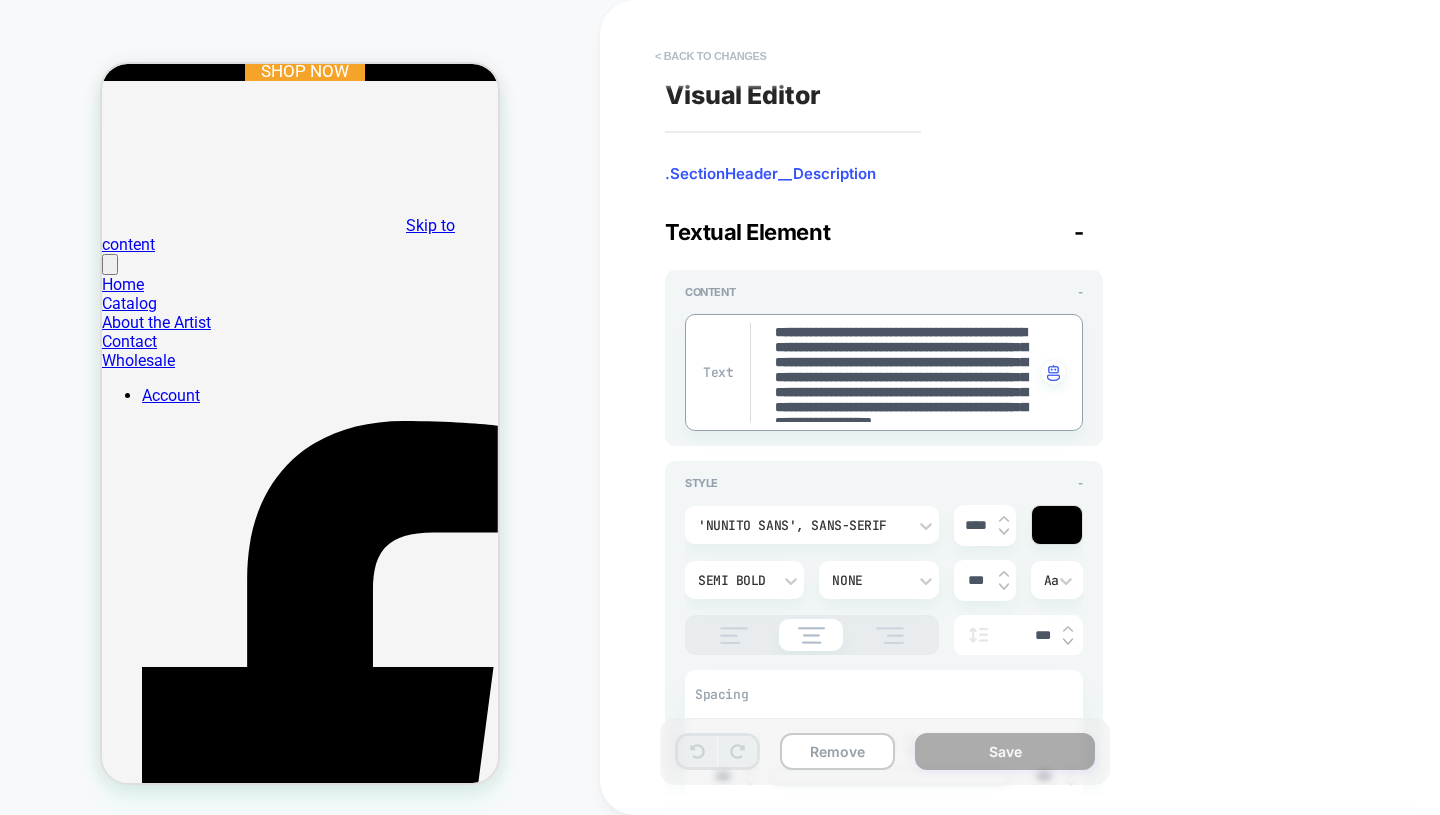click on "< Back to changes" at bounding box center [711, 56] 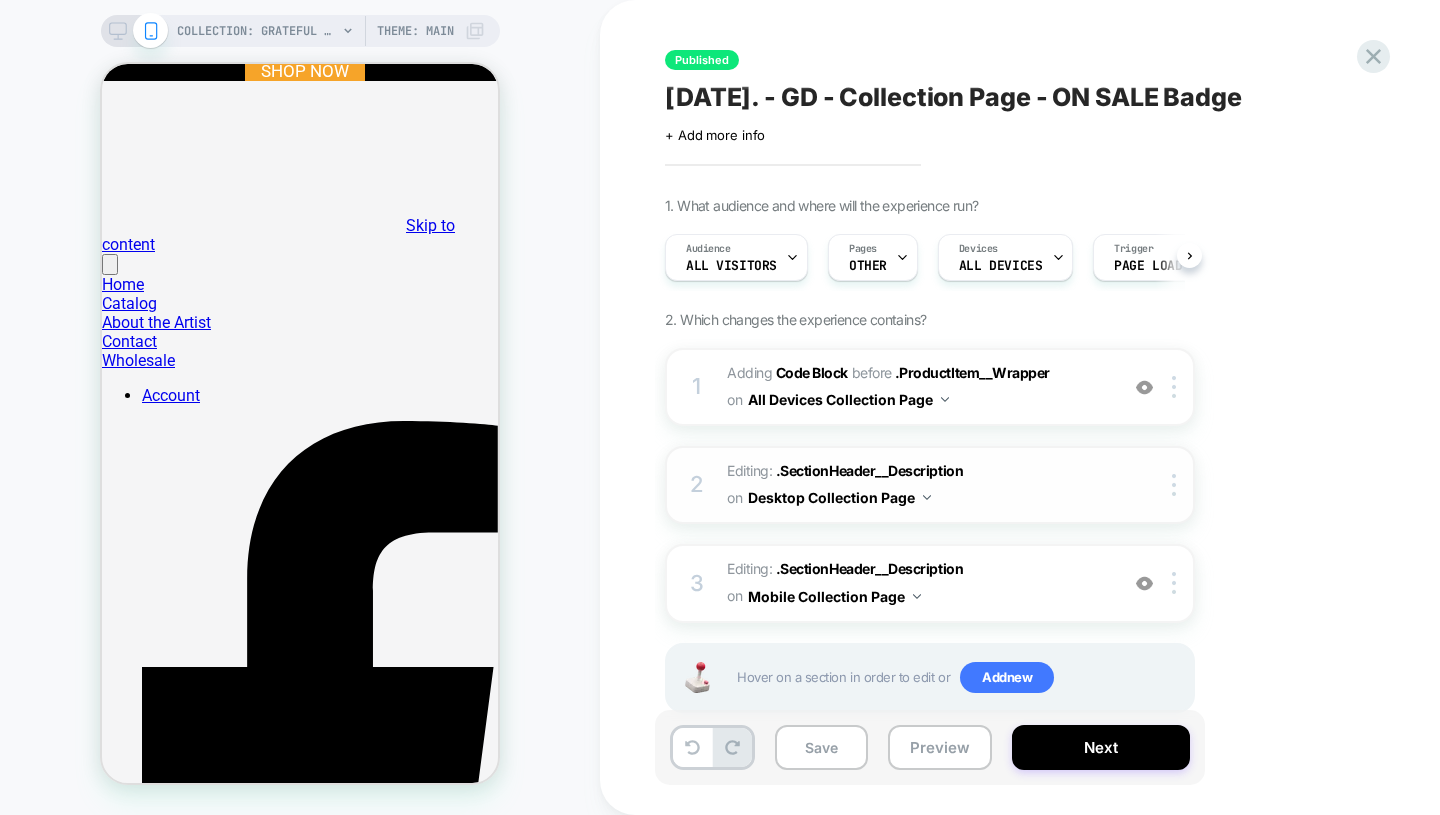 scroll, scrollTop: 0, scrollLeft: 1, axis: horizontal 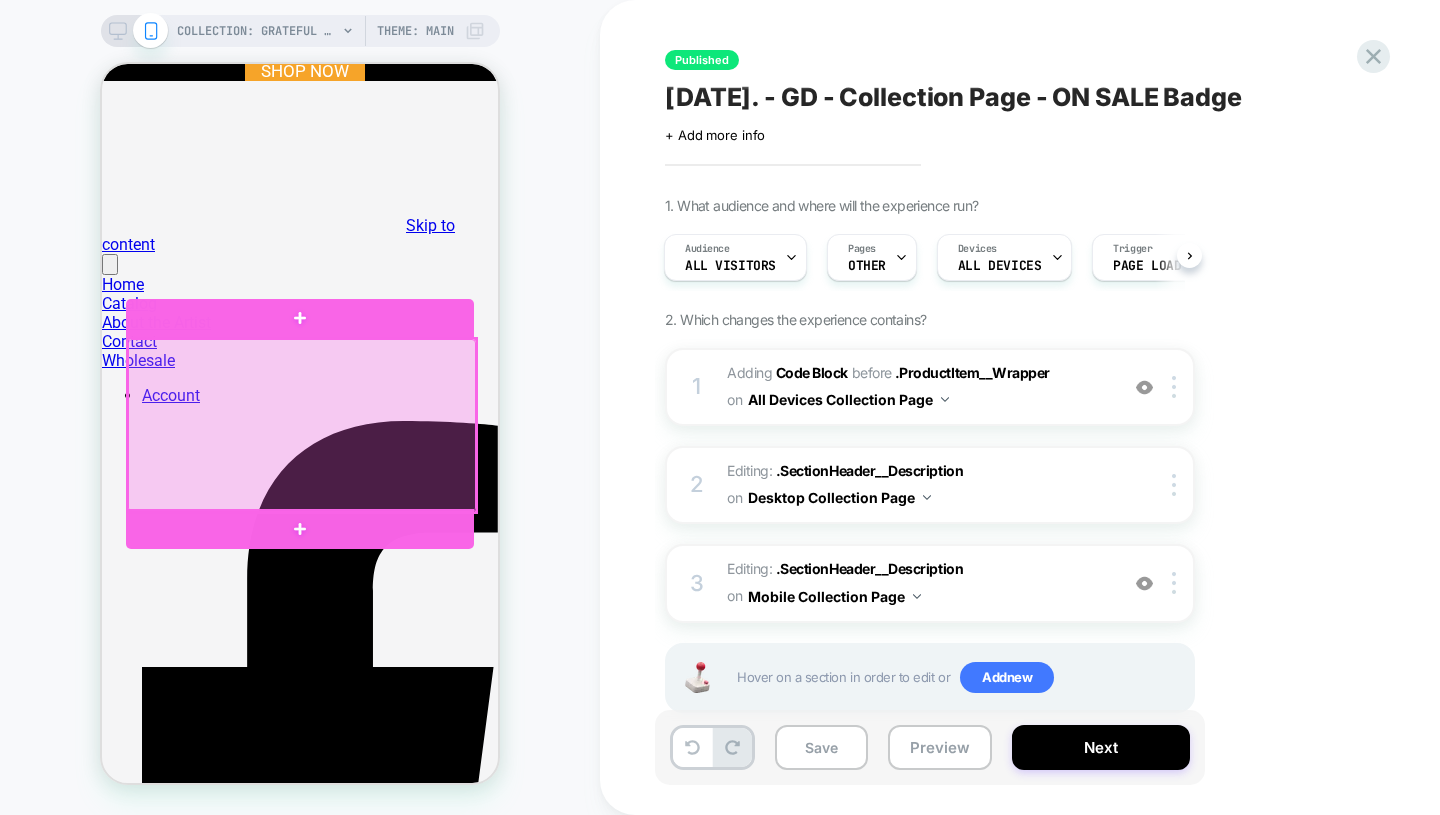 click at bounding box center [302, 425] 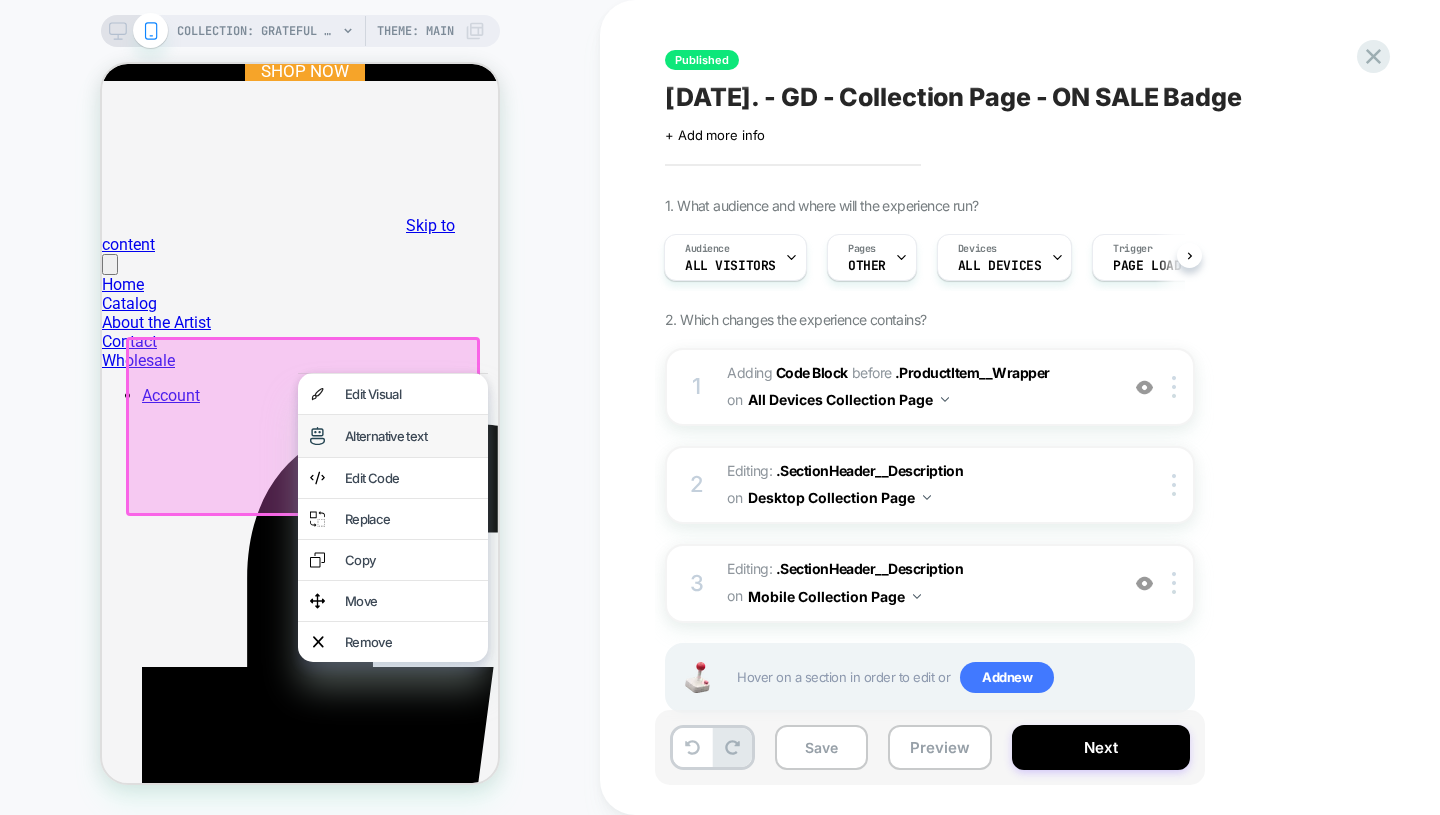 click on "Alternative text" at bounding box center [410, 436] 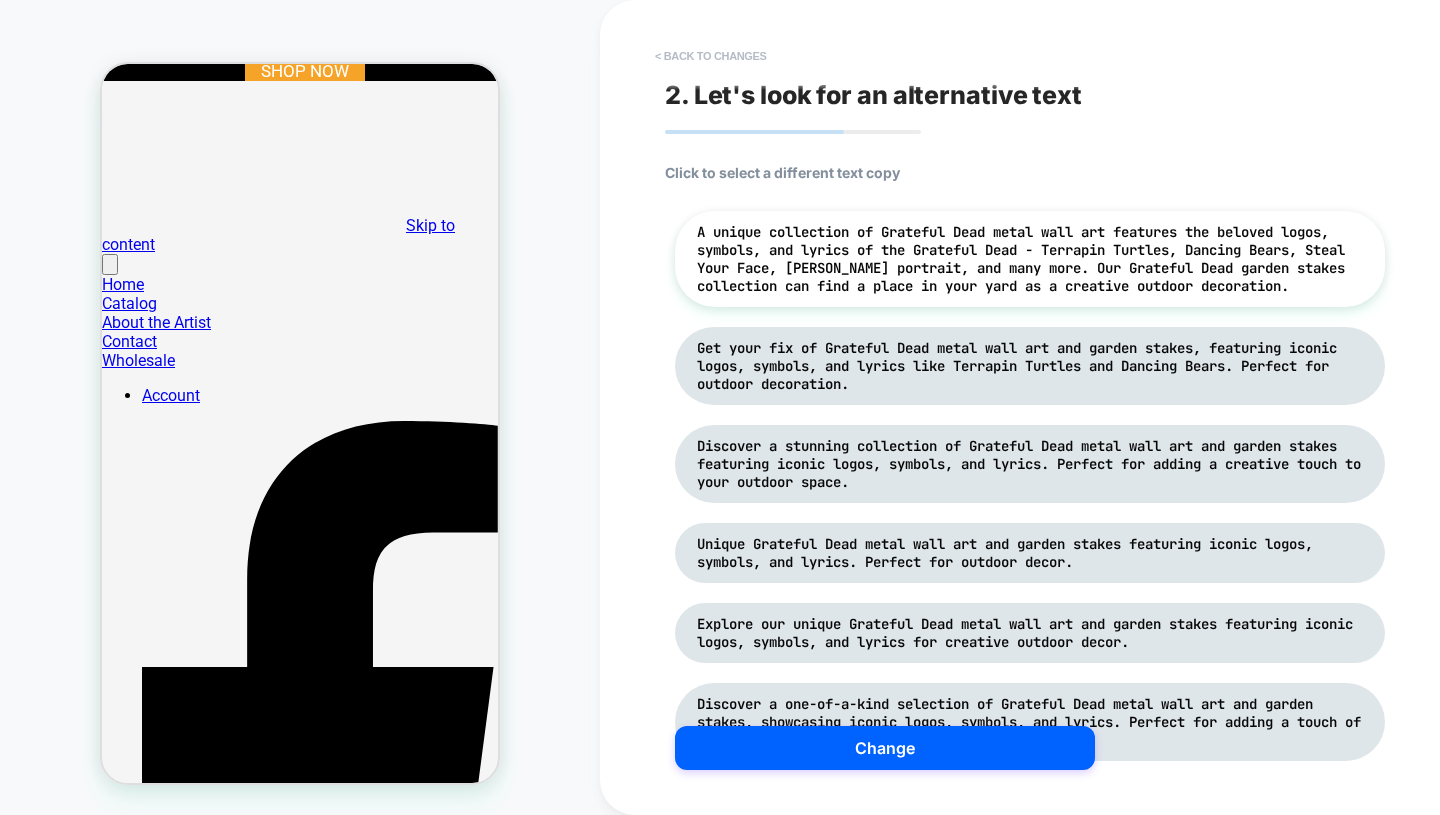 click on "< Back to changes" at bounding box center (711, 56) 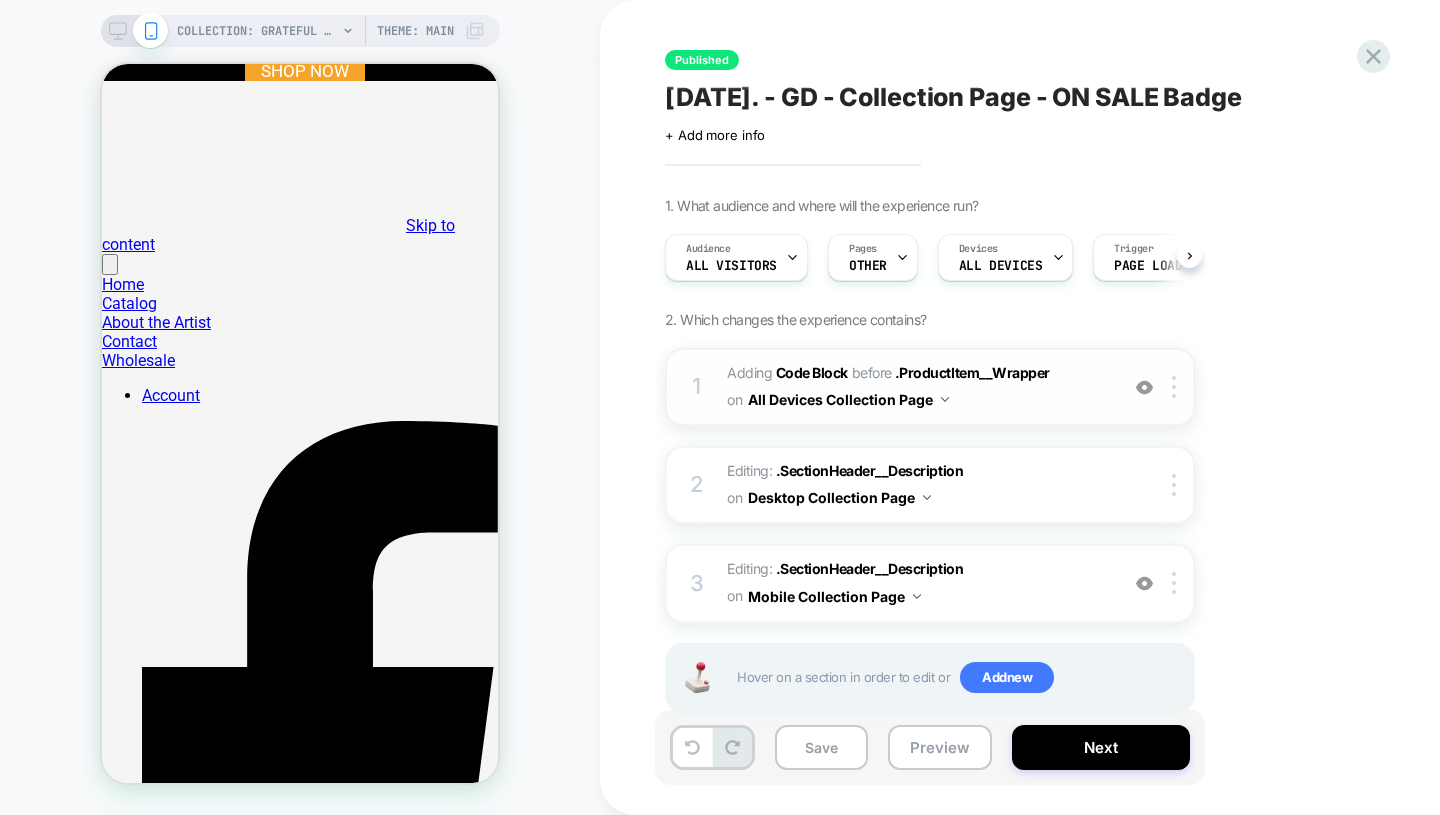 scroll, scrollTop: 0, scrollLeft: 1, axis: horizontal 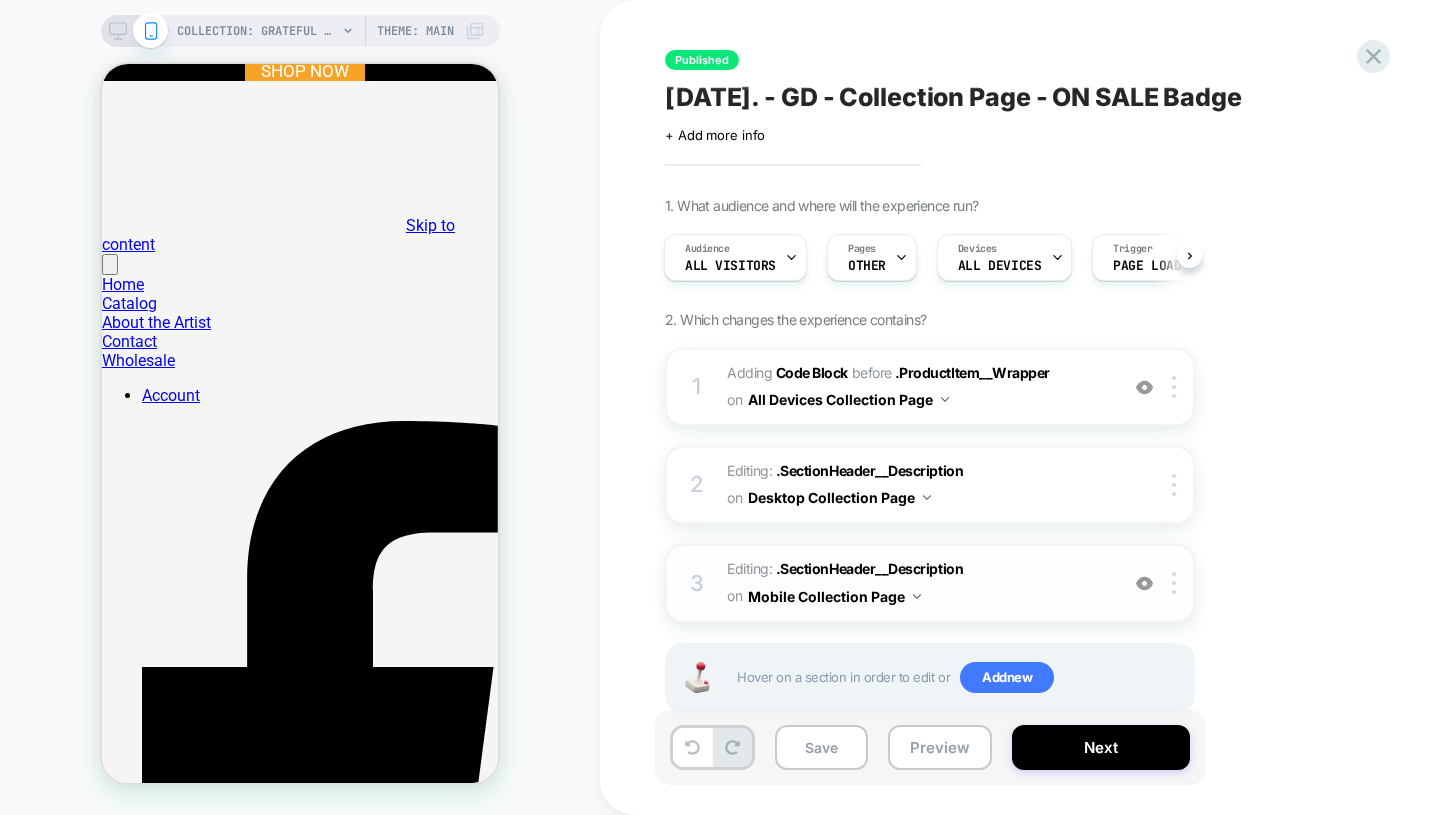 click on "Editing :   .SectionHeader__Description .SectionHeader__Description   on Mobile Collection Page" at bounding box center (917, 583) 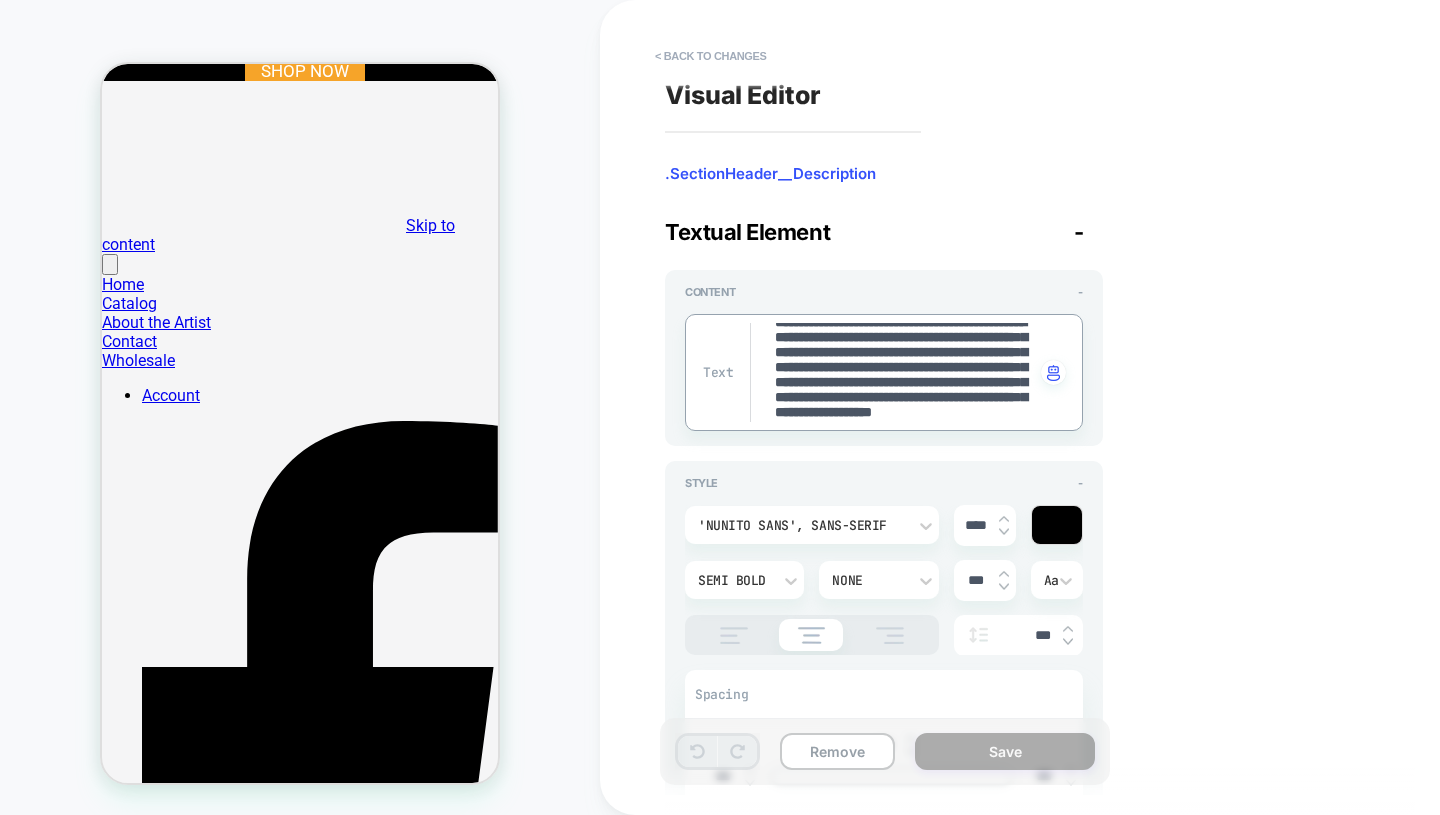 scroll, scrollTop: 108, scrollLeft: 0, axis: vertical 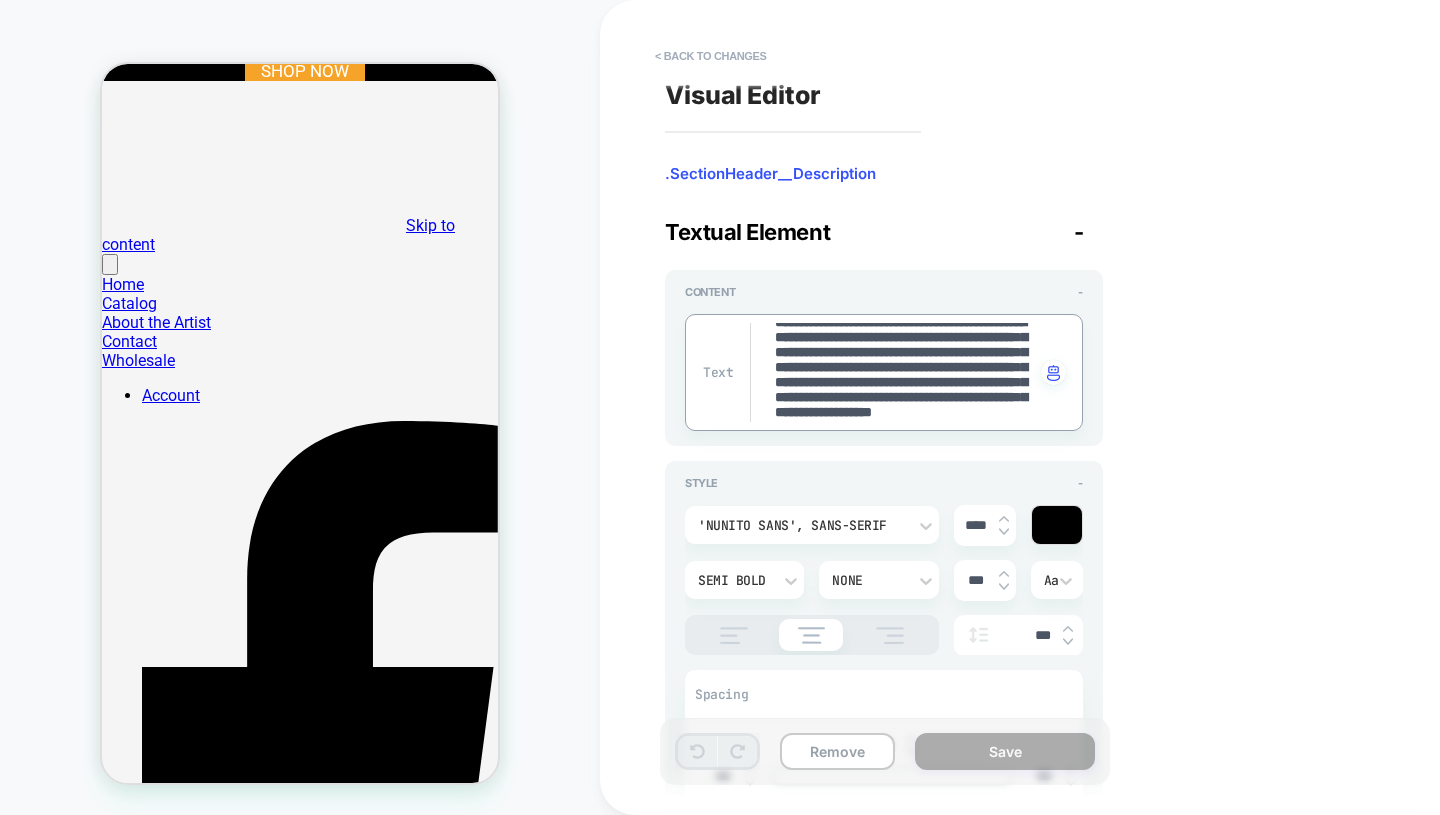 click on "**********" at bounding box center (904, 372) 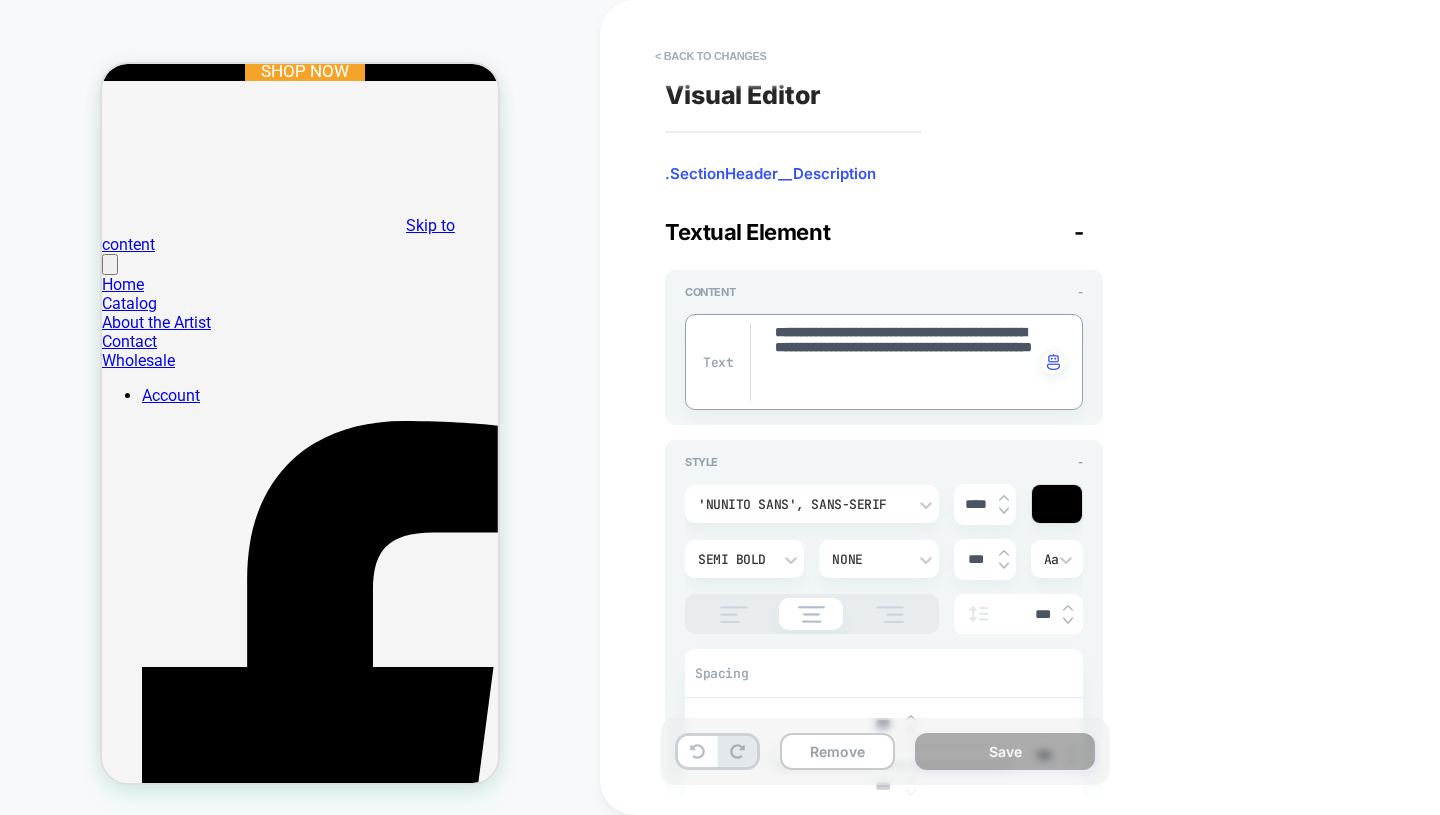type on "*" 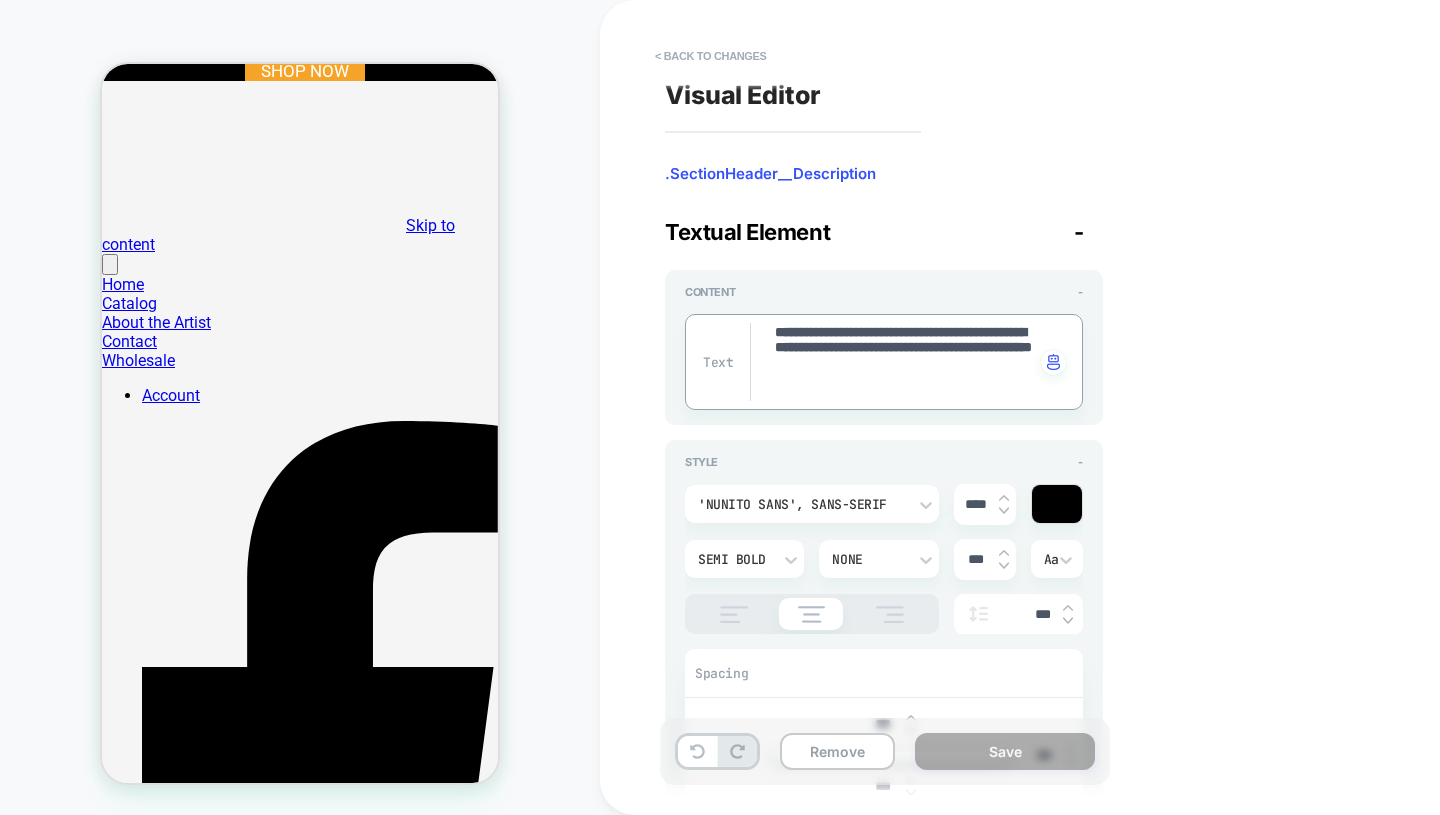 scroll, scrollTop: 0, scrollLeft: 0, axis: both 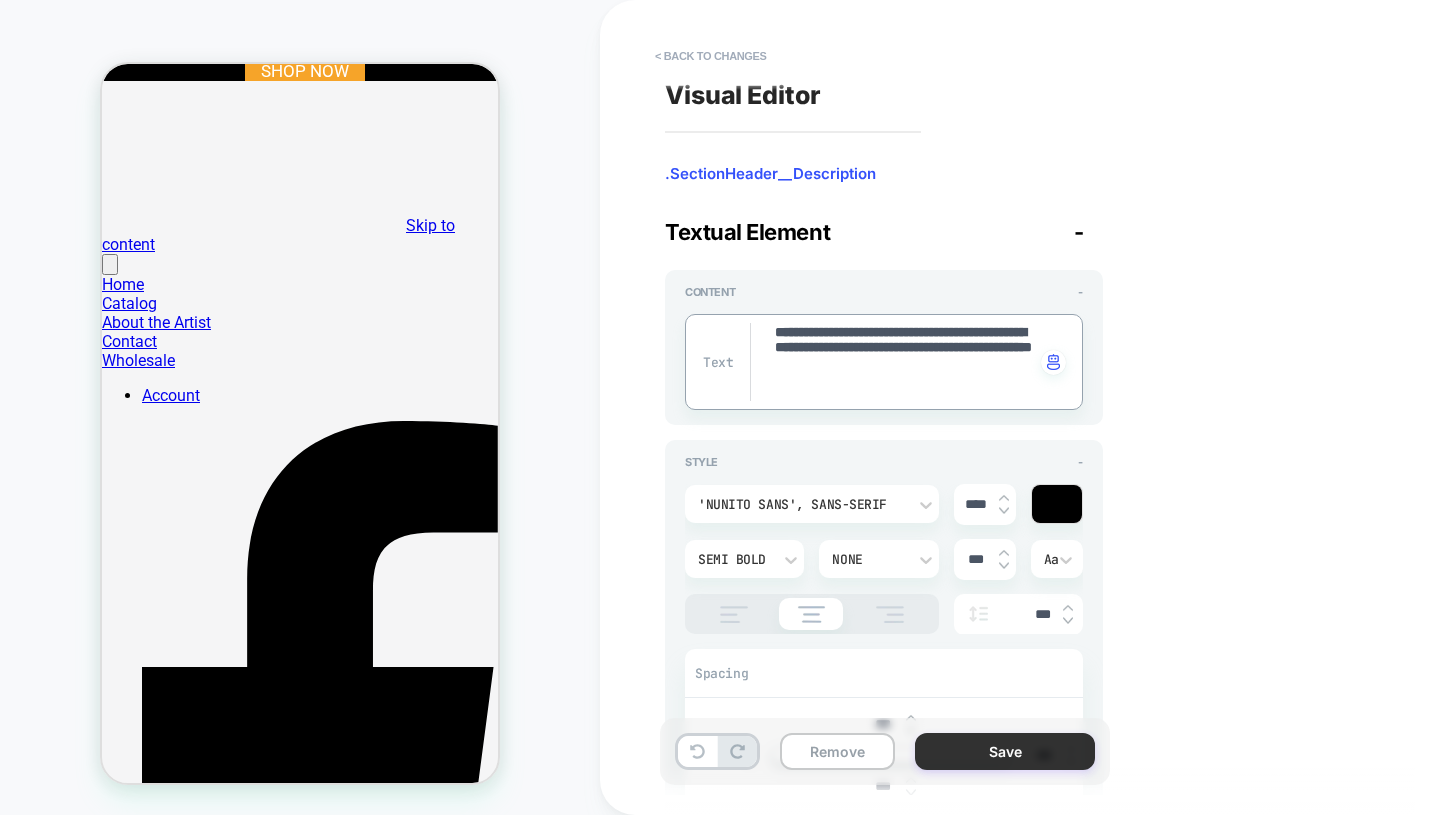 type on "**********" 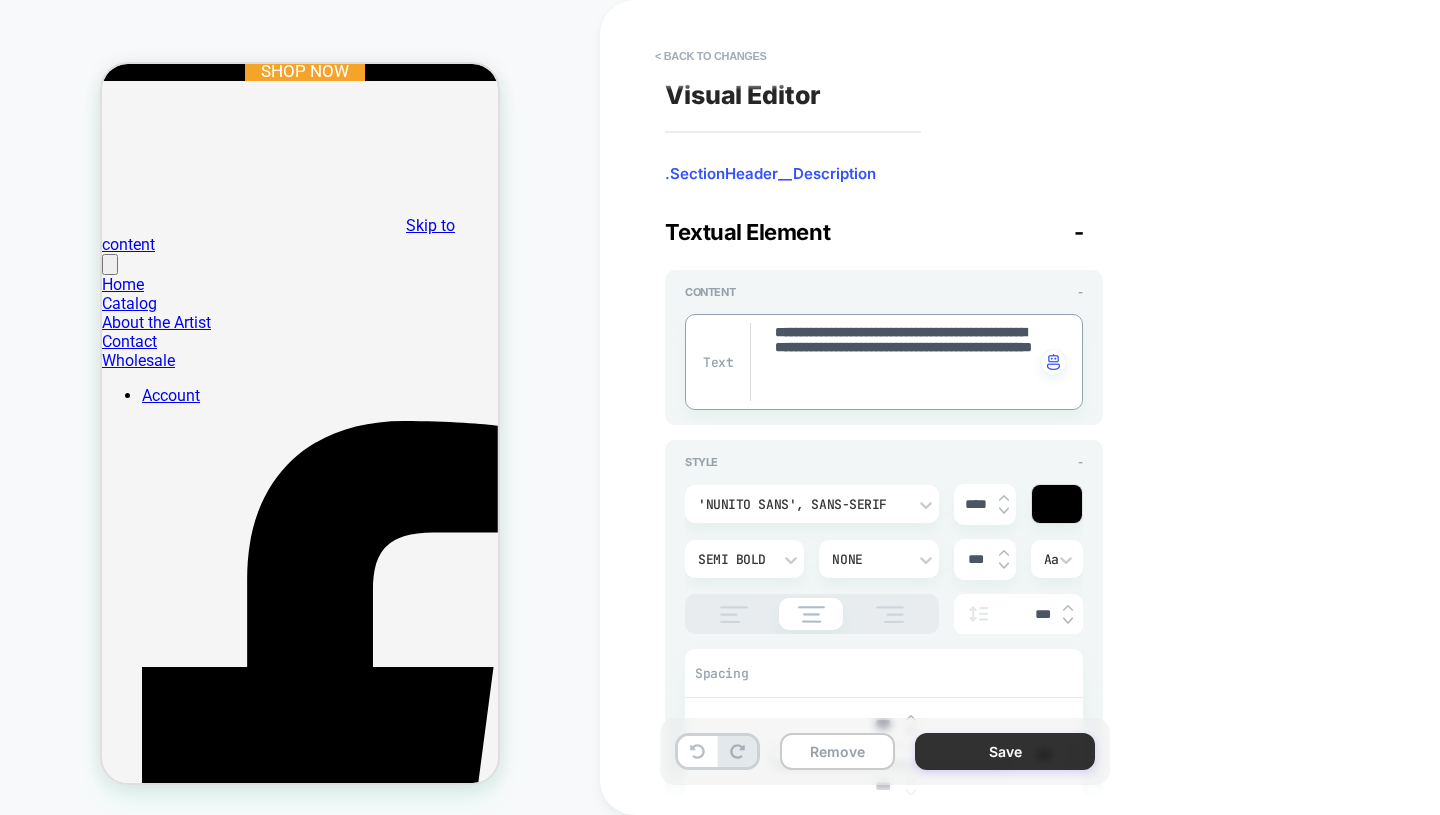 click on "Save" at bounding box center (1005, 751) 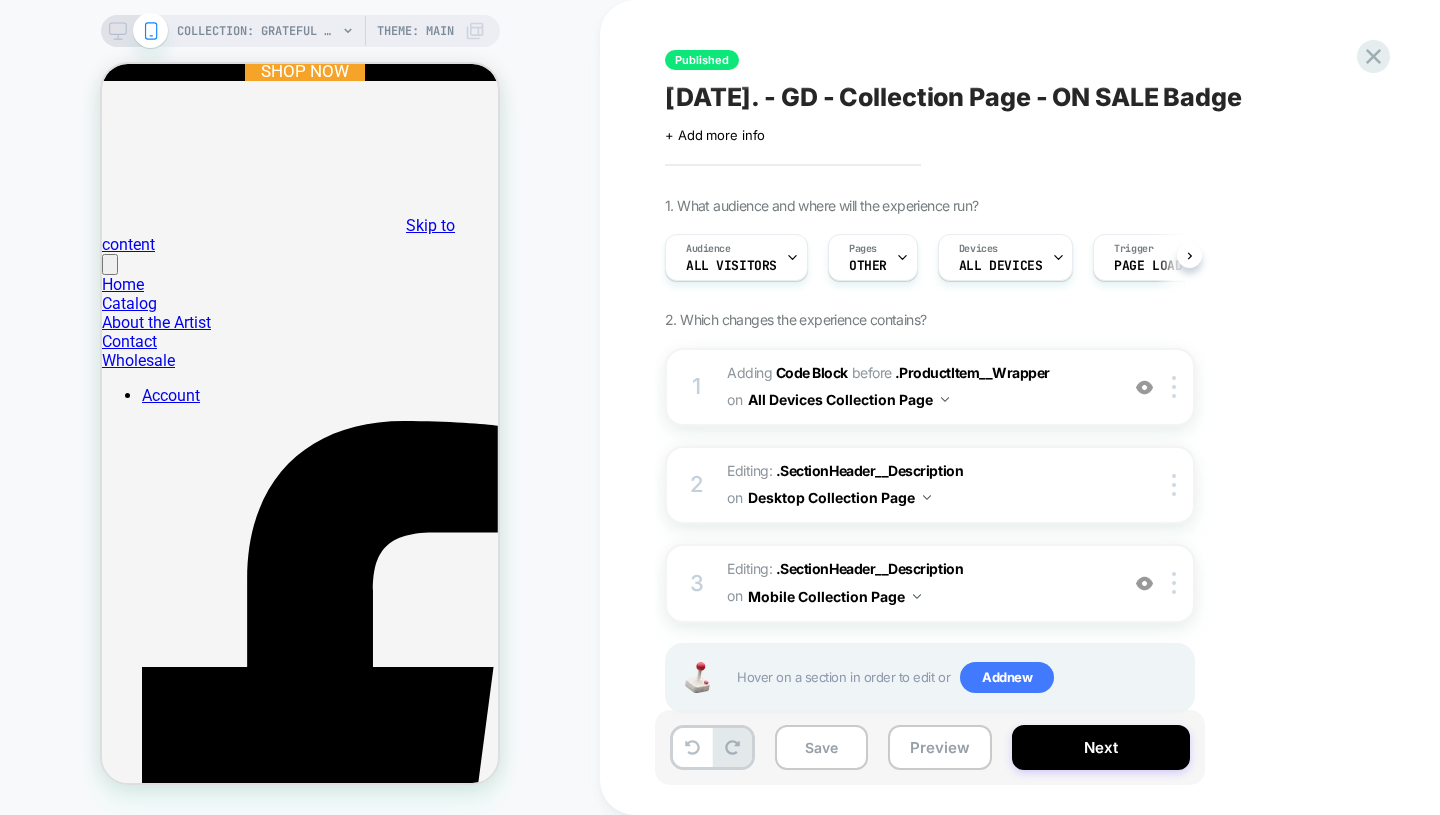 scroll, scrollTop: 0, scrollLeft: 1, axis: horizontal 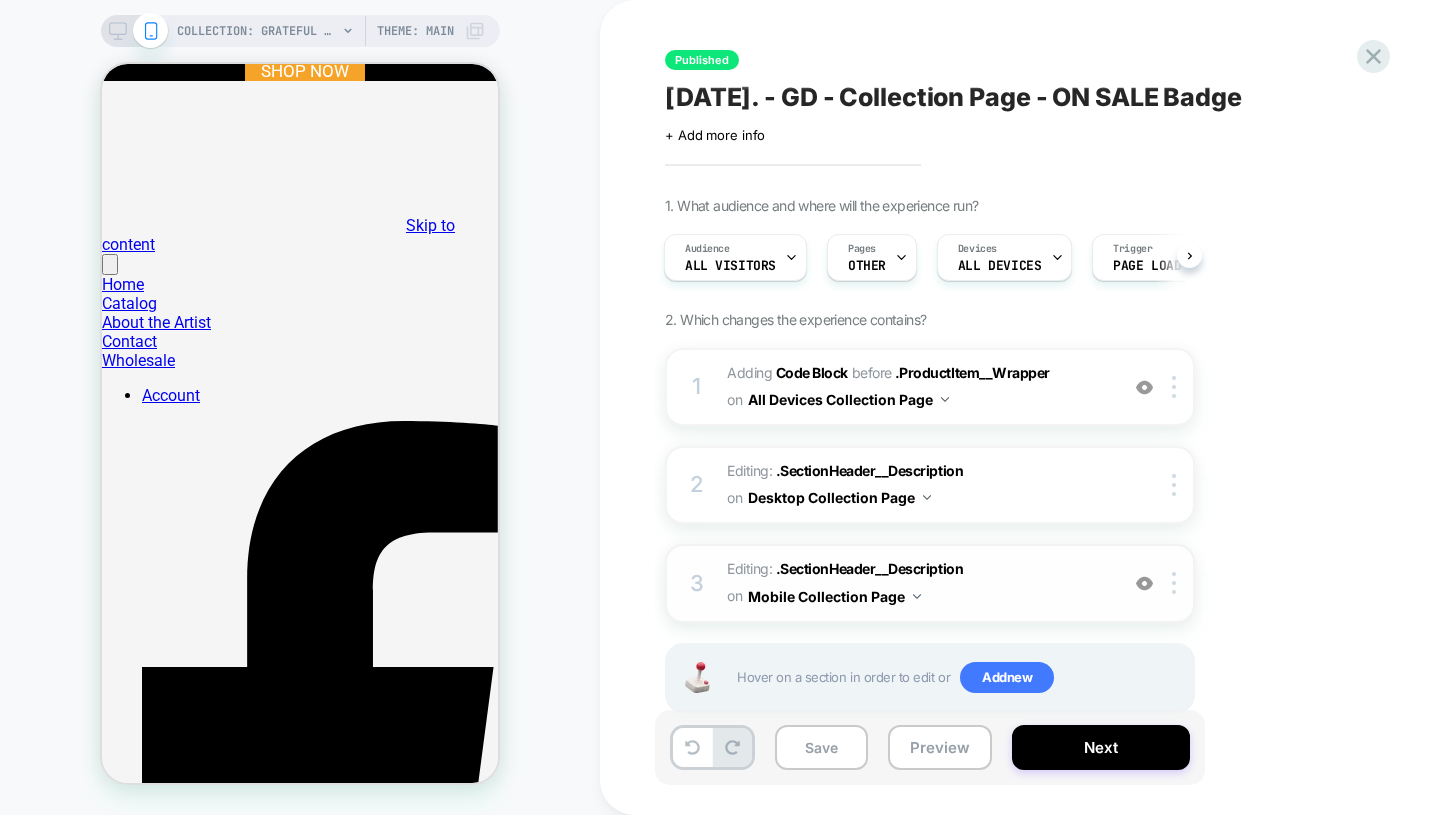 click on "Editing :   .SectionHeader__Description .SectionHeader__Description   on Mobile Collection Page" at bounding box center [917, 583] 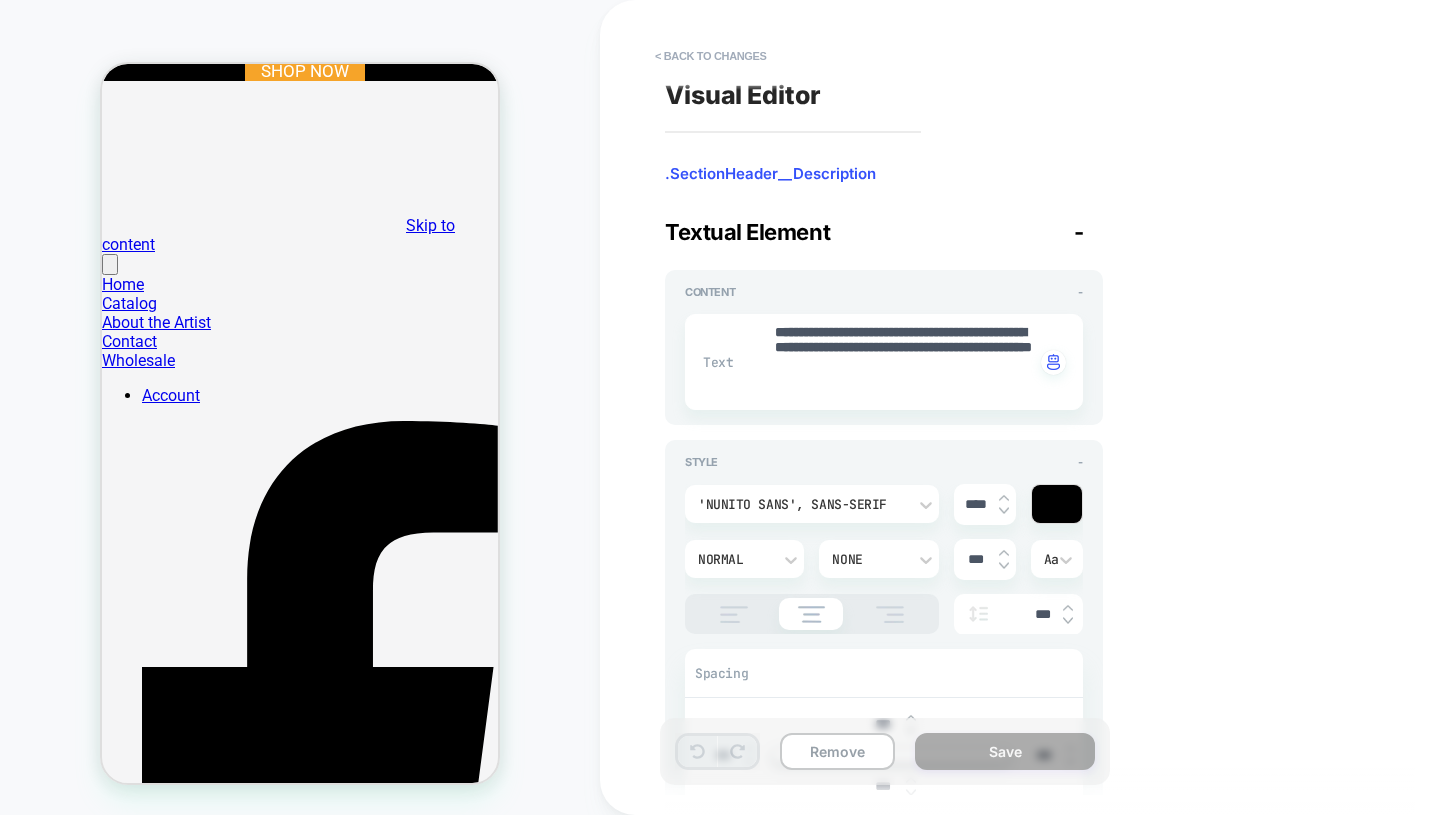 scroll, scrollTop: 11, scrollLeft: 0, axis: vertical 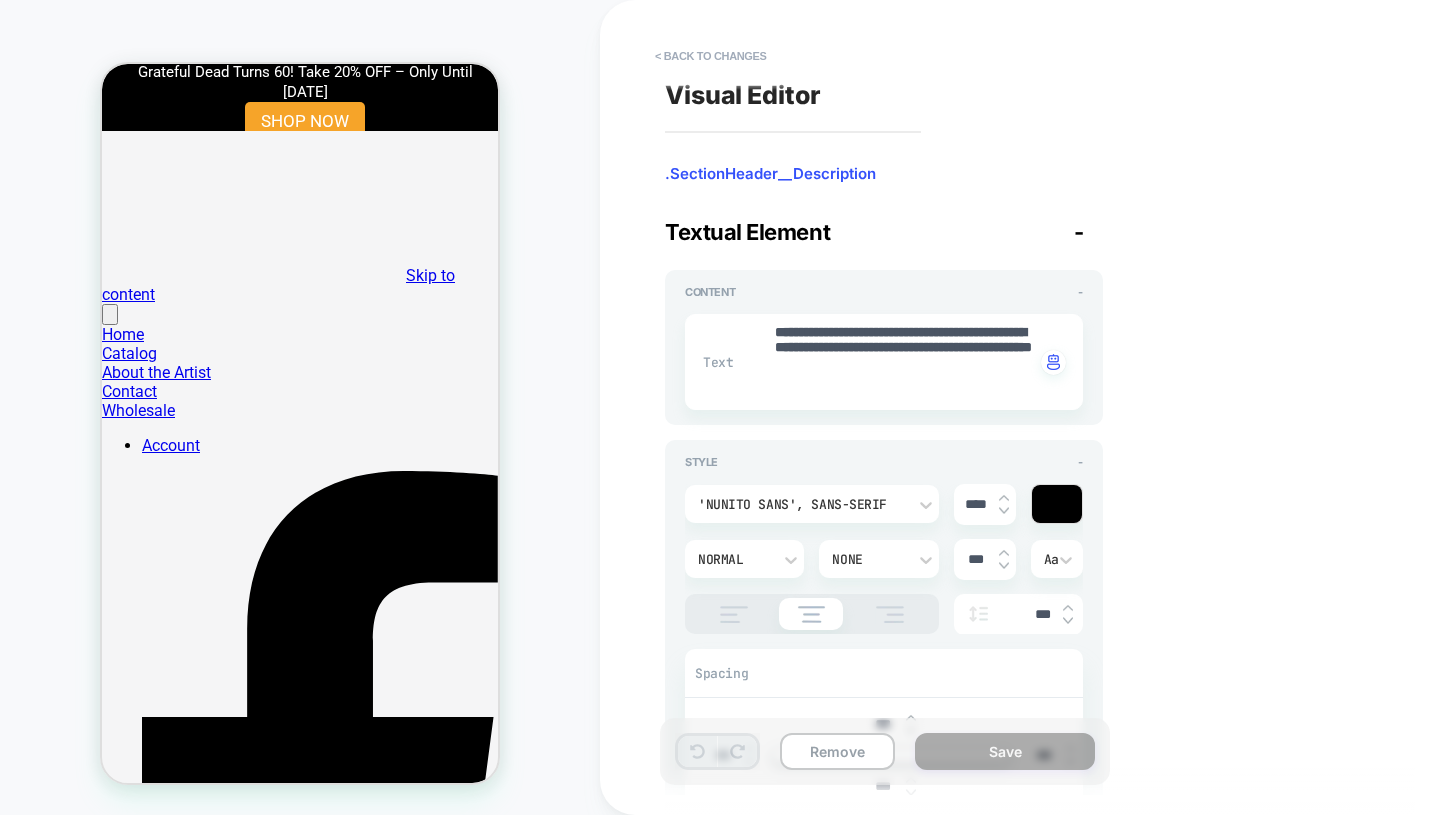 click on "Normal" at bounding box center (734, 559) 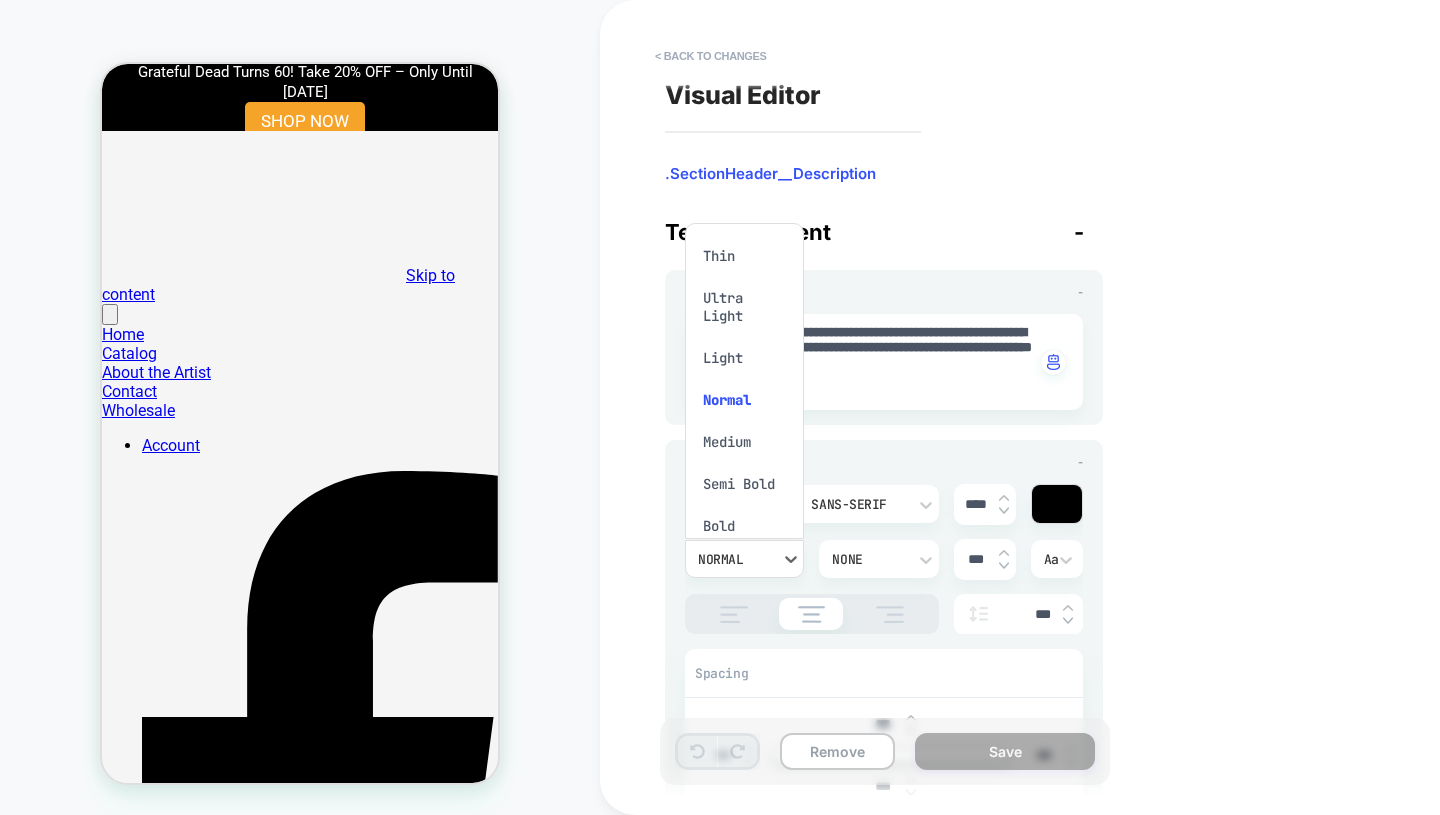 scroll, scrollTop: 35, scrollLeft: 0, axis: vertical 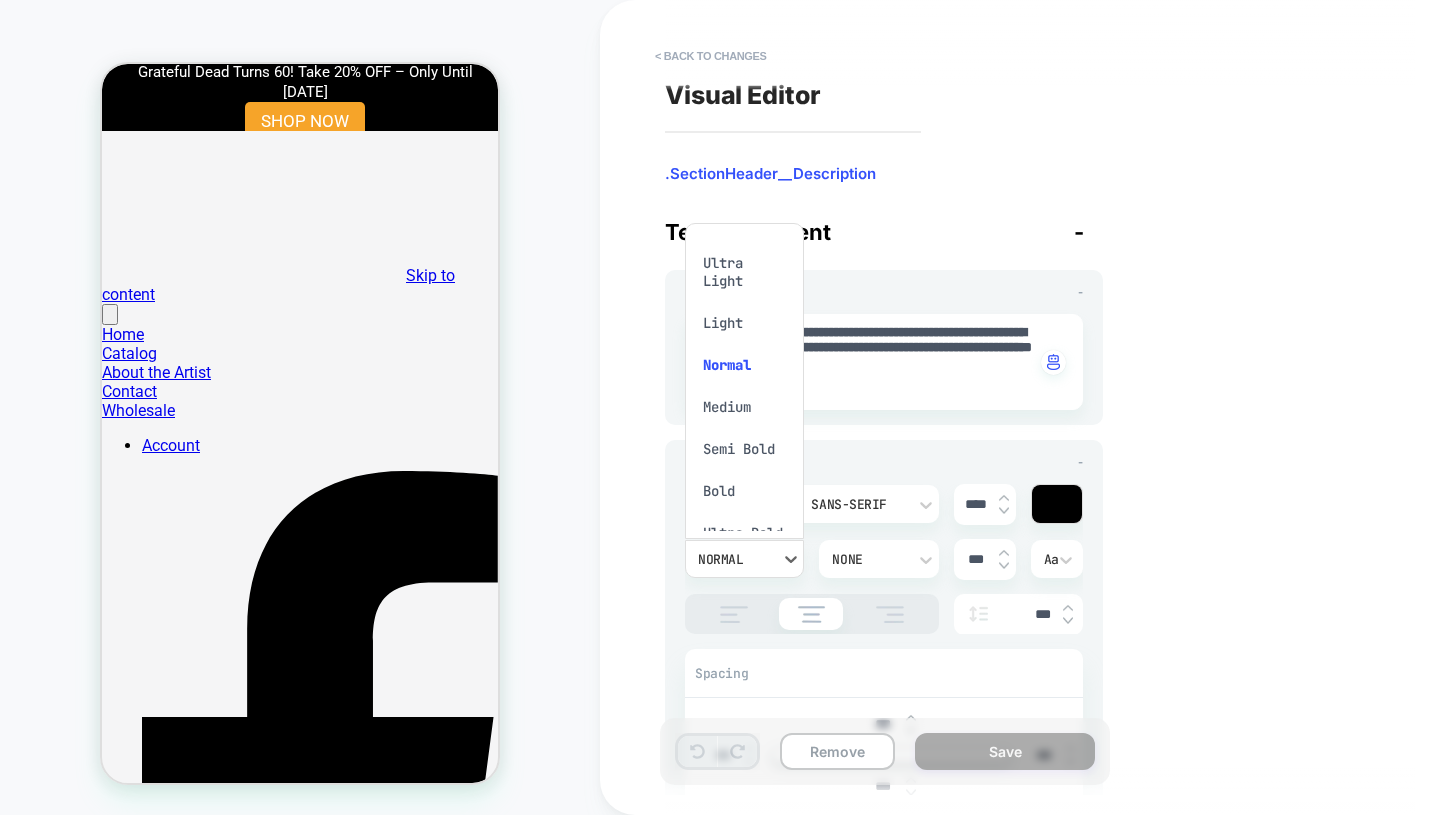 click on "Semi Bold" at bounding box center (744, 449) 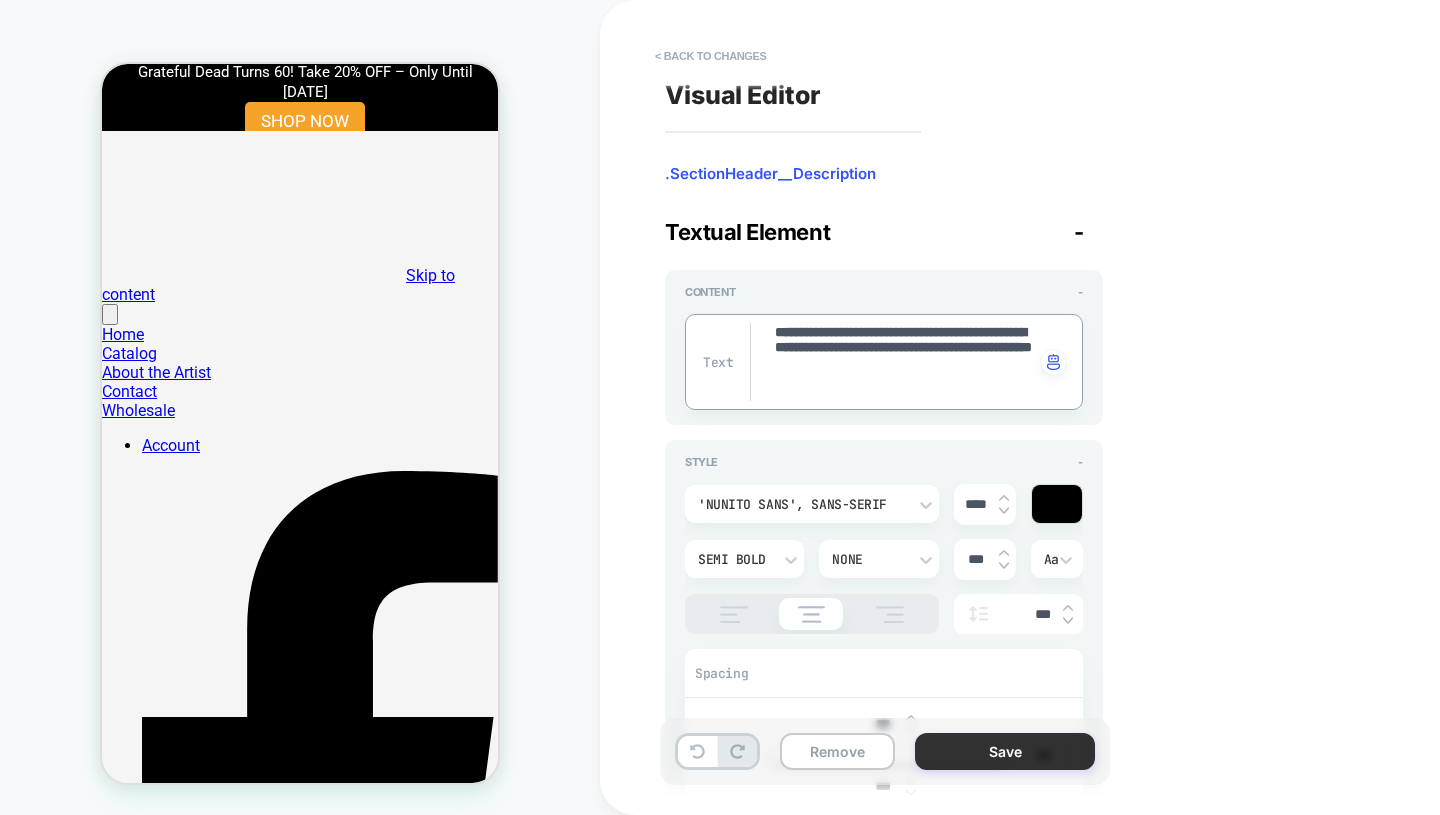 click on "Save" at bounding box center [1005, 751] 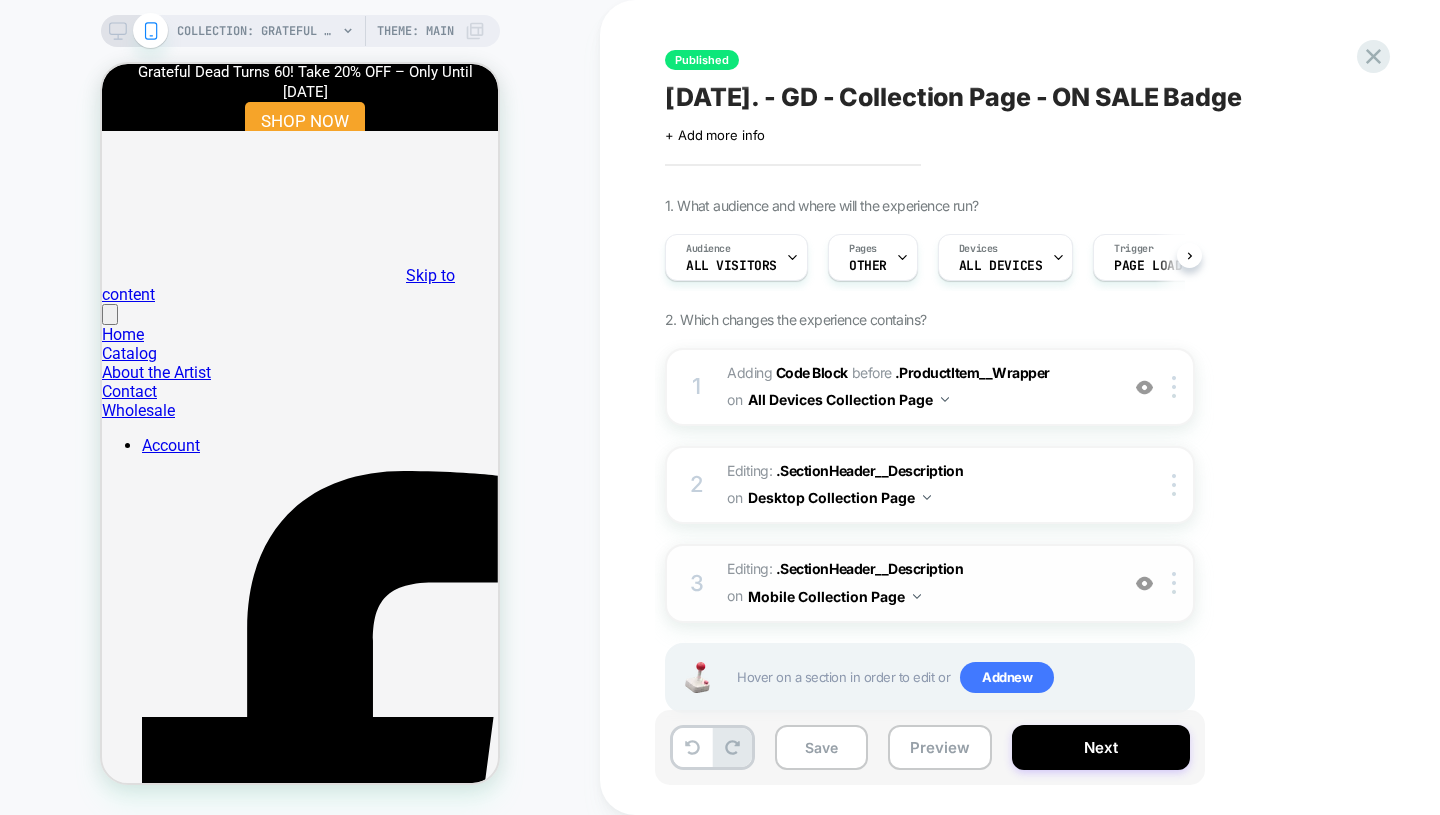 scroll, scrollTop: 0, scrollLeft: 1, axis: horizontal 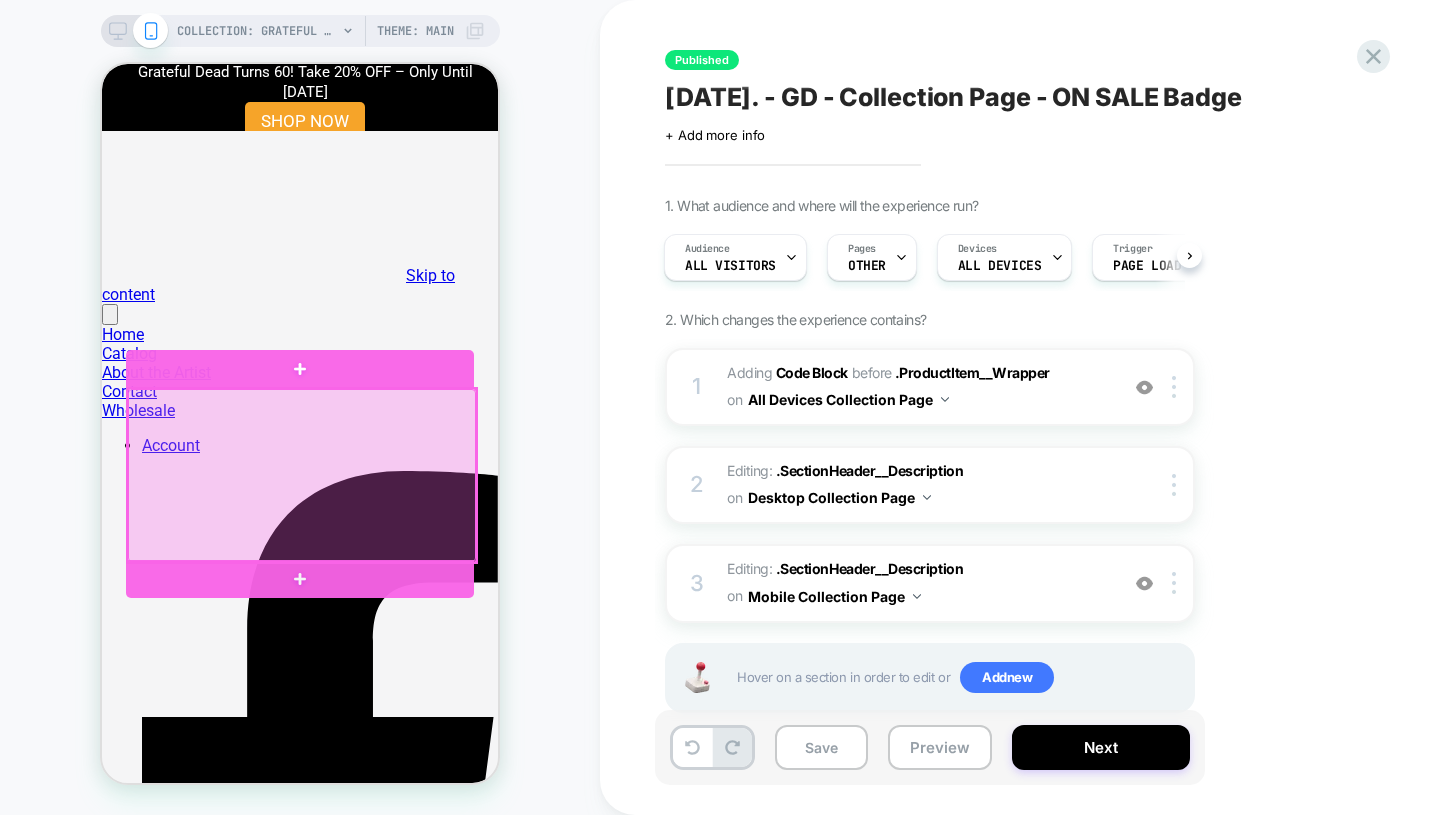 click at bounding box center [302, 475] 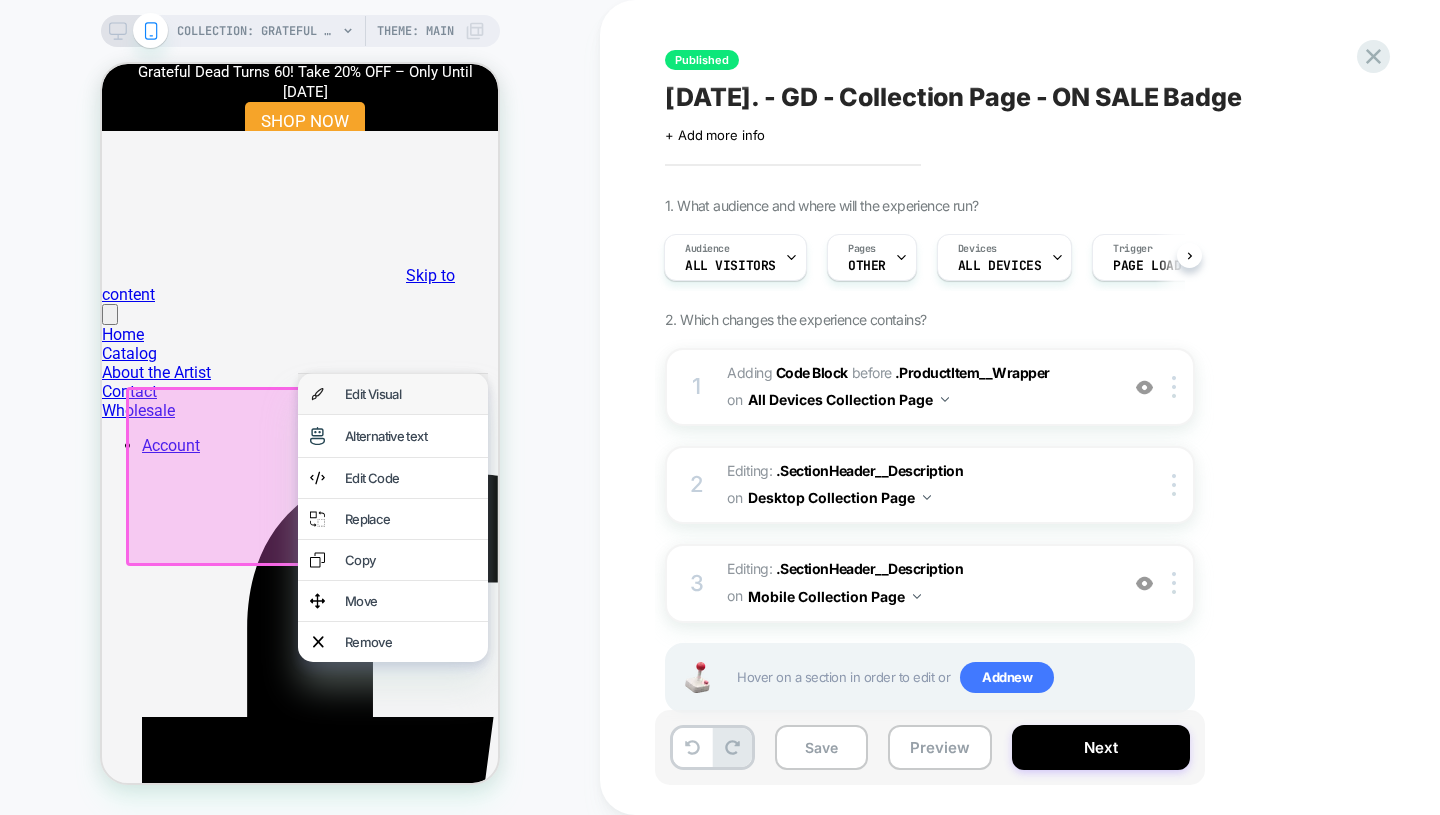 click on "Edit Visual" at bounding box center [410, 394] 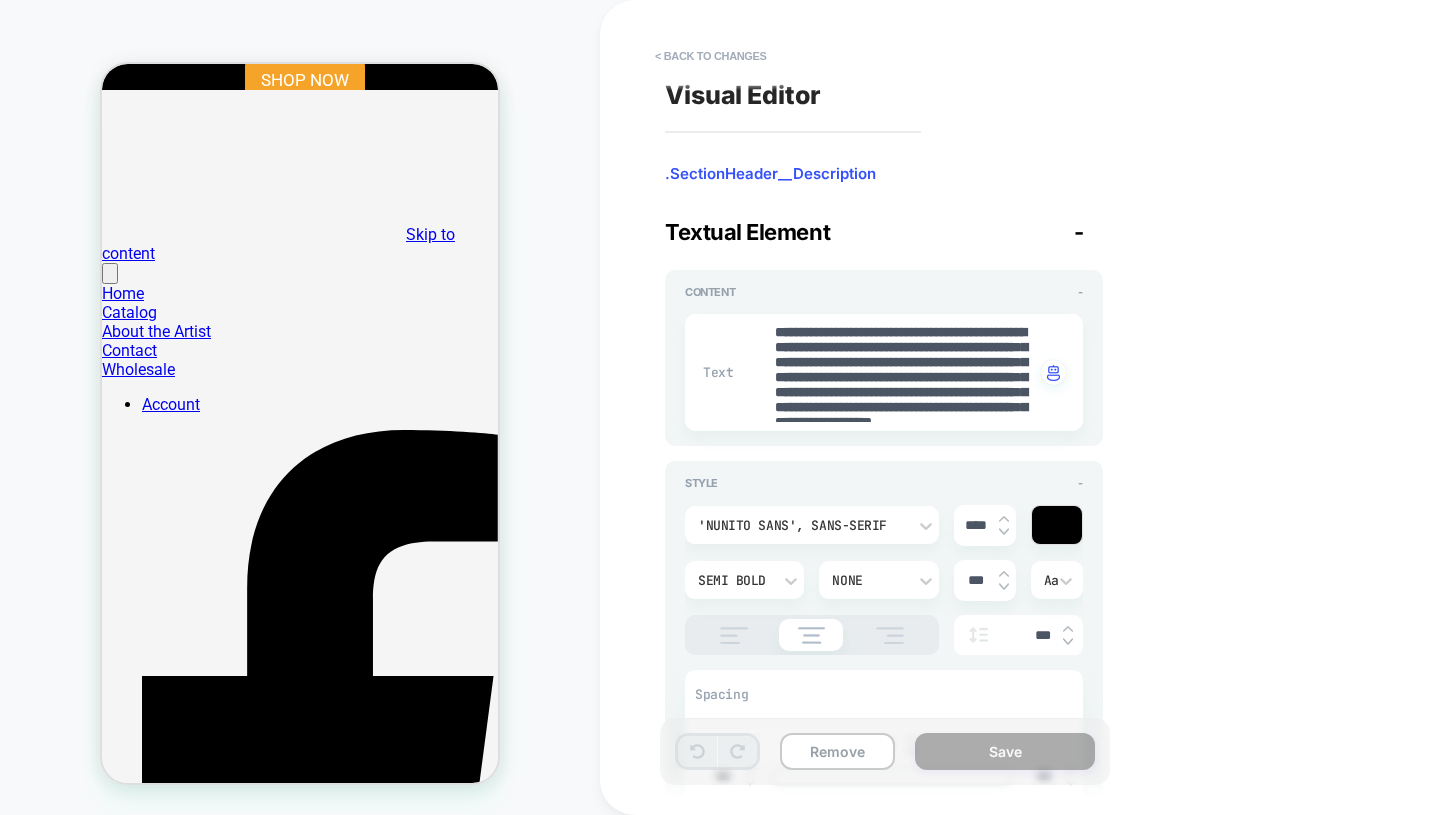 scroll, scrollTop: 61, scrollLeft: 0, axis: vertical 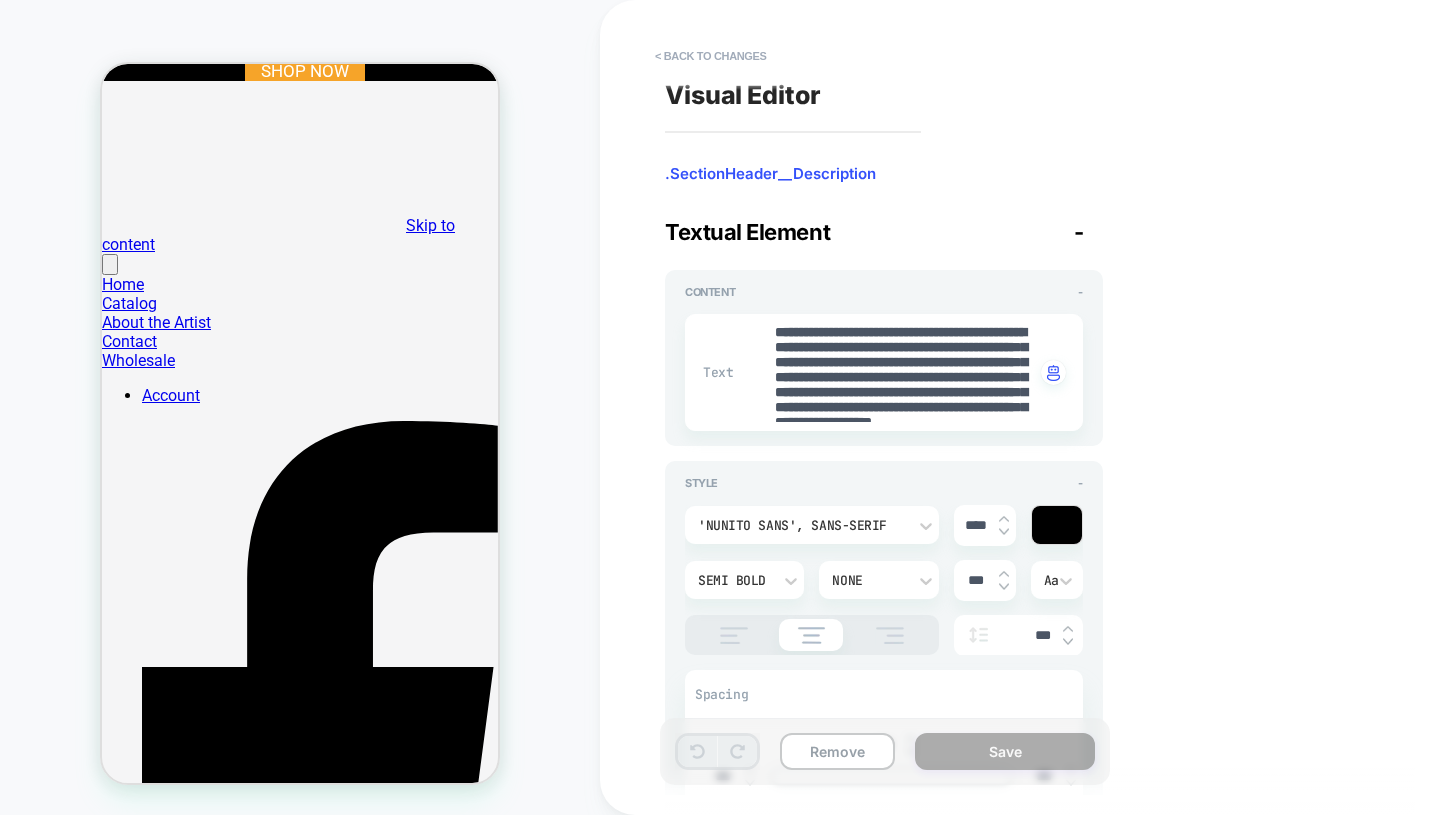type on "*" 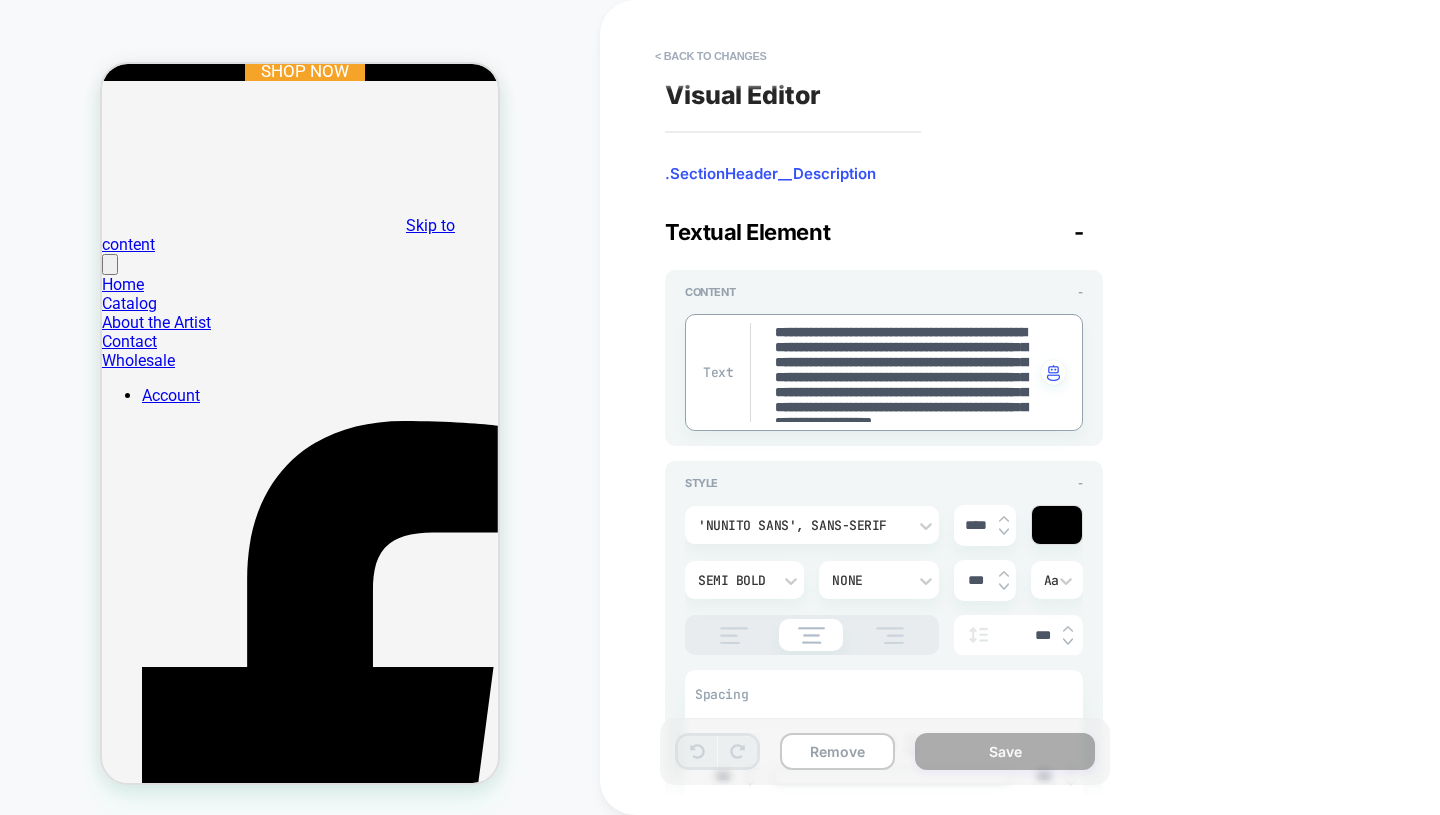 paste 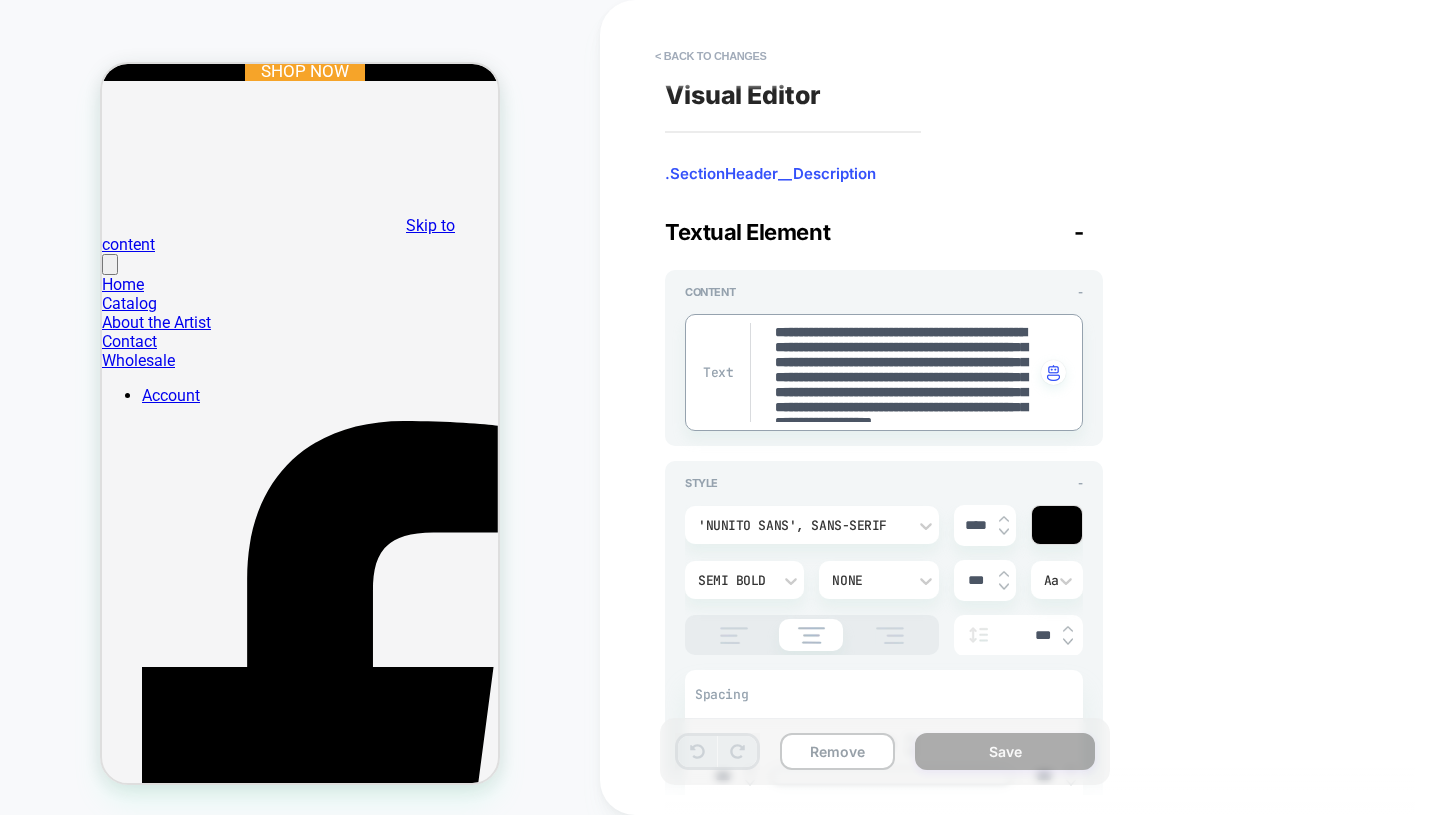 type on "**********" 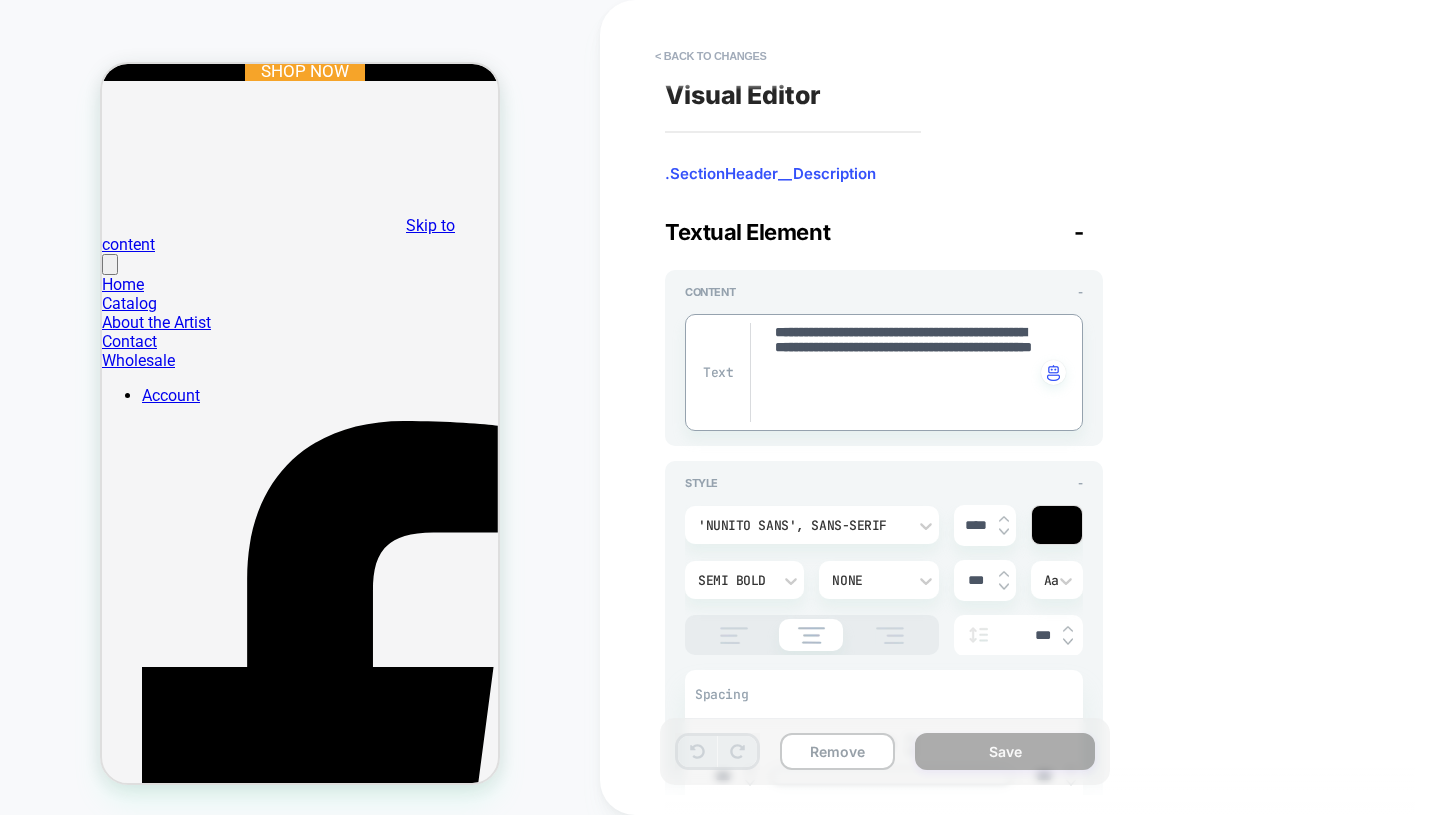 type on "*" 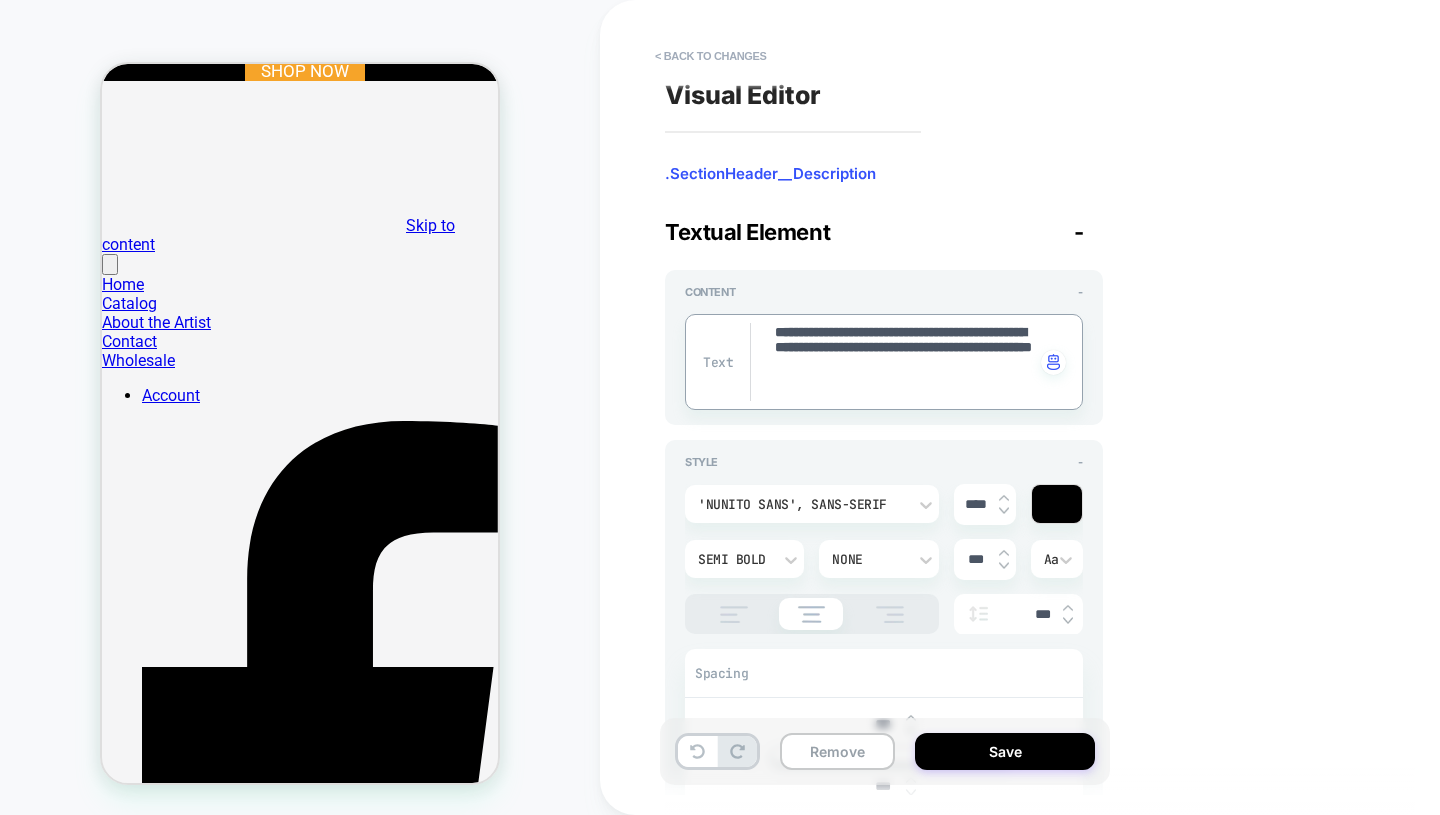 type on "**********" 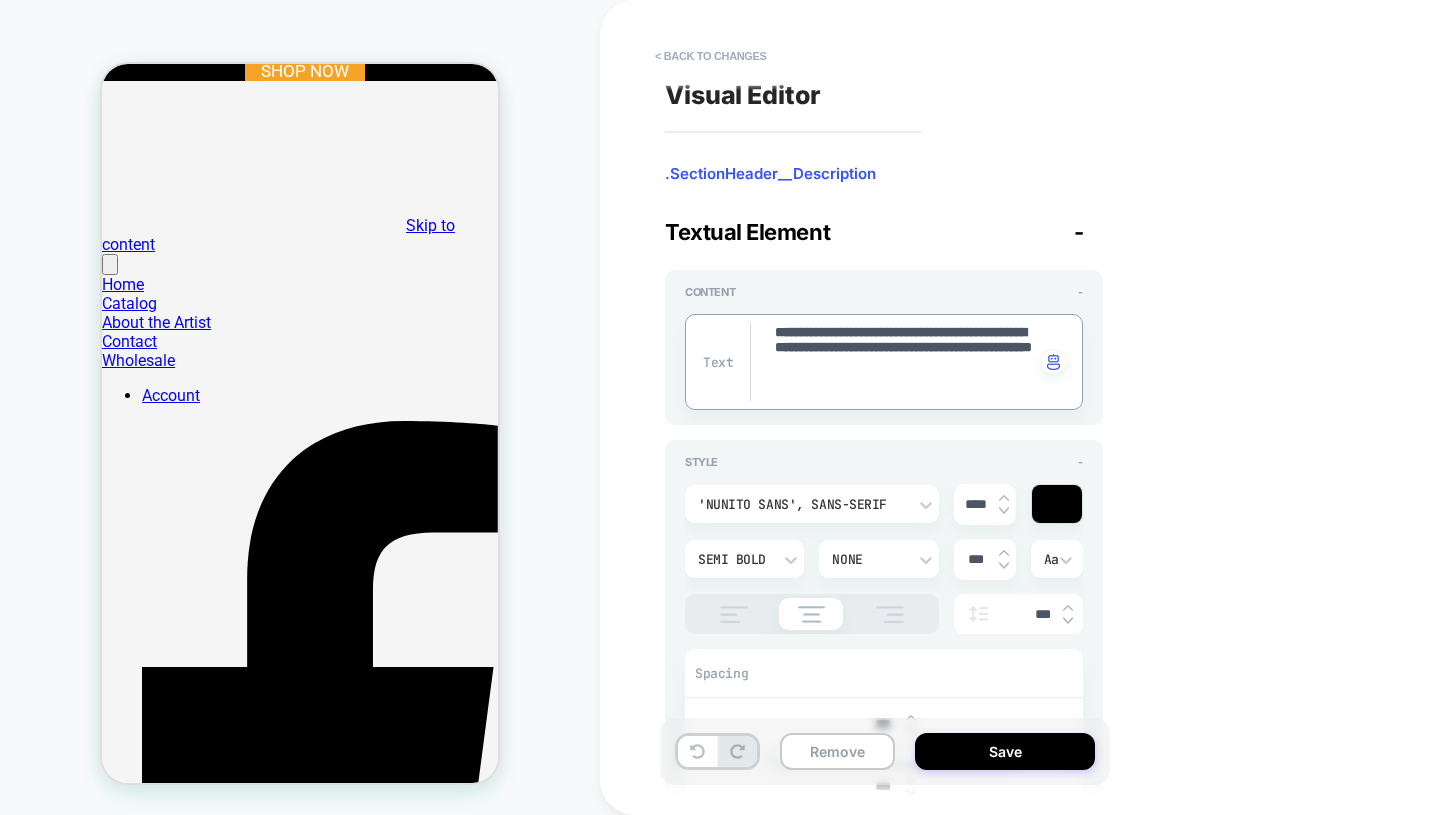 click on "Semi Bold" at bounding box center (734, 559) 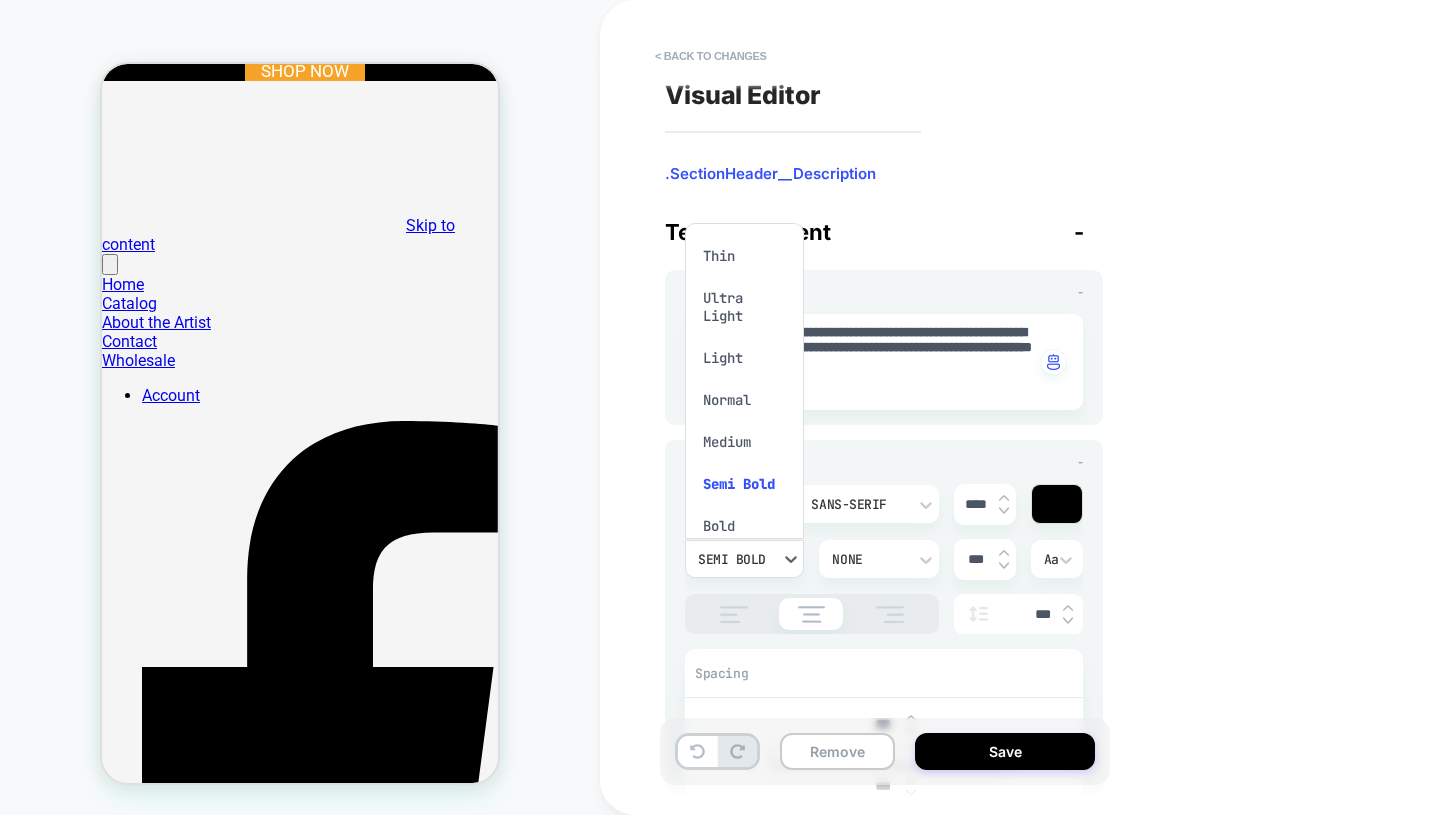 scroll, scrollTop: 35, scrollLeft: 0, axis: vertical 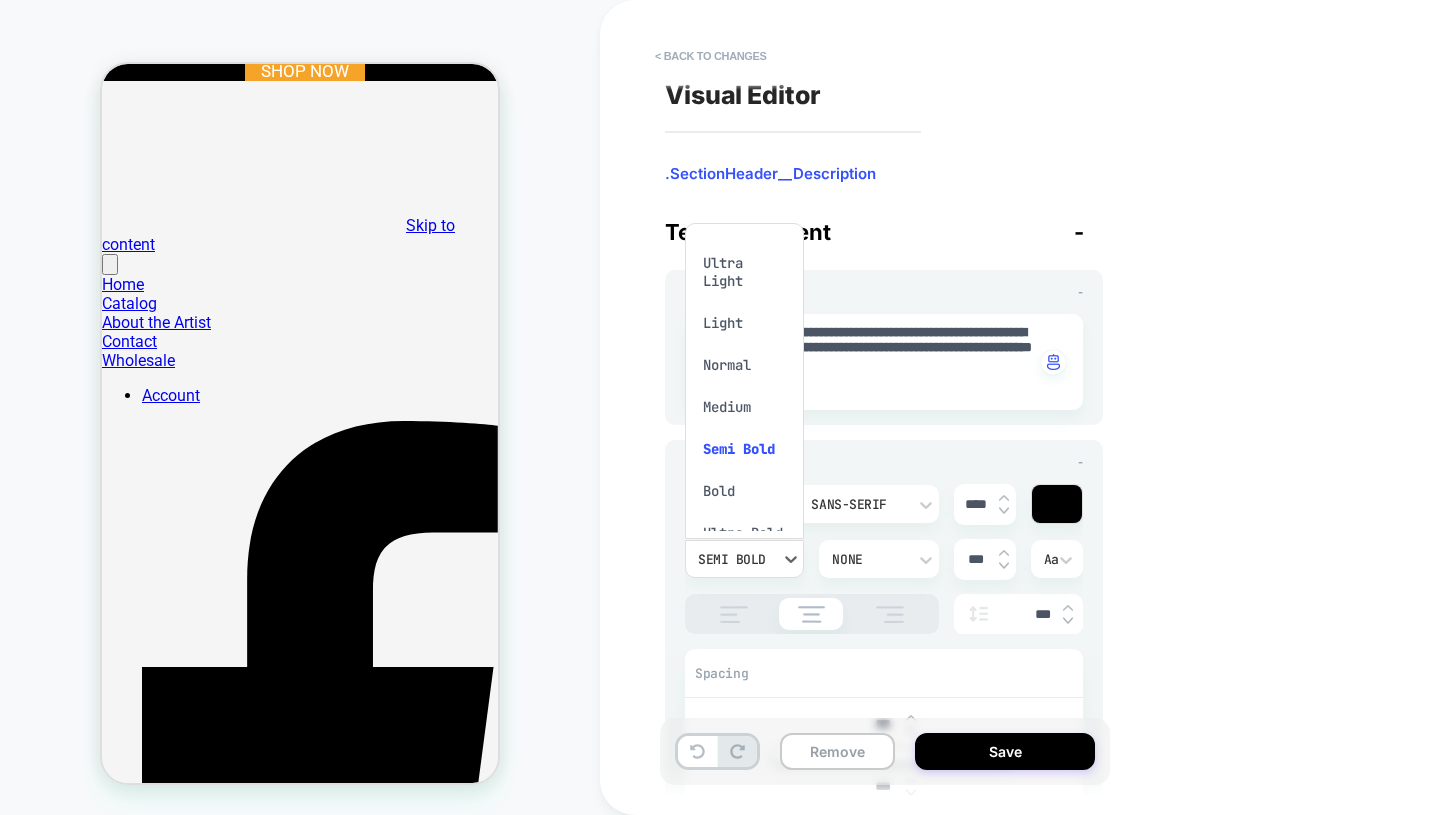 click on "Semi Bold" at bounding box center [744, 449] 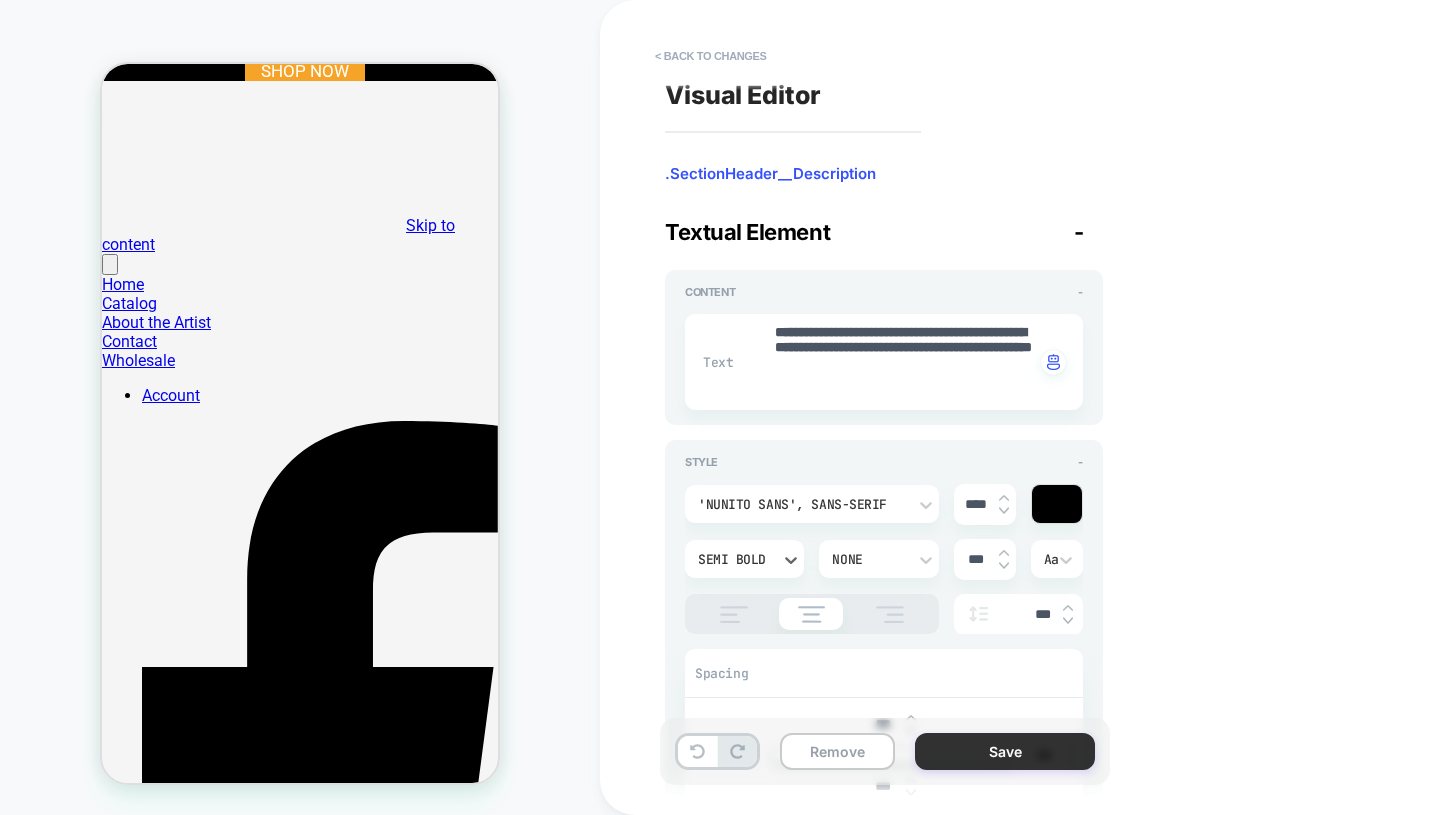 click on "Save" at bounding box center [1005, 751] 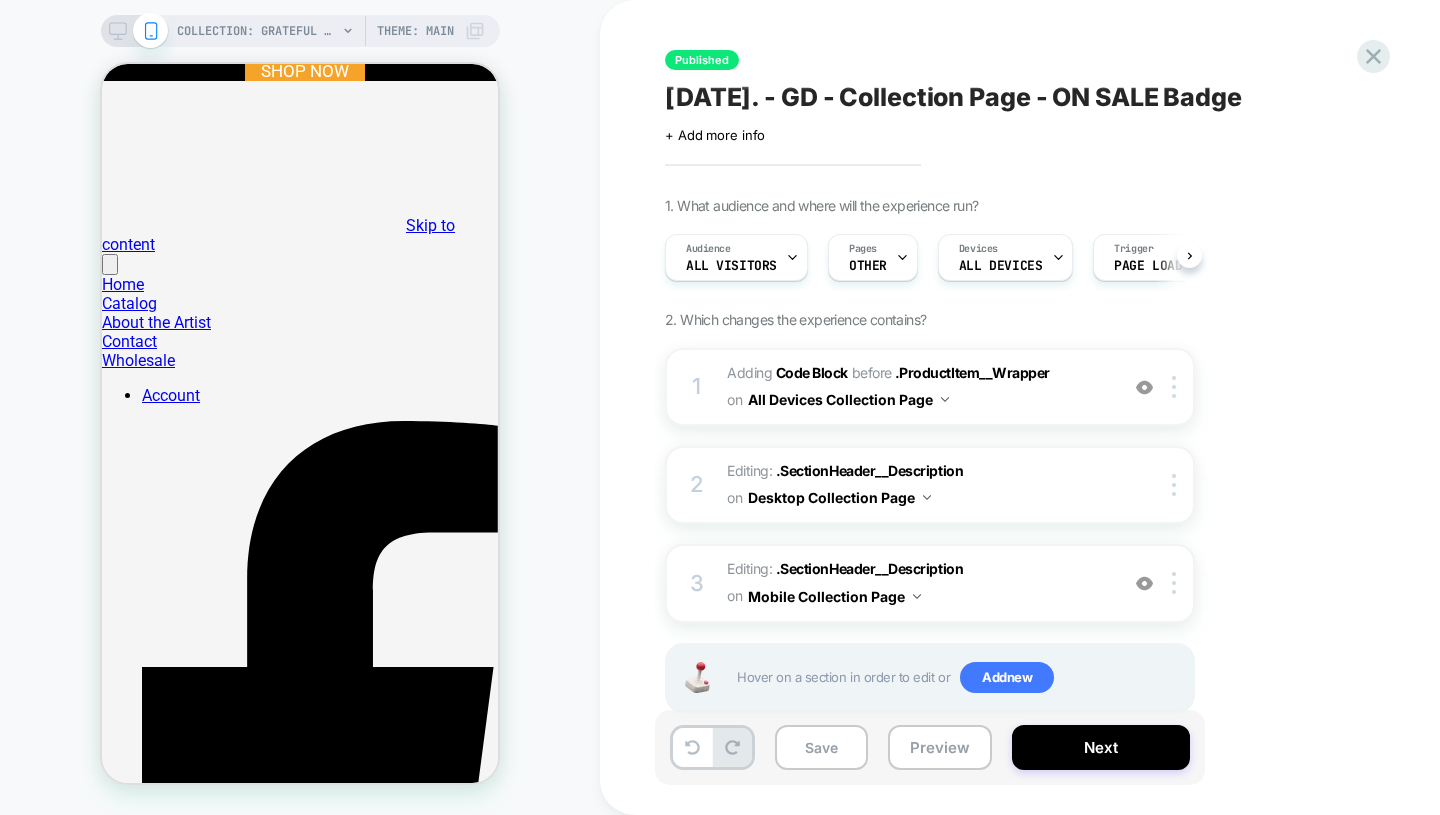 scroll, scrollTop: 0, scrollLeft: 1, axis: horizontal 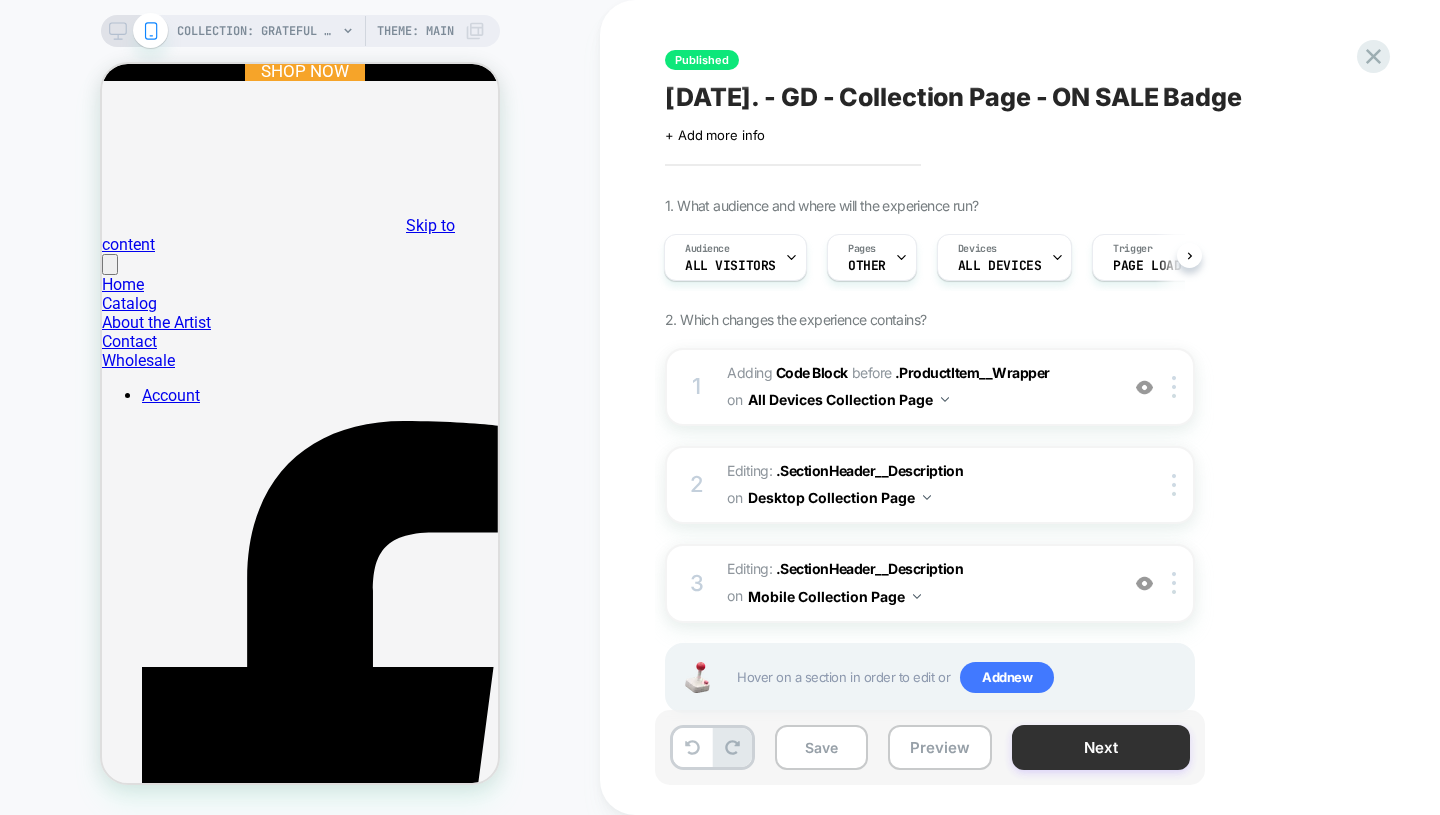 click on "Next" at bounding box center (1101, 747) 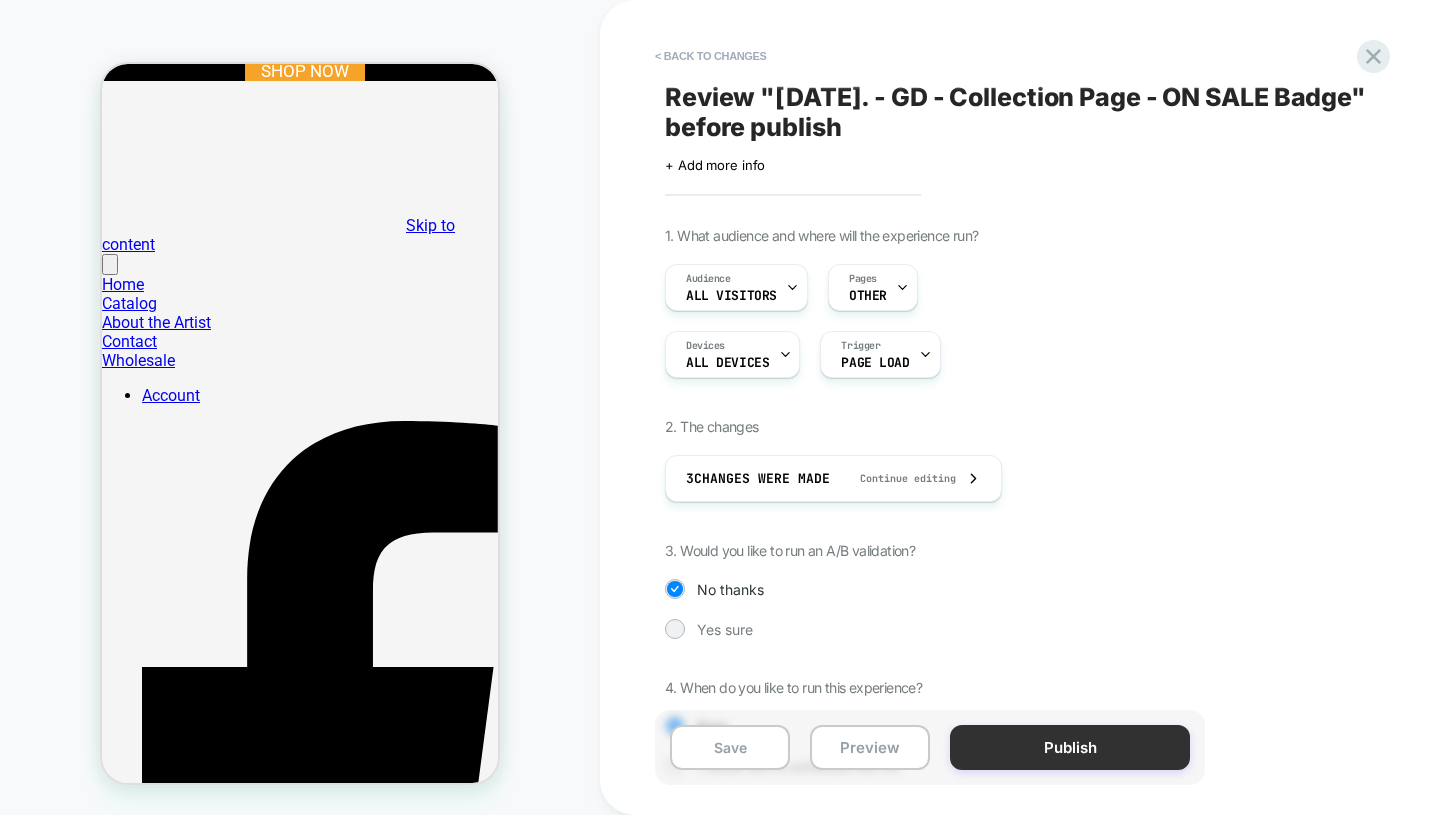 click on "Publish" at bounding box center (1070, 747) 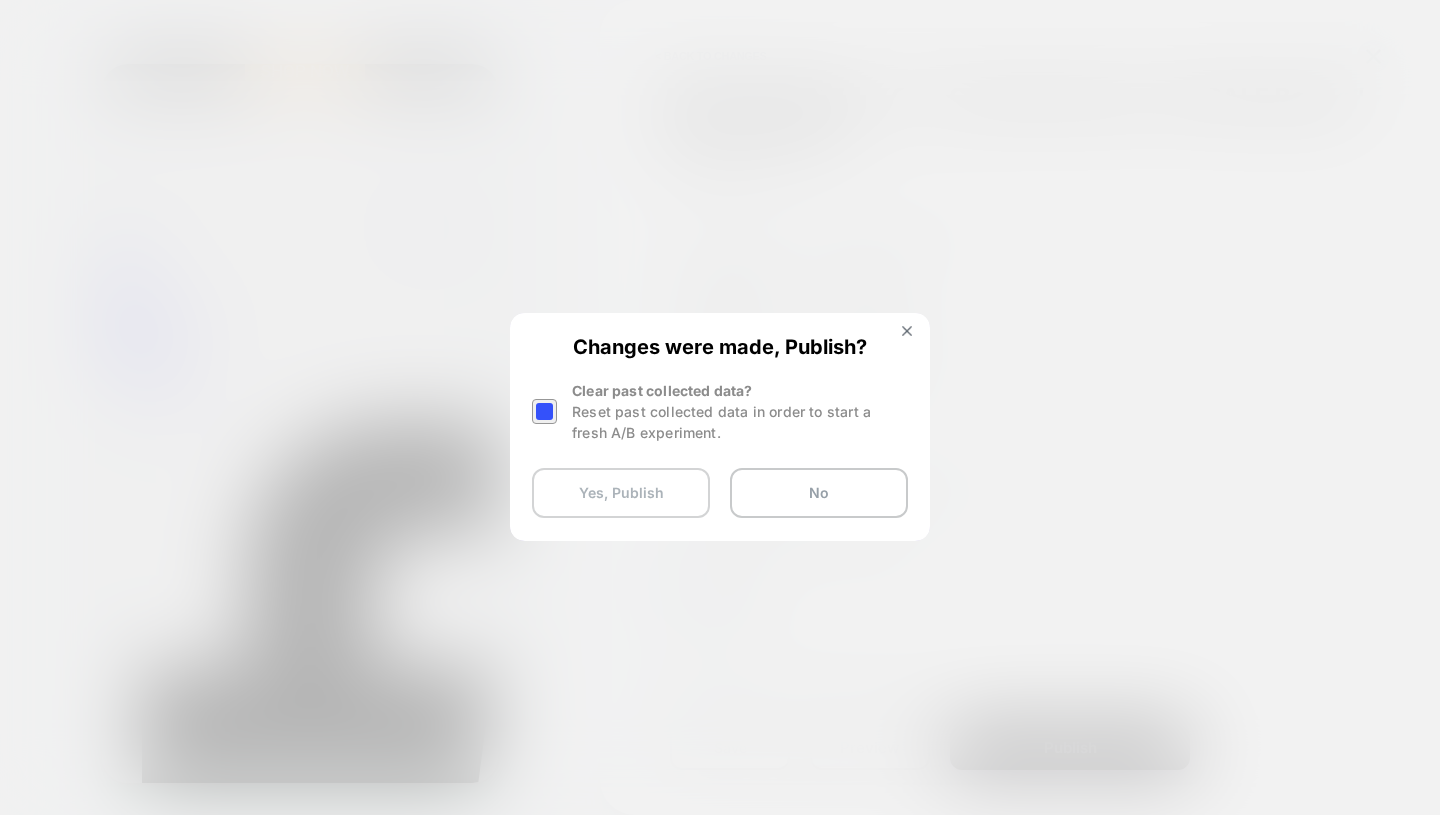 click on "Yes, Publish" at bounding box center [621, 493] 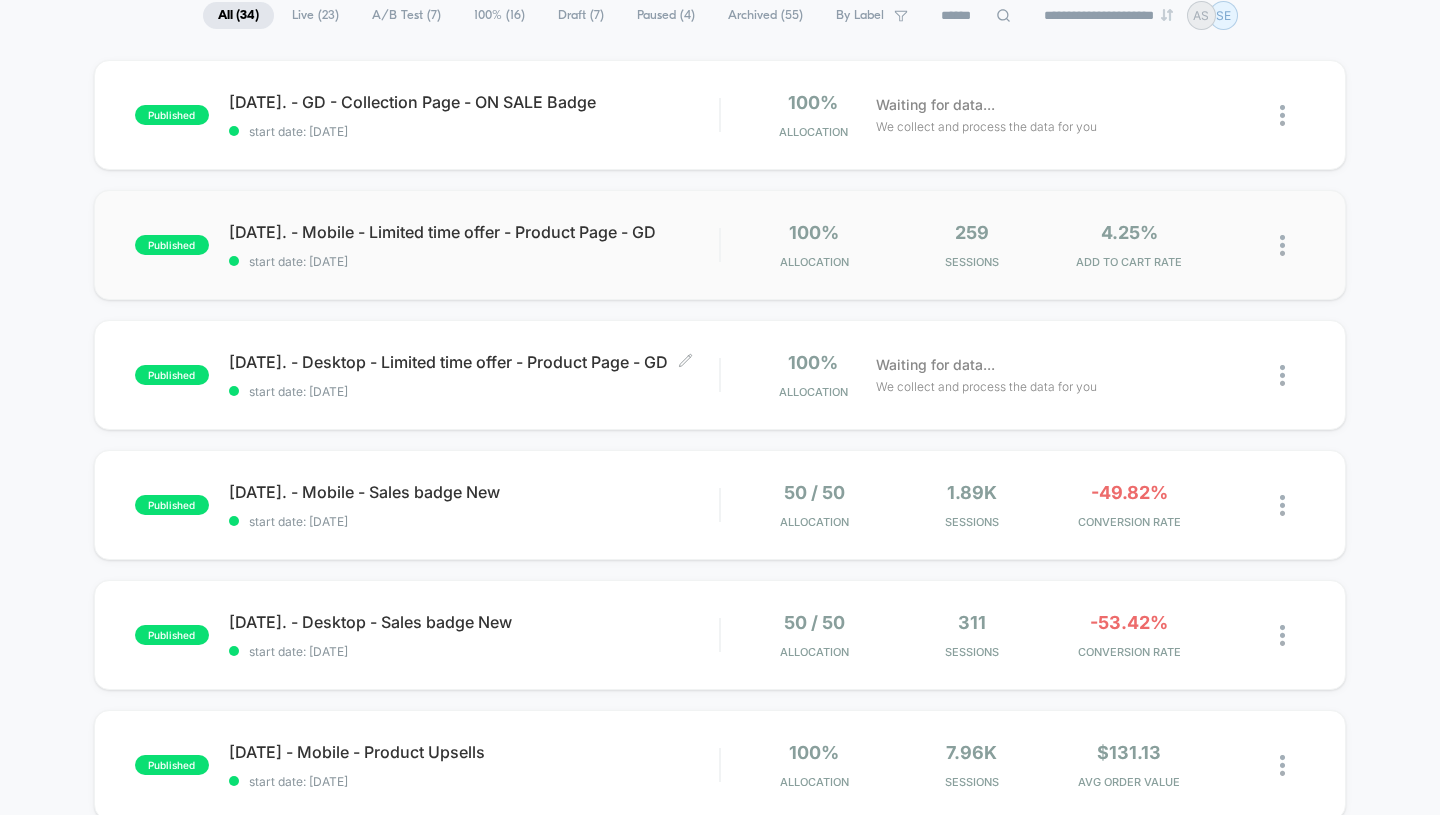 scroll, scrollTop: 0, scrollLeft: 0, axis: both 